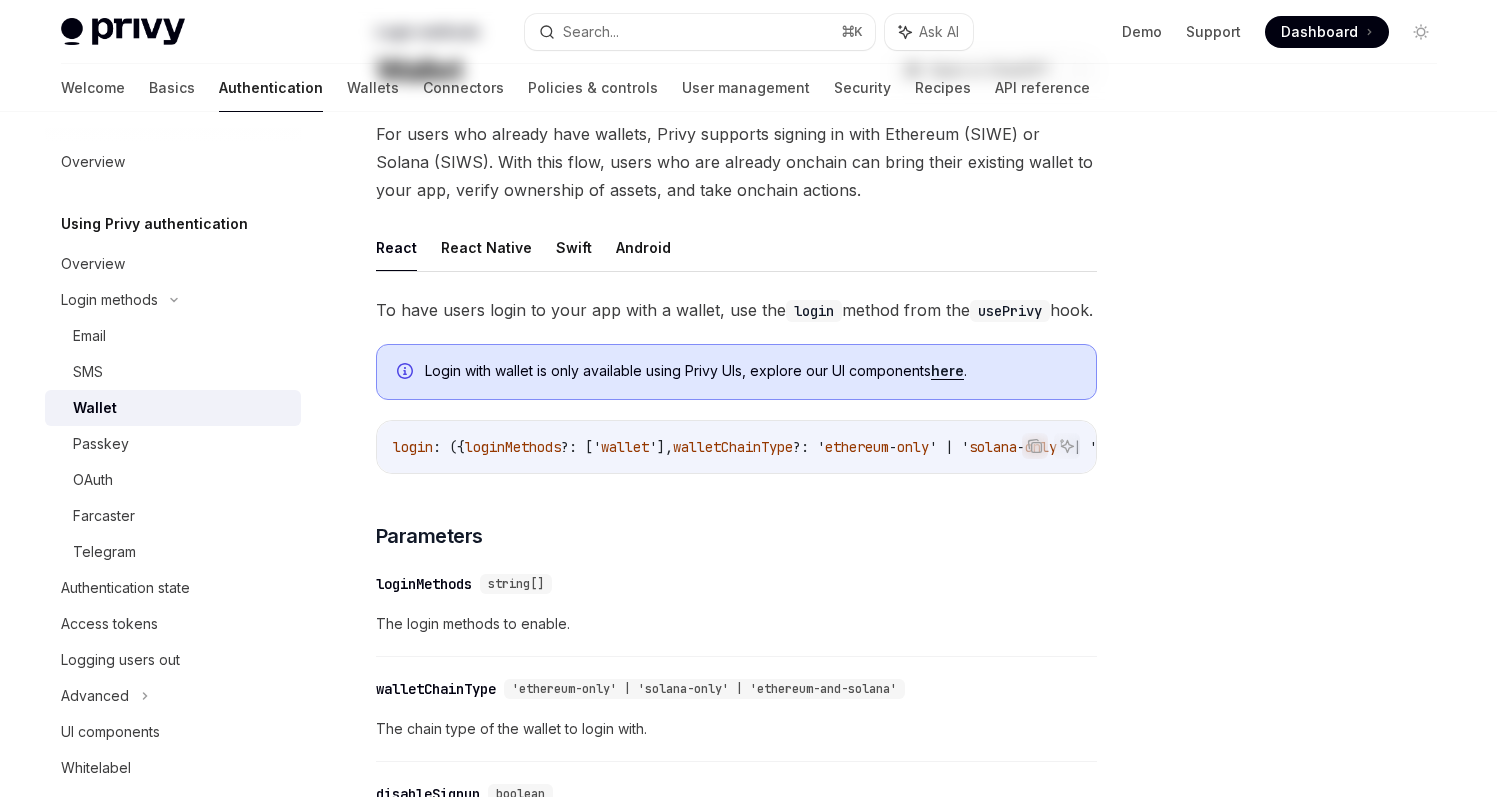 scroll, scrollTop: 164, scrollLeft: 0, axis: vertical 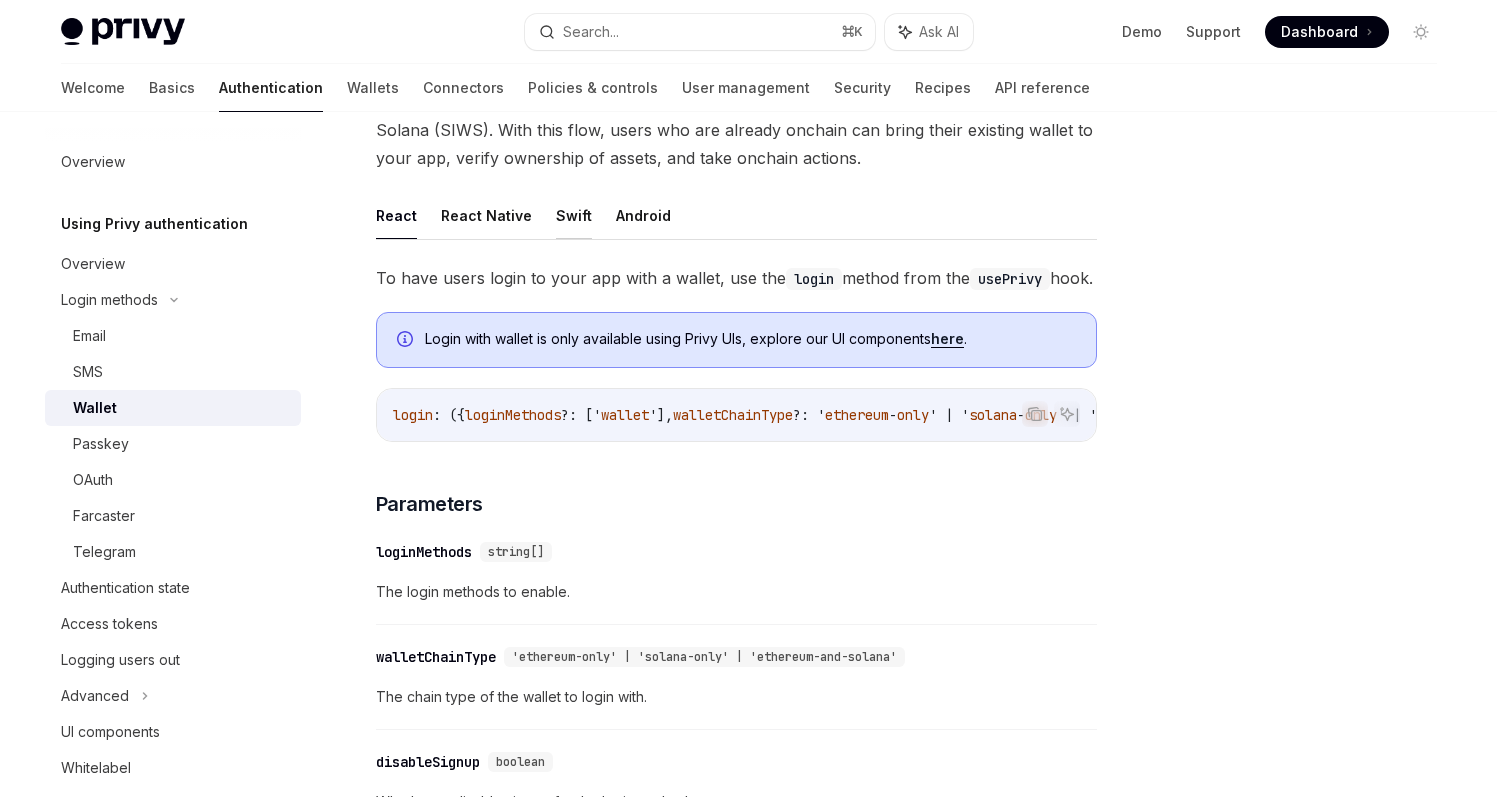 click on "Swift" at bounding box center [574, 215] 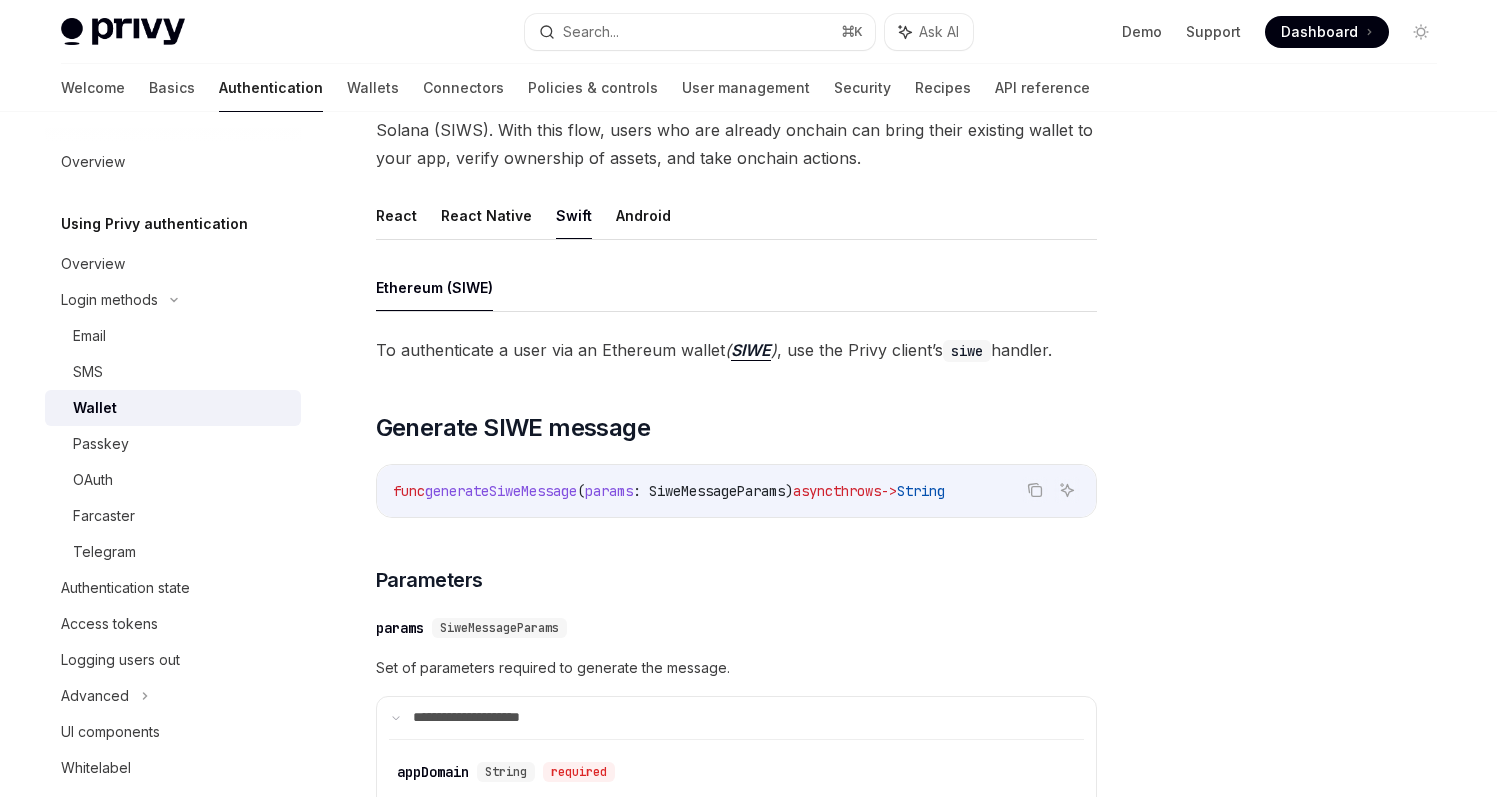 type on "*" 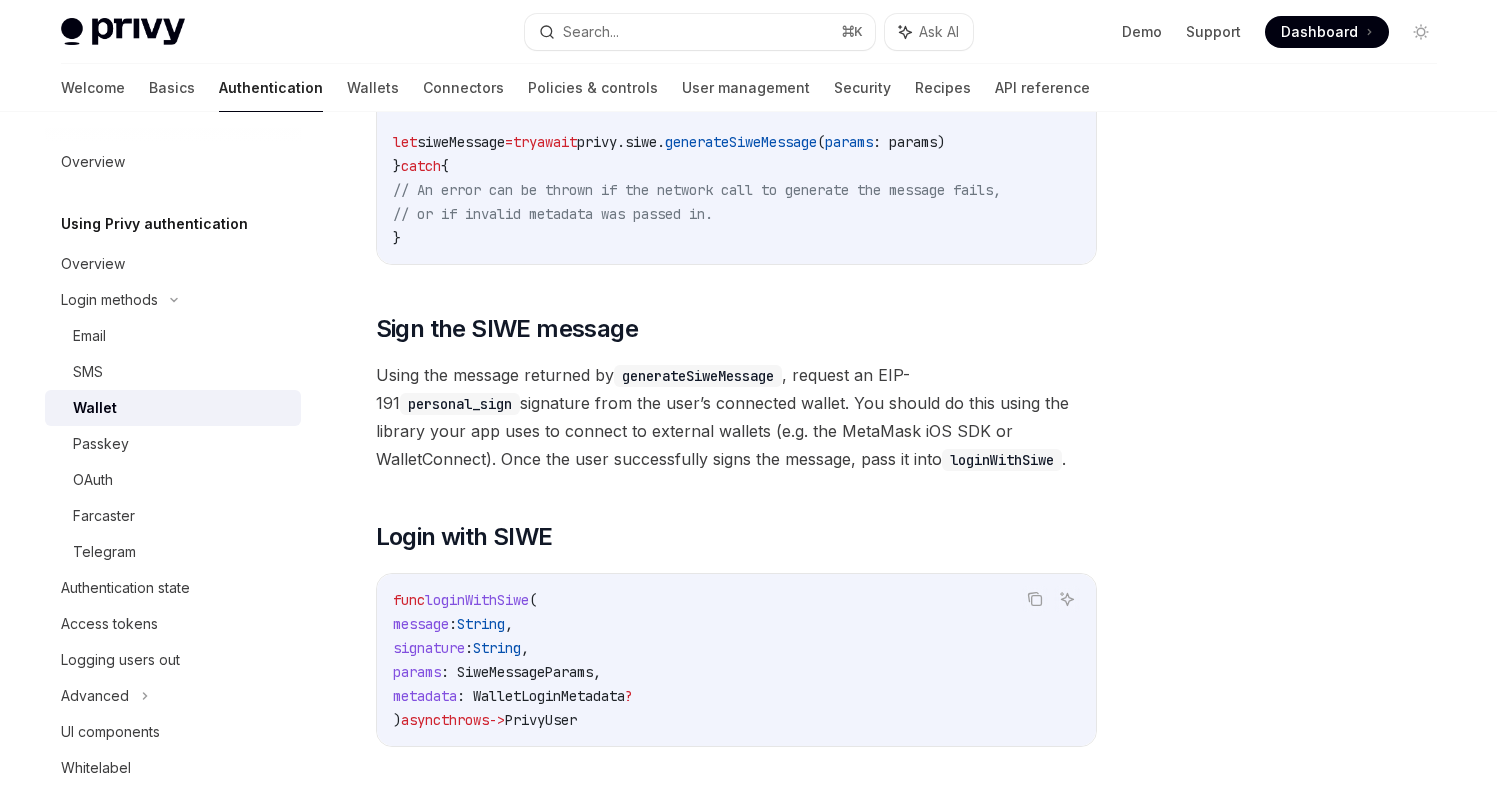 scroll, scrollTop: 1716, scrollLeft: 0, axis: vertical 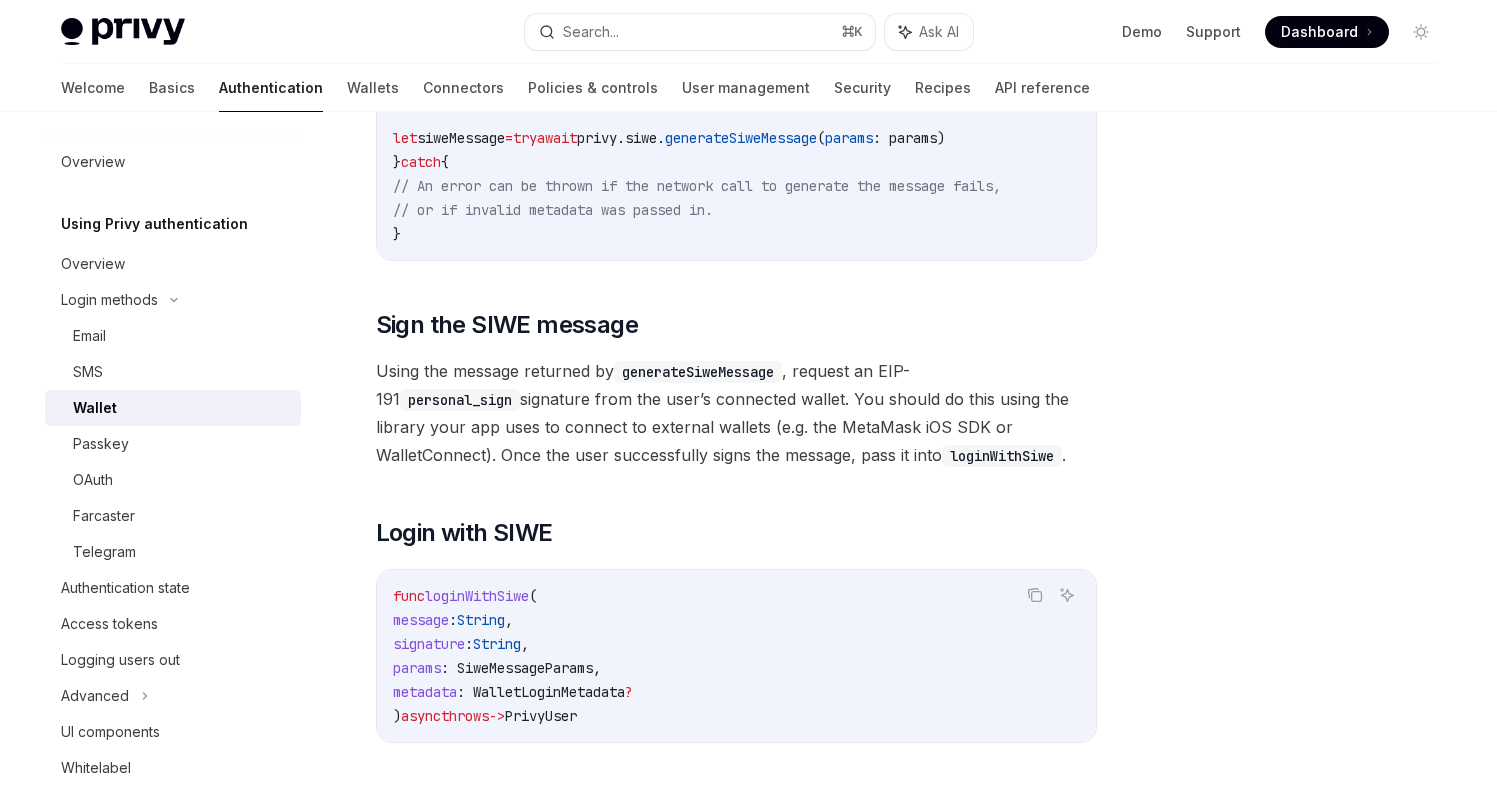 click on "Using the message returned by  generateSiweMessage , request an EIP-191  personal_sign  signature from the user’s connected wallet. You should do this using the library your app uses to connect to external wallets (e.g. the MetaMask iOS SDK or WalletConnect).
Once the user successfully signs the message, pass it into  loginWithSiwe ." at bounding box center [736, 413] 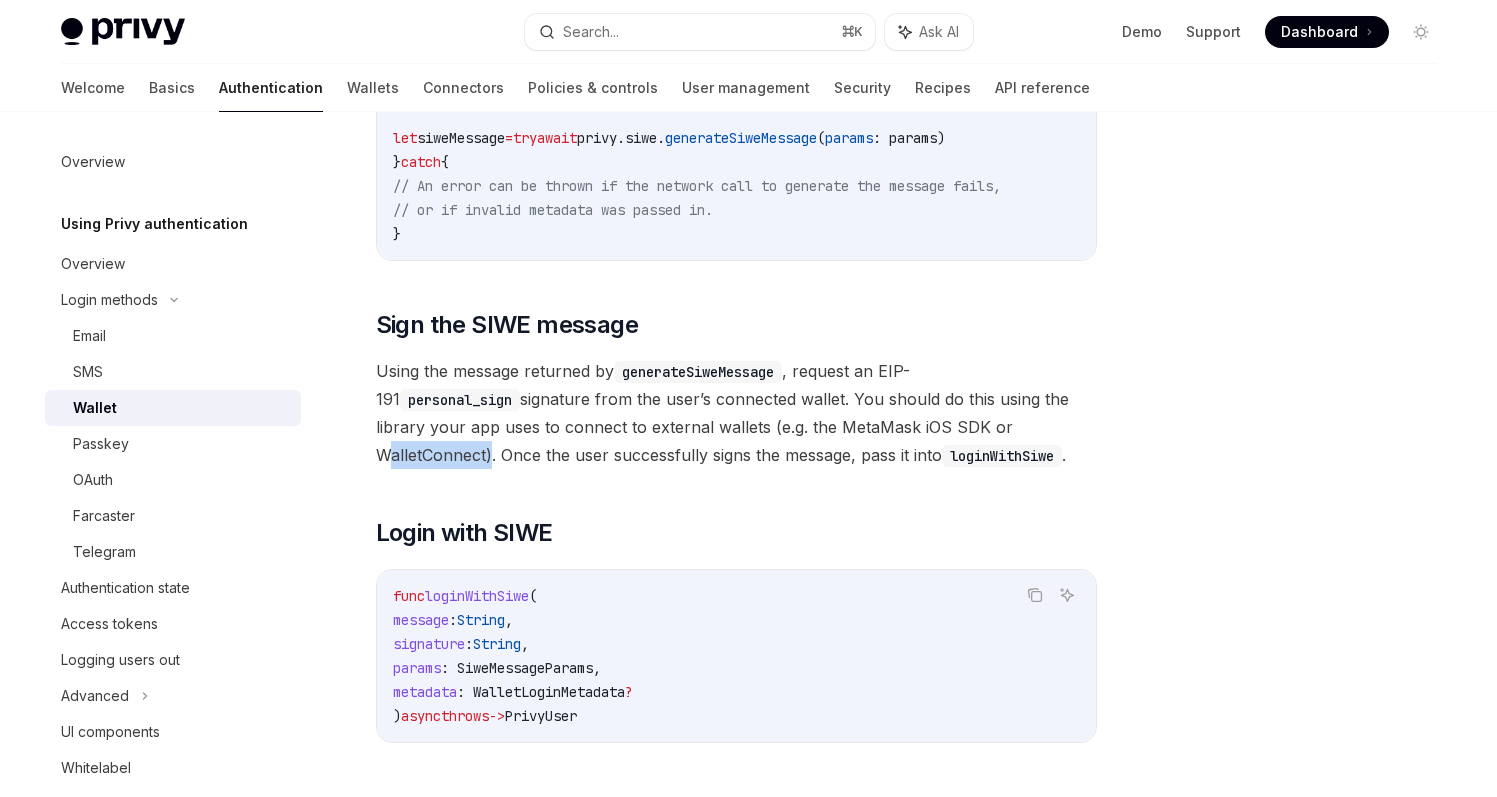 click on "Using the message returned by  generateSiweMessage , request an EIP-191  personal_sign  signature from the user’s connected wallet. You should do this using the library your app uses to connect to external wallets (e.g. the MetaMask iOS SDK or WalletConnect).
Once the user successfully signs the message, pass it into  loginWithSiwe ." at bounding box center (736, 413) 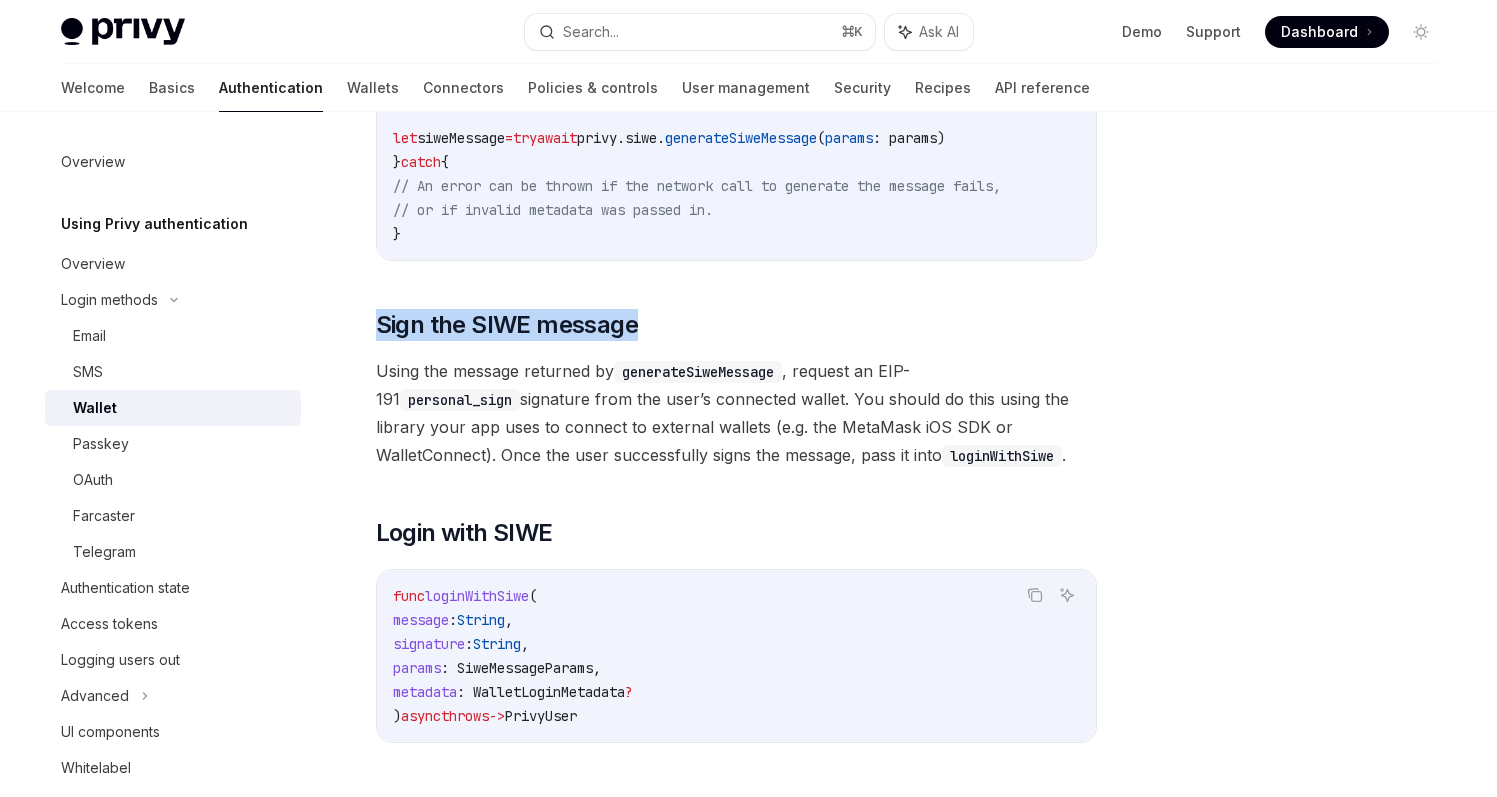 drag, startPoint x: 647, startPoint y: 338, endPoint x: 427, endPoint y: 254, distance: 235.49098 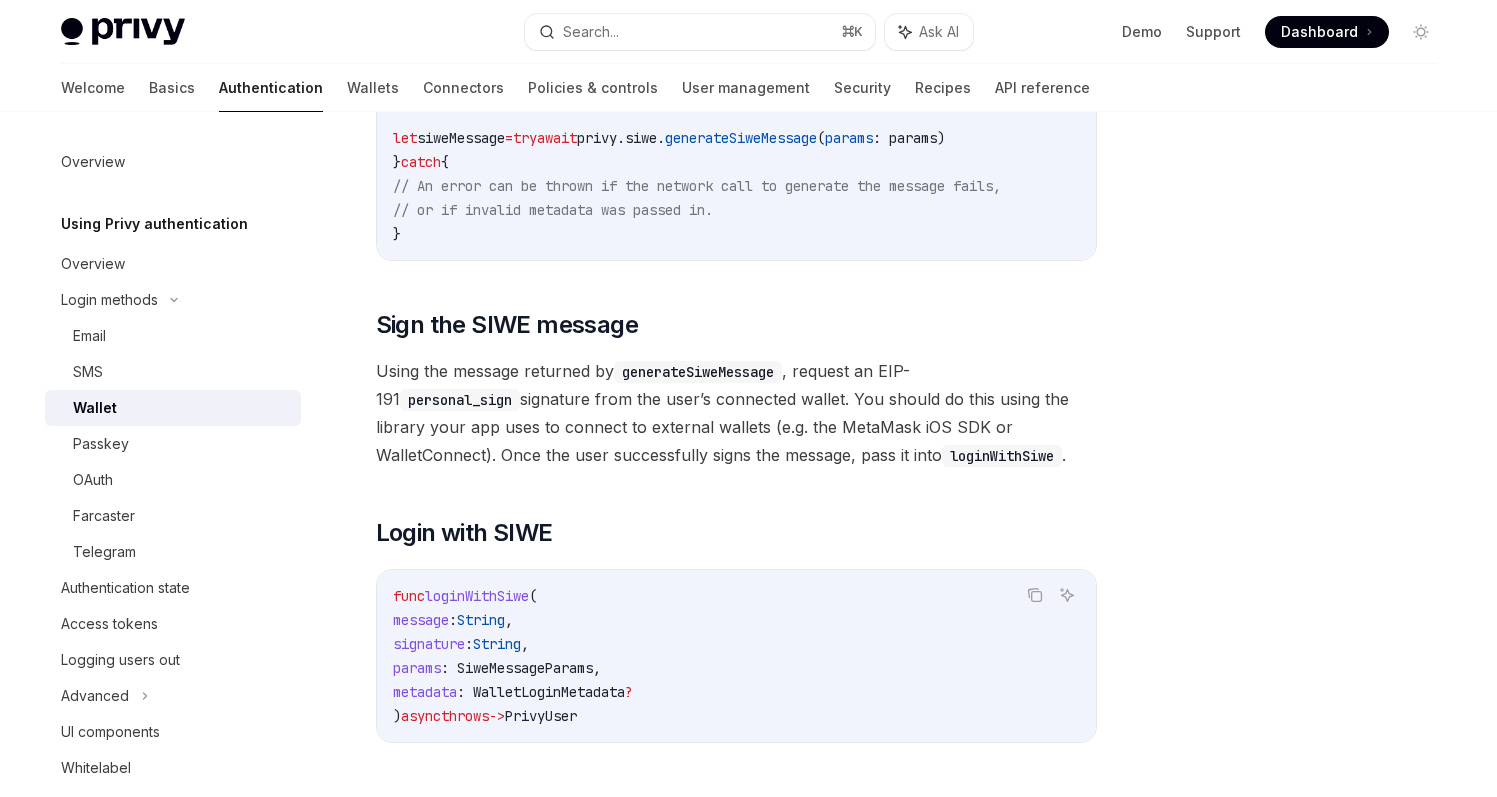 click on "Using the message returned by  generateSiweMessage , request an EIP-191  personal_sign  signature from the user’s connected wallet. You should do this using the library your app uses to connect to external wallets (e.g. the MetaMask iOS SDK or WalletConnect).
Once the user successfully signs the message, pass it into  loginWithSiwe ." at bounding box center (736, 413) 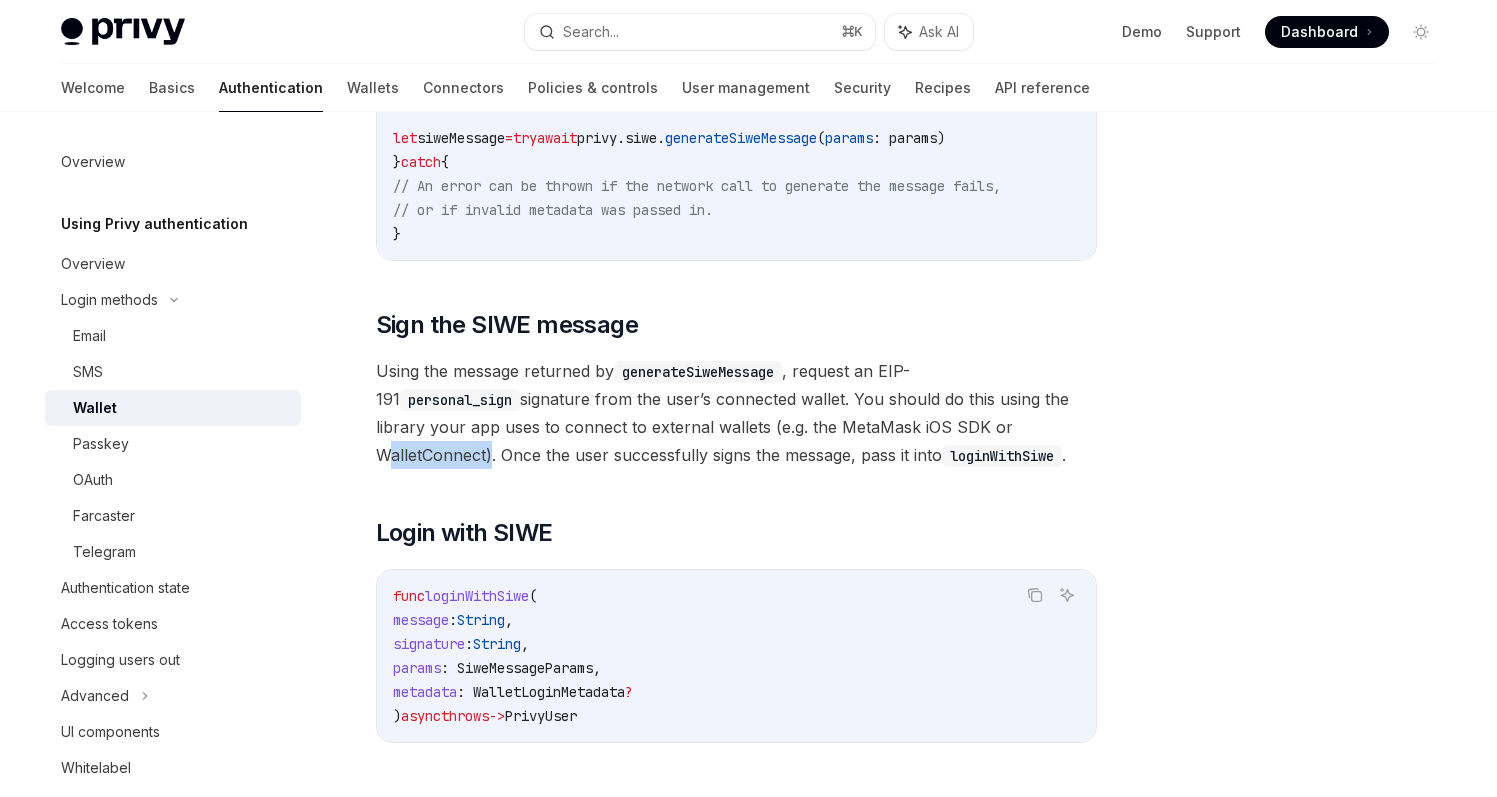 click on "Using the message returned by  generateSiweMessage , request an EIP-191  personal_sign  signature from the user’s connected wallet. You should do this using the library your app uses to connect to external wallets (e.g. the MetaMask iOS SDK or WalletConnect).
Once the user successfully signs the message, pass it into  loginWithSiwe ." at bounding box center [736, 413] 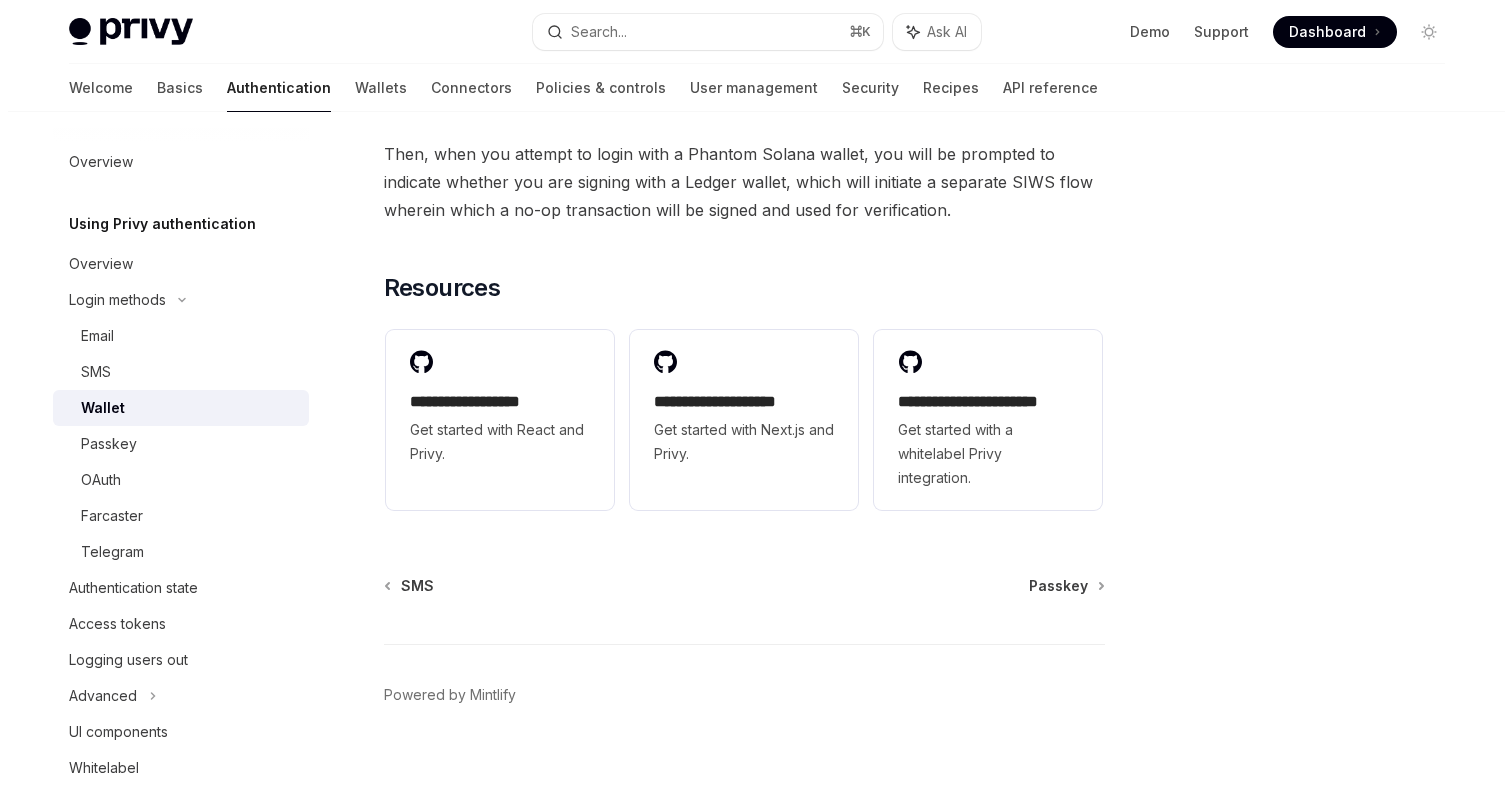 scroll, scrollTop: 2114, scrollLeft: 0, axis: vertical 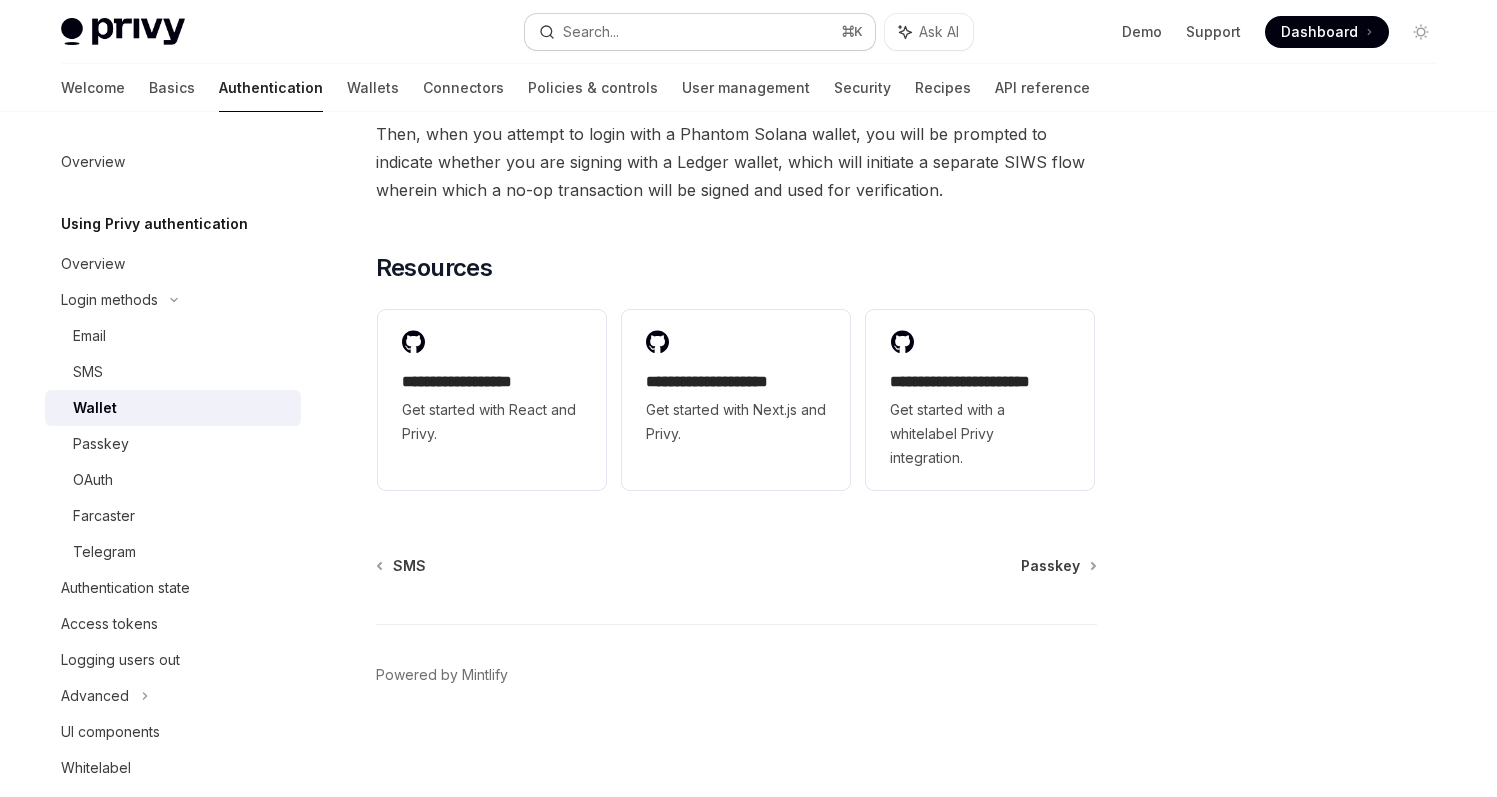 click on "Search... ⌘ K" at bounding box center (700, 32) 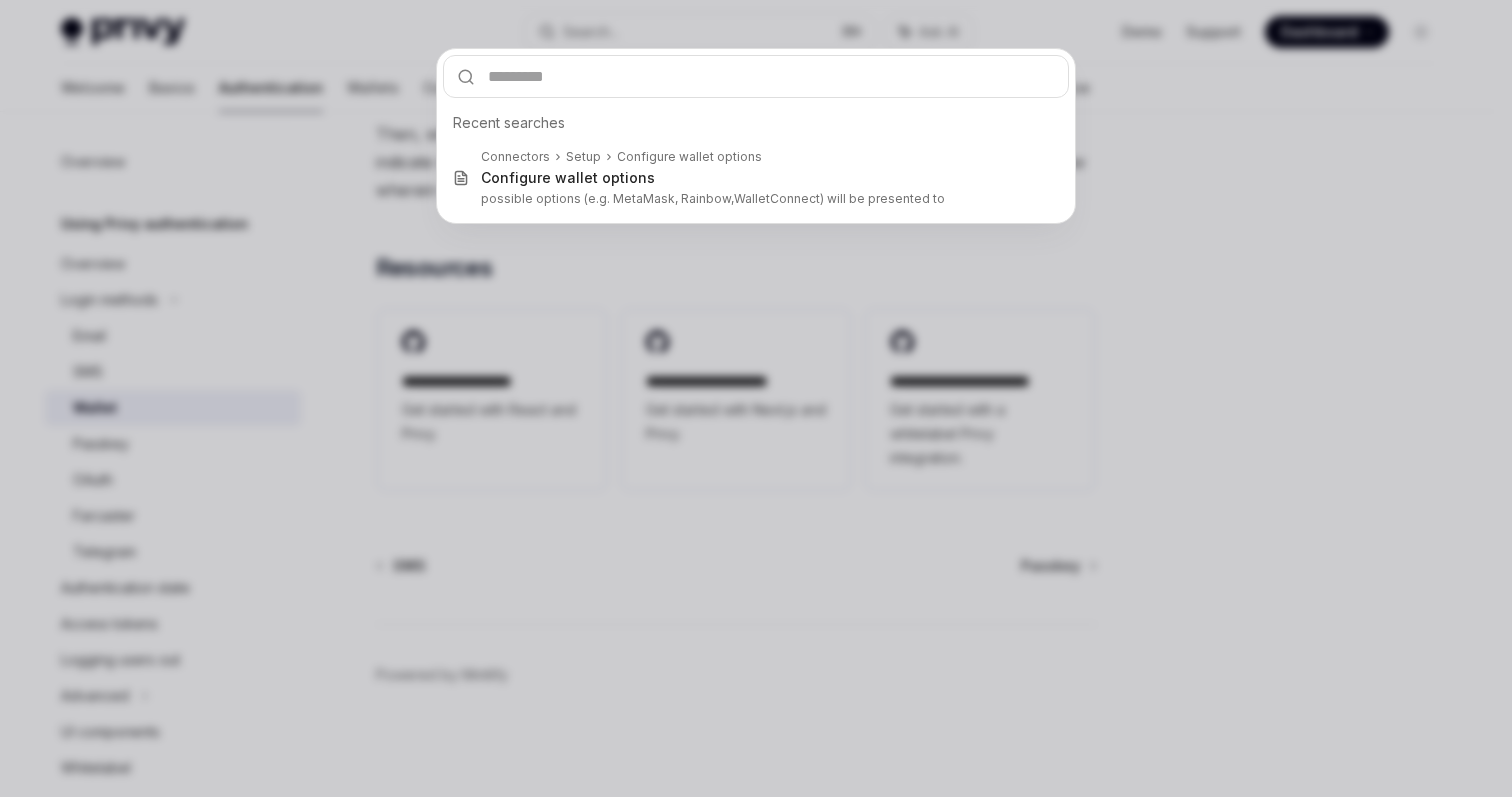 type on "**********" 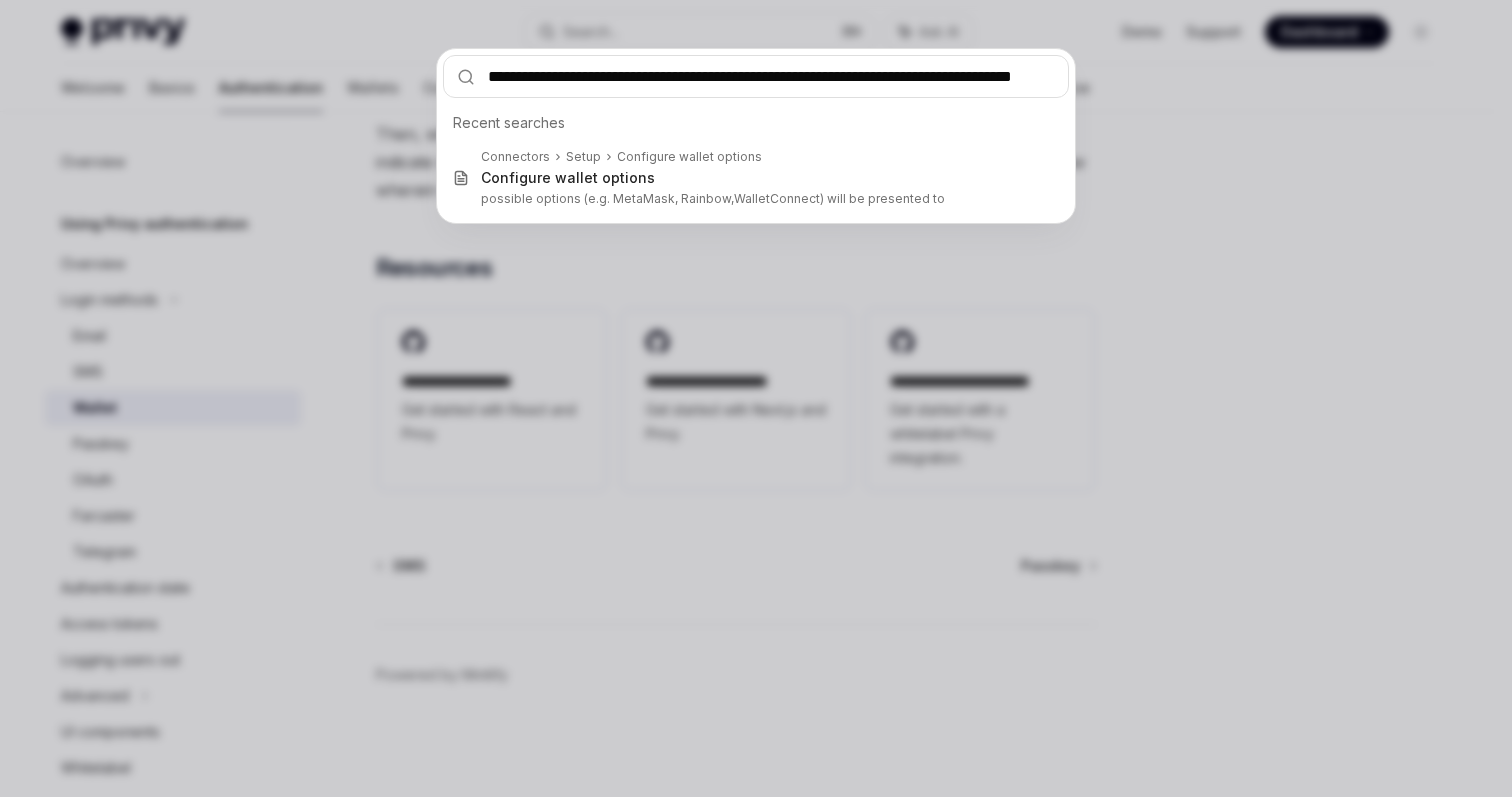scroll, scrollTop: 0, scrollLeft: 81, axis: horizontal 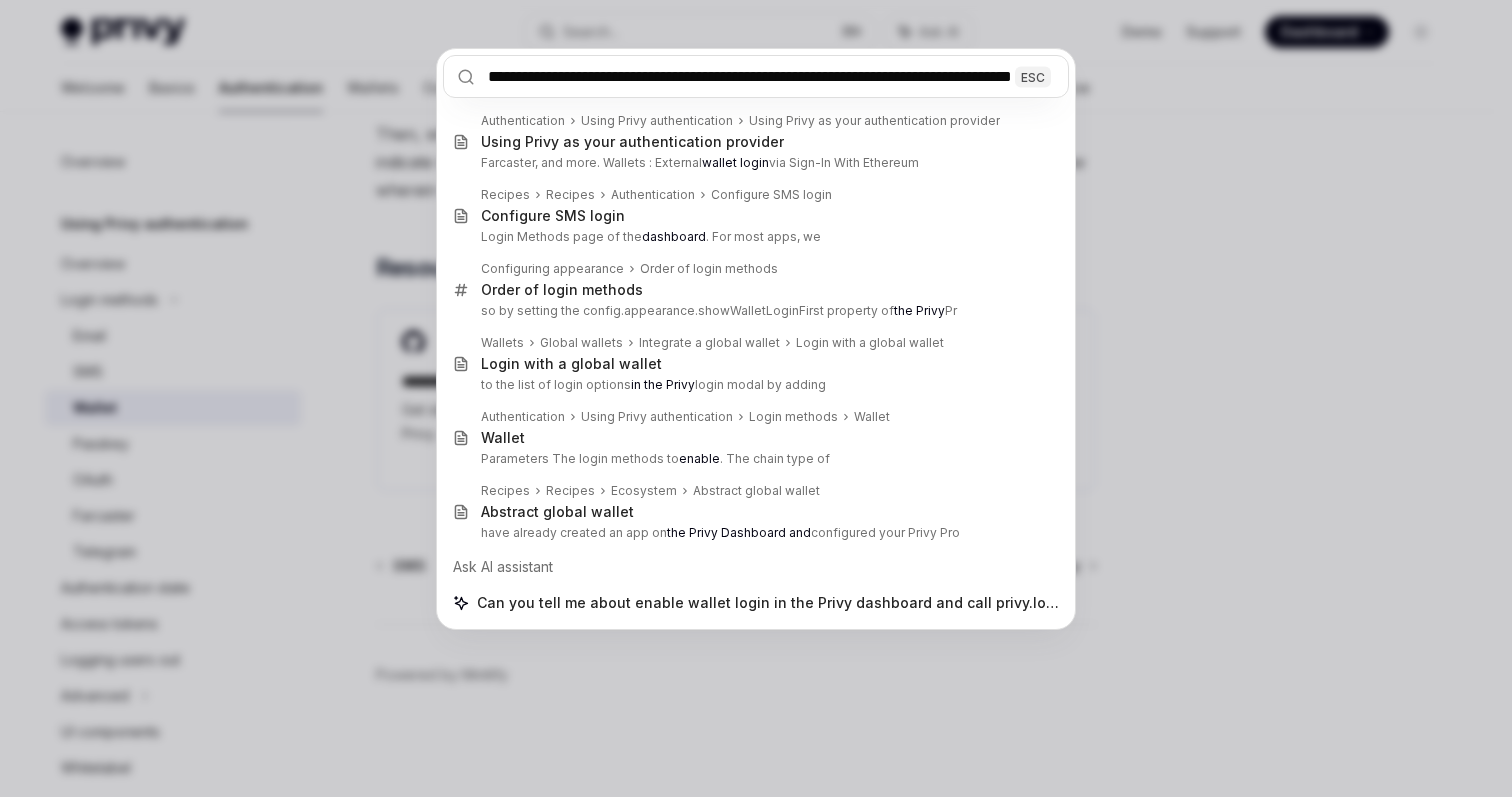 click on "**********" at bounding box center (756, 76) 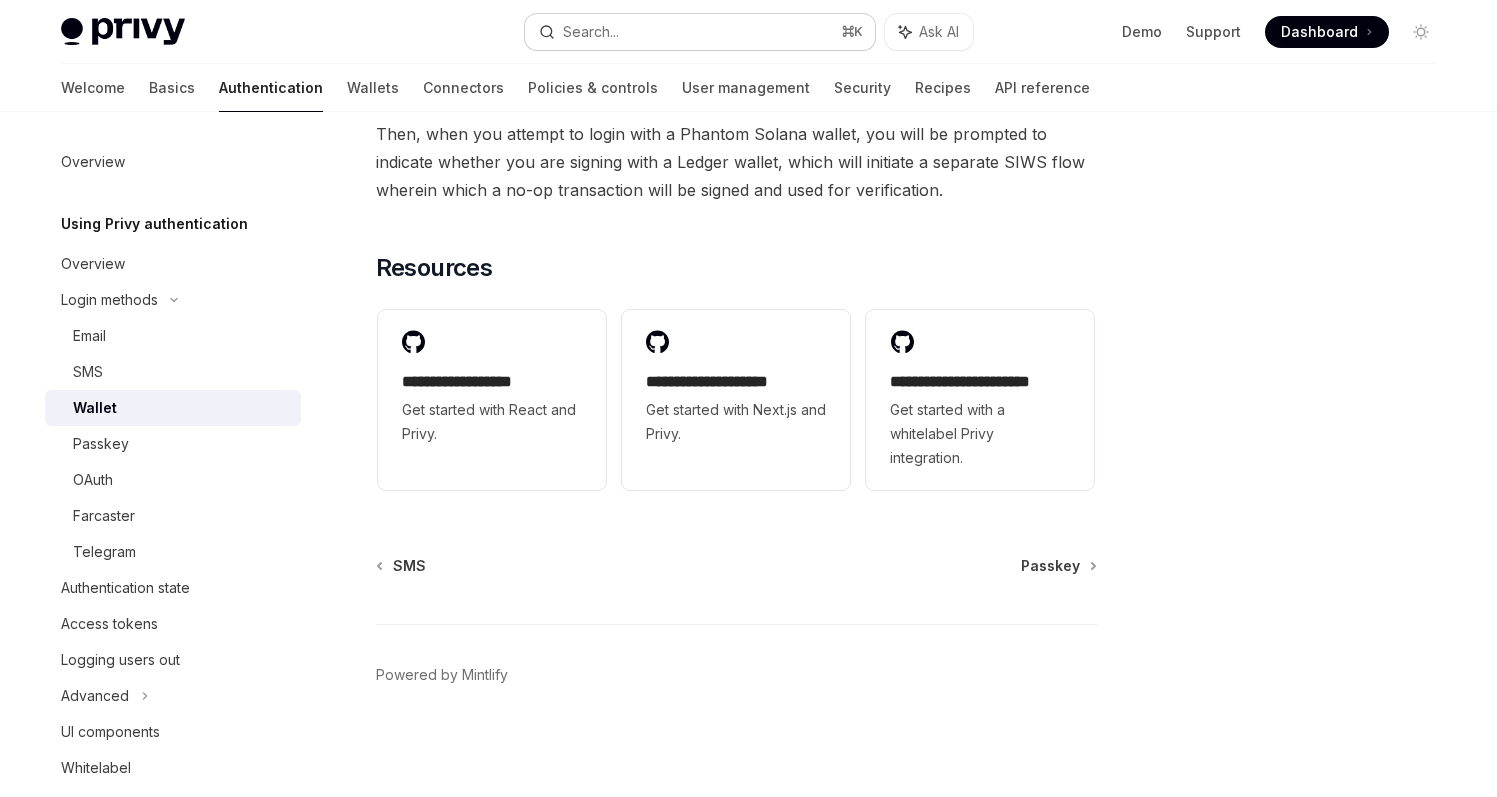 type 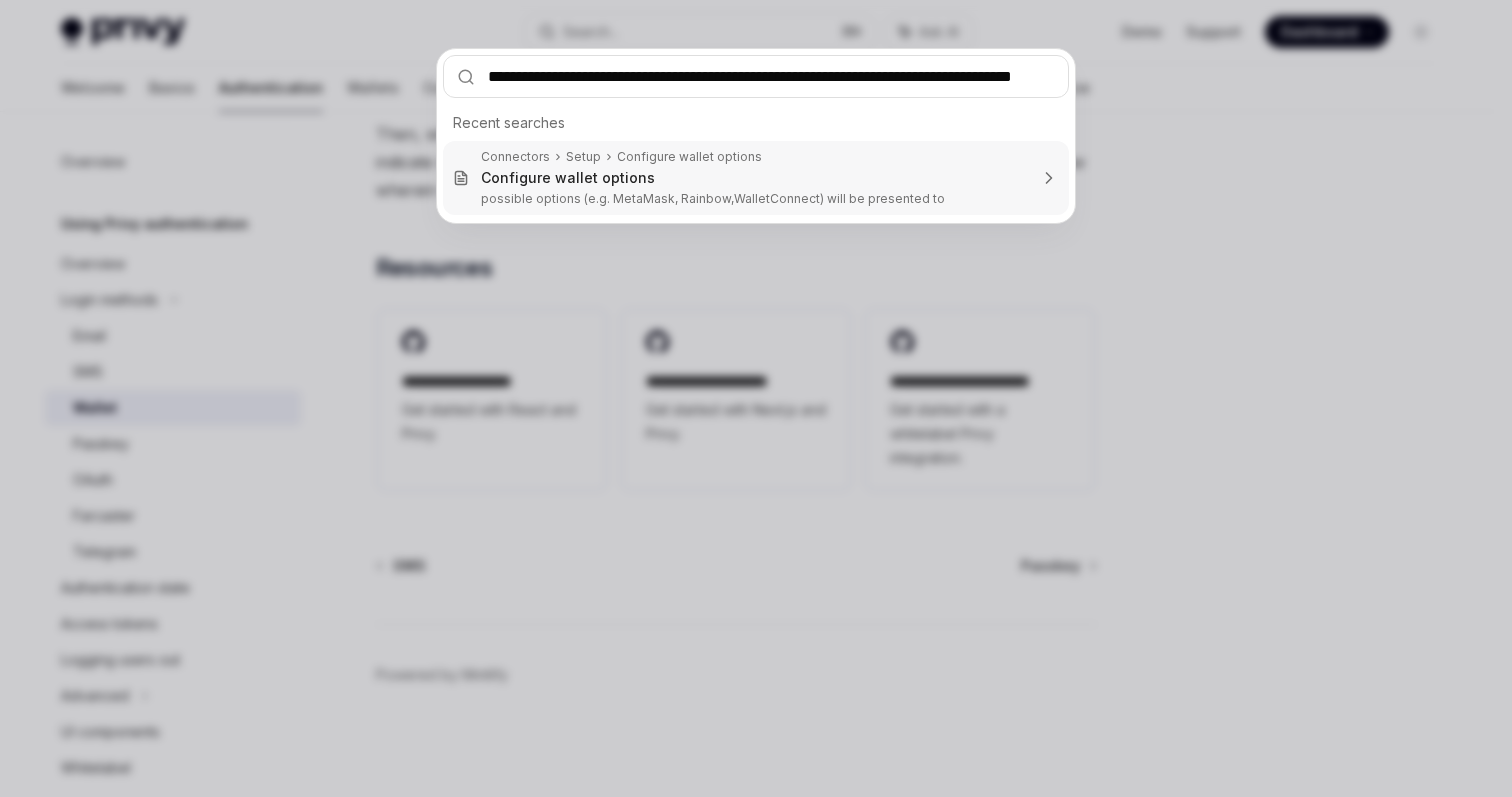 scroll, scrollTop: 0, scrollLeft: 81, axis: horizontal 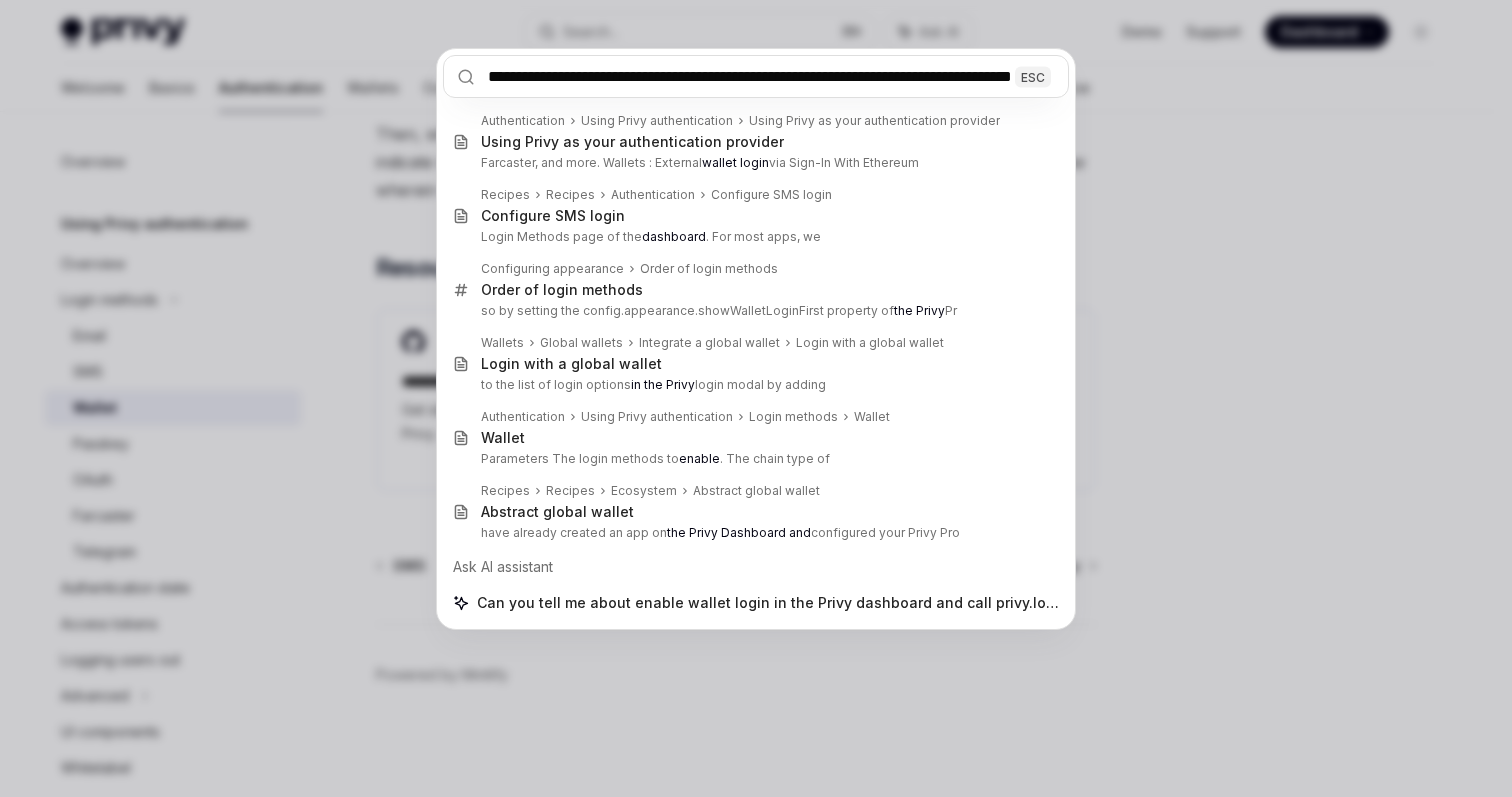 type on "**********" 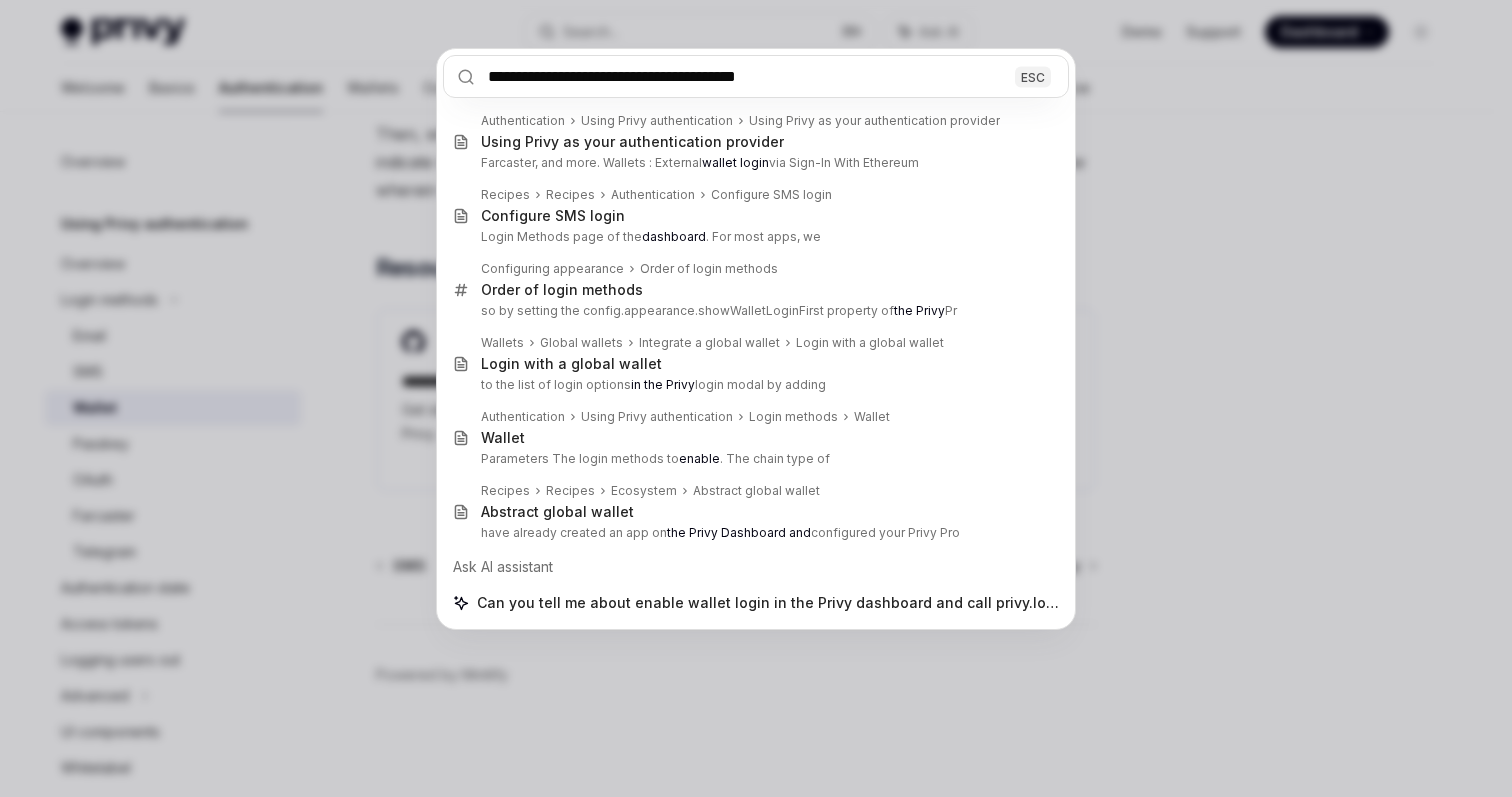 drag, startPoint x: 743, startPoint y: 71, endPoint x: 390, endPoint y: 68, distance: 353.01276 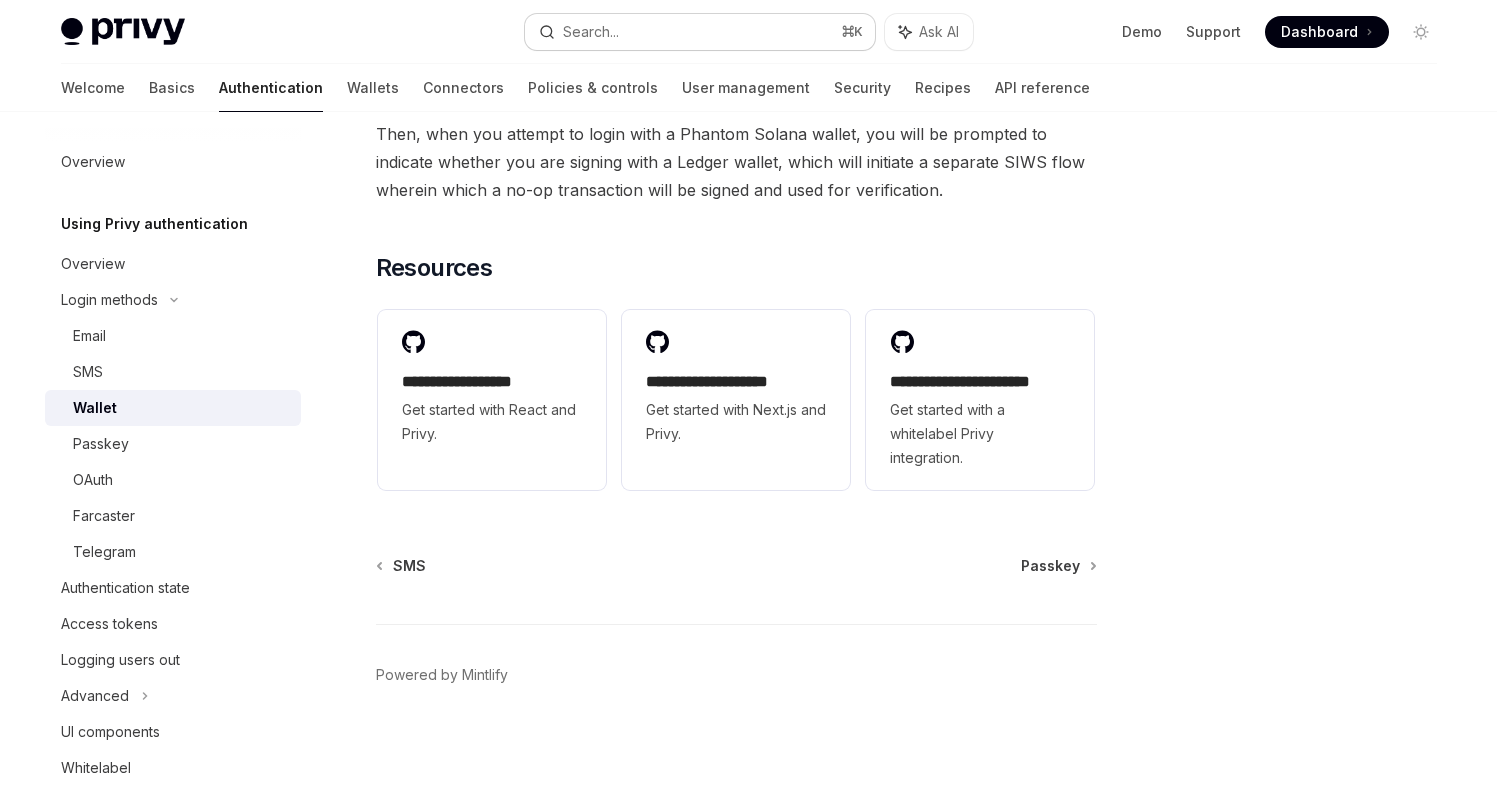 click on "Search... ⌘ K" at bounding box center (700, 32) 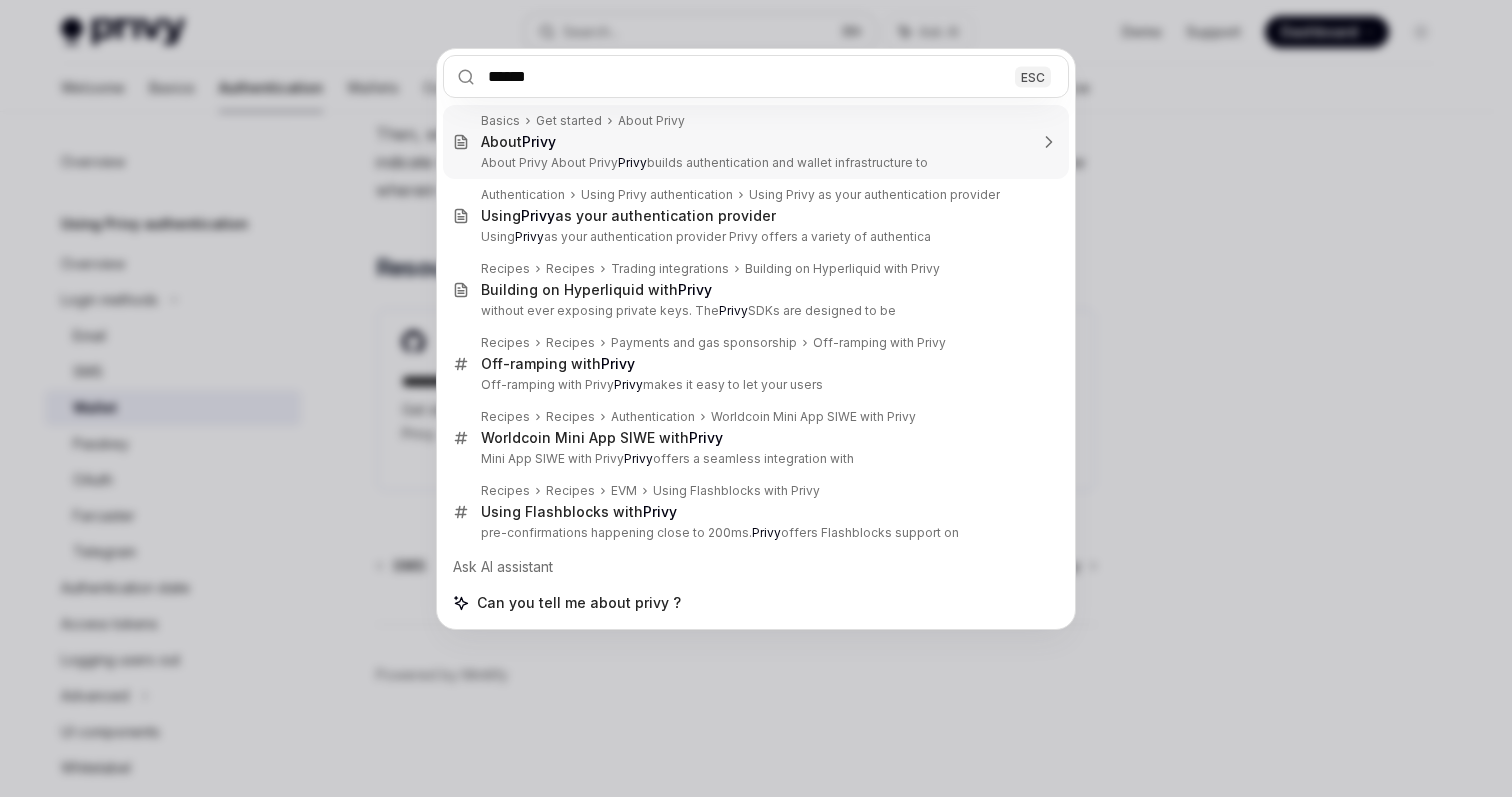 type on "**********" 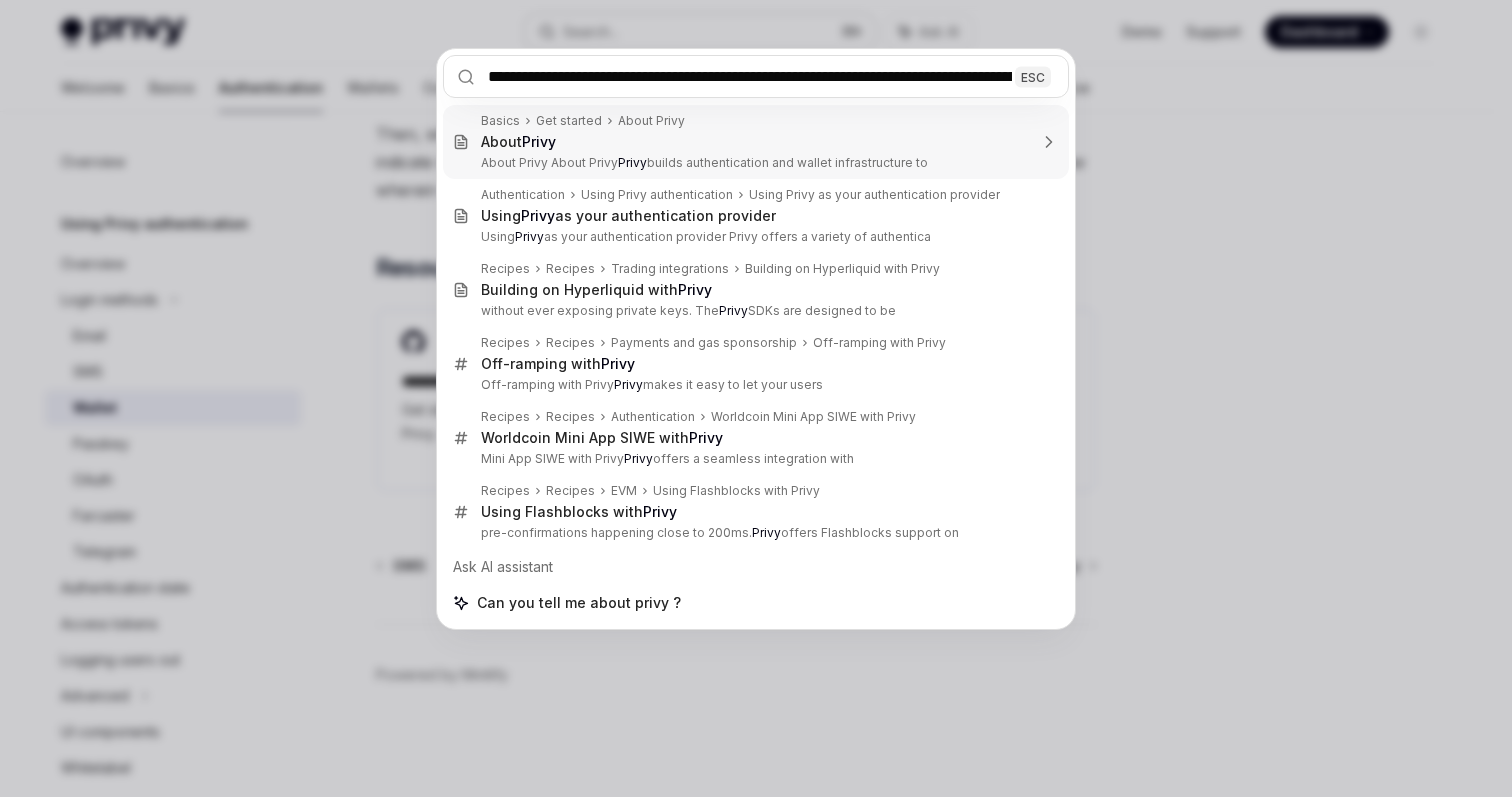 scroll, scrollTop: 0, scrollLeft: 121, axis: horizontal 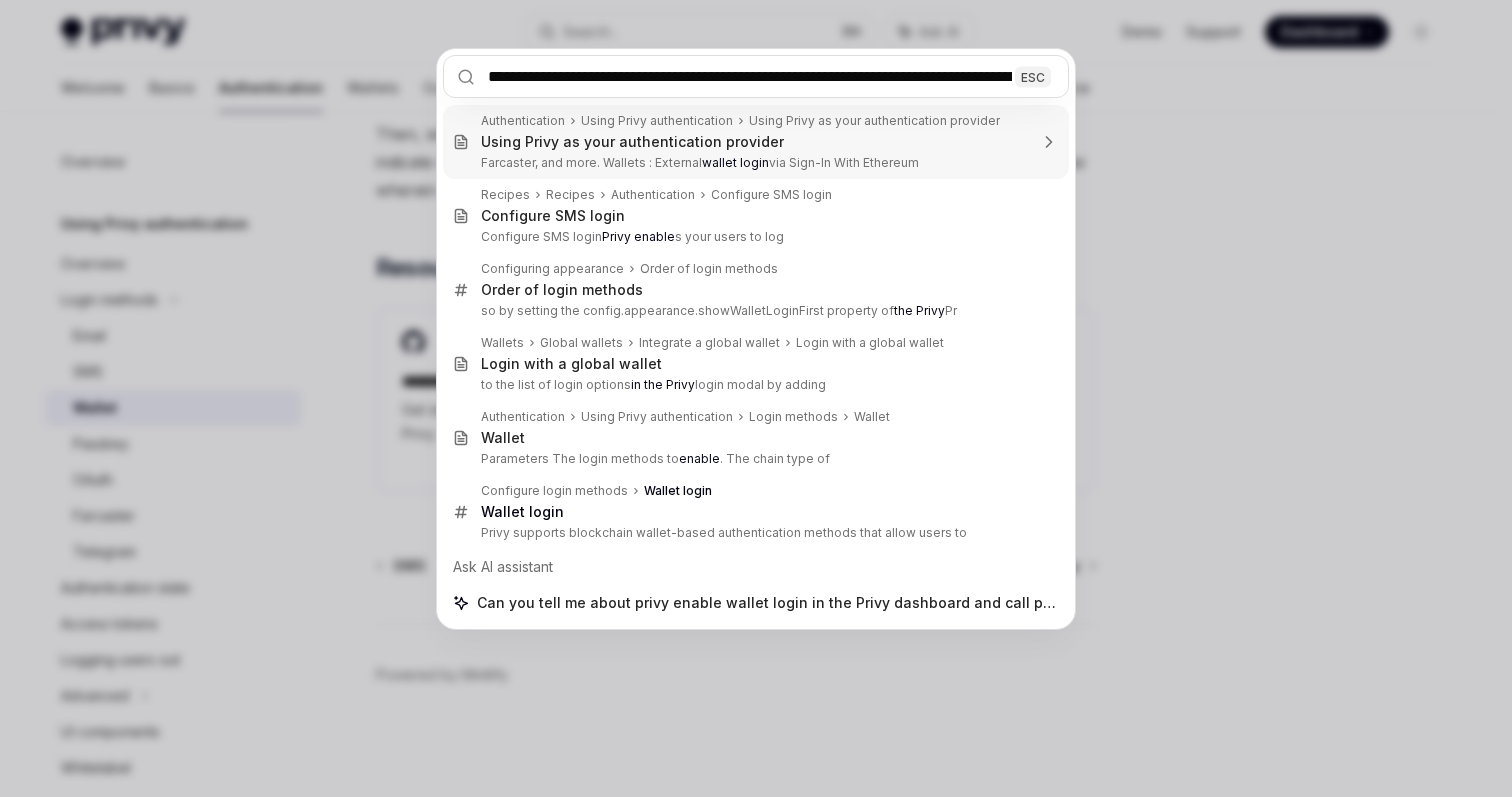 drag, startPoint x: 746, startPoint y: 76, endPoint x: 429, endPoint y: 62, distance: 317.309 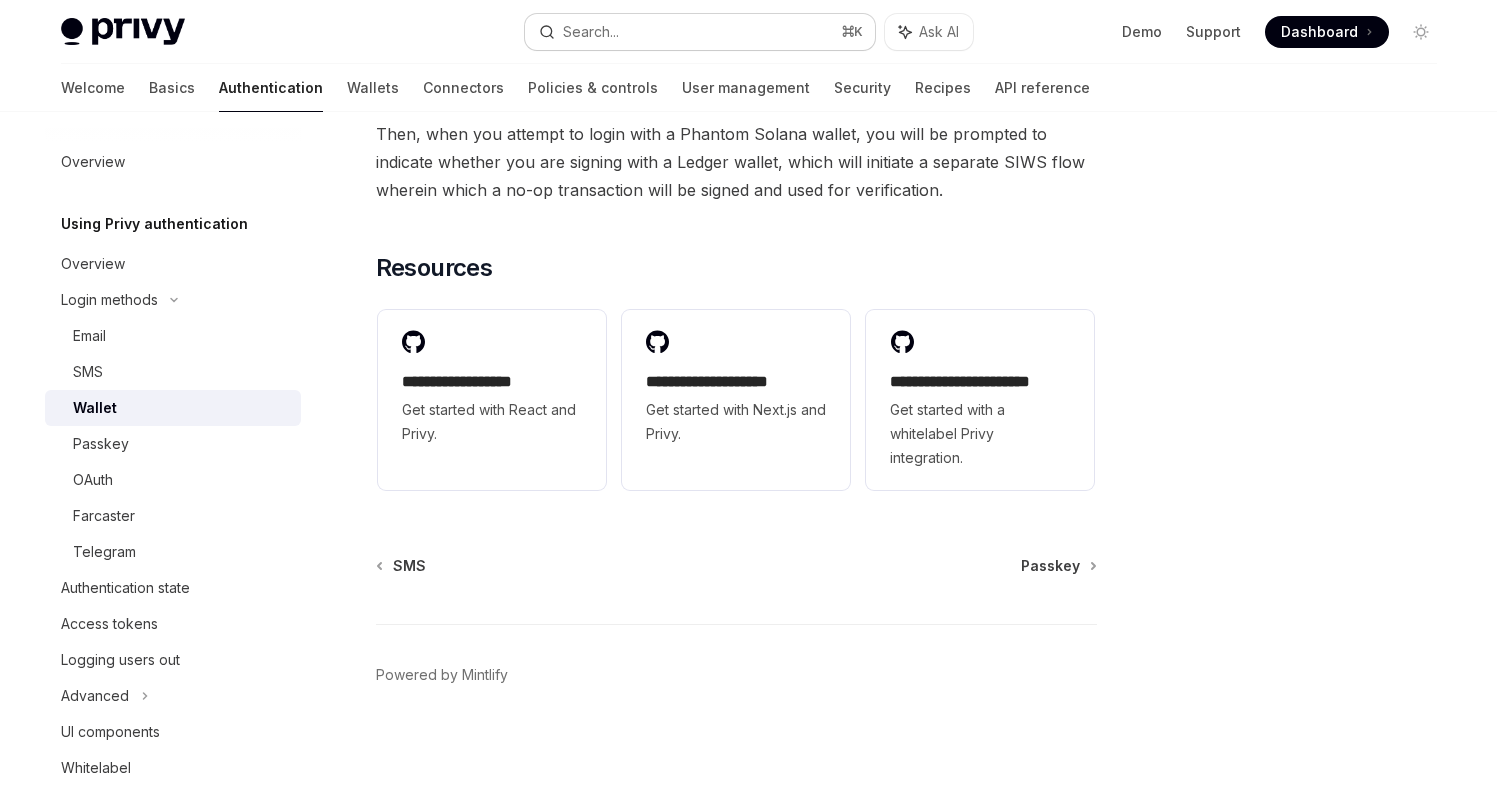 click on "Search... ⌘ K" at bounding box center [700, 32] 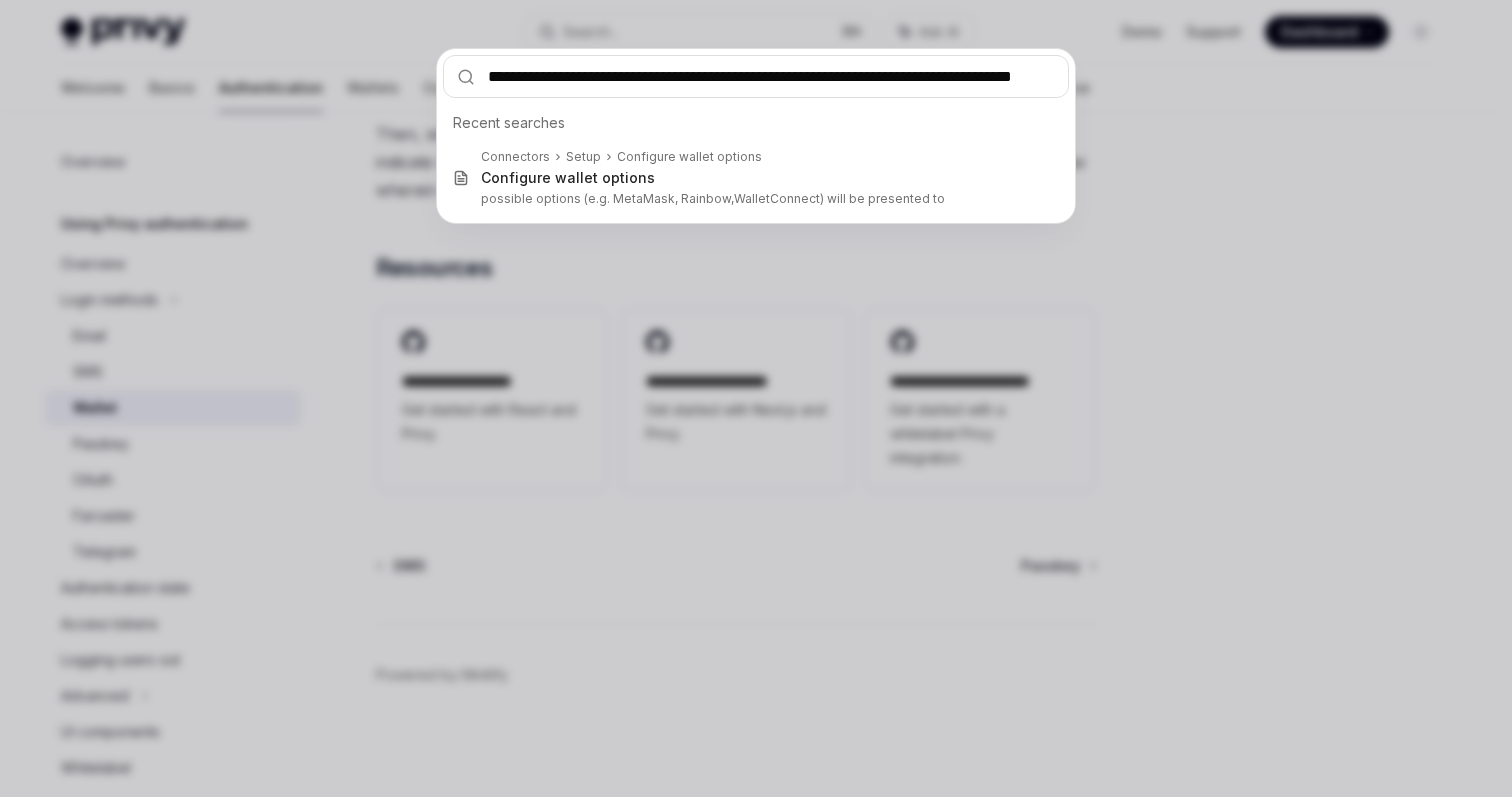 scroll, scrollTop: 0, scrollLeft: 81, axis: horizontal 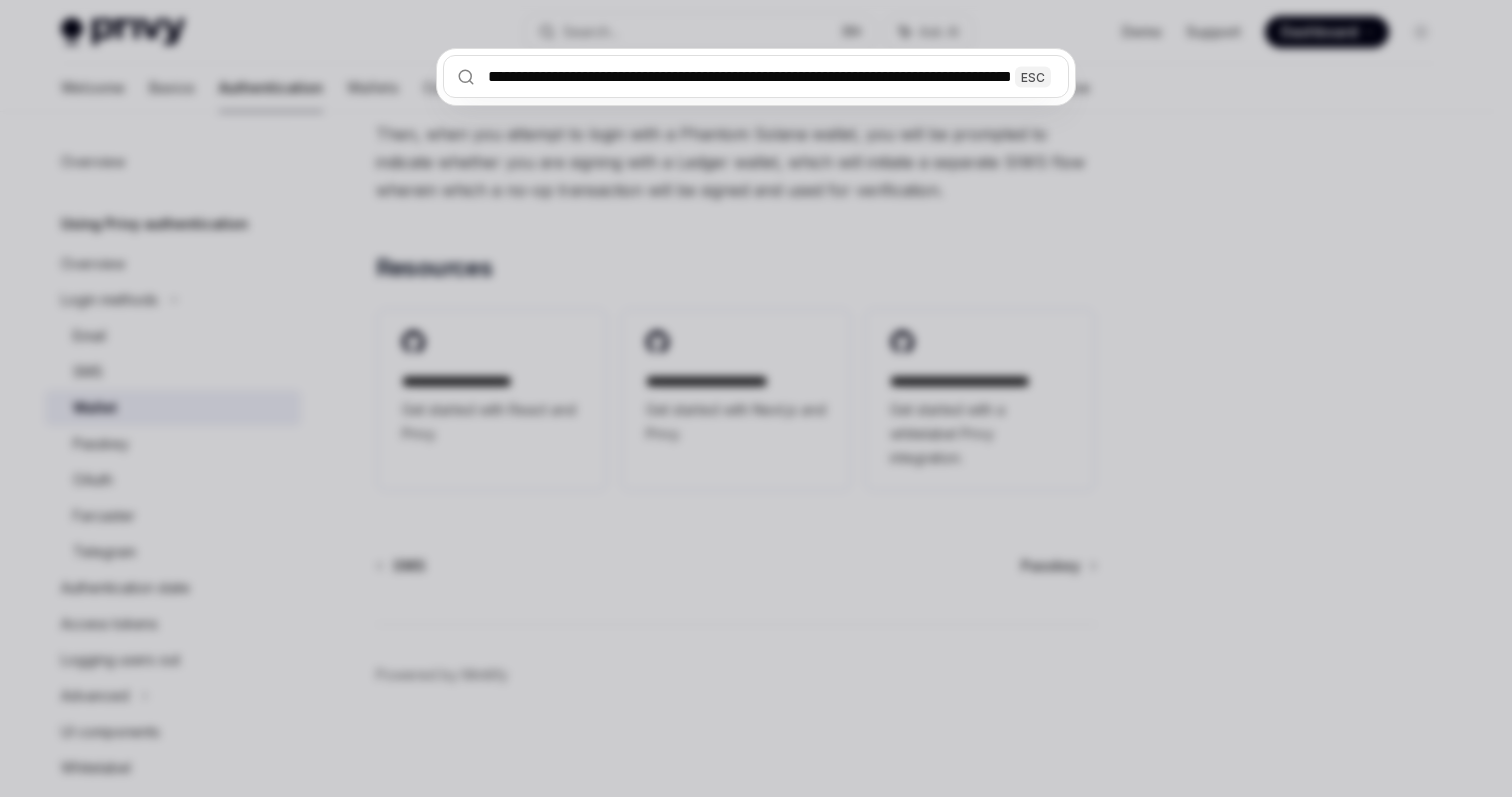 type on "**********" 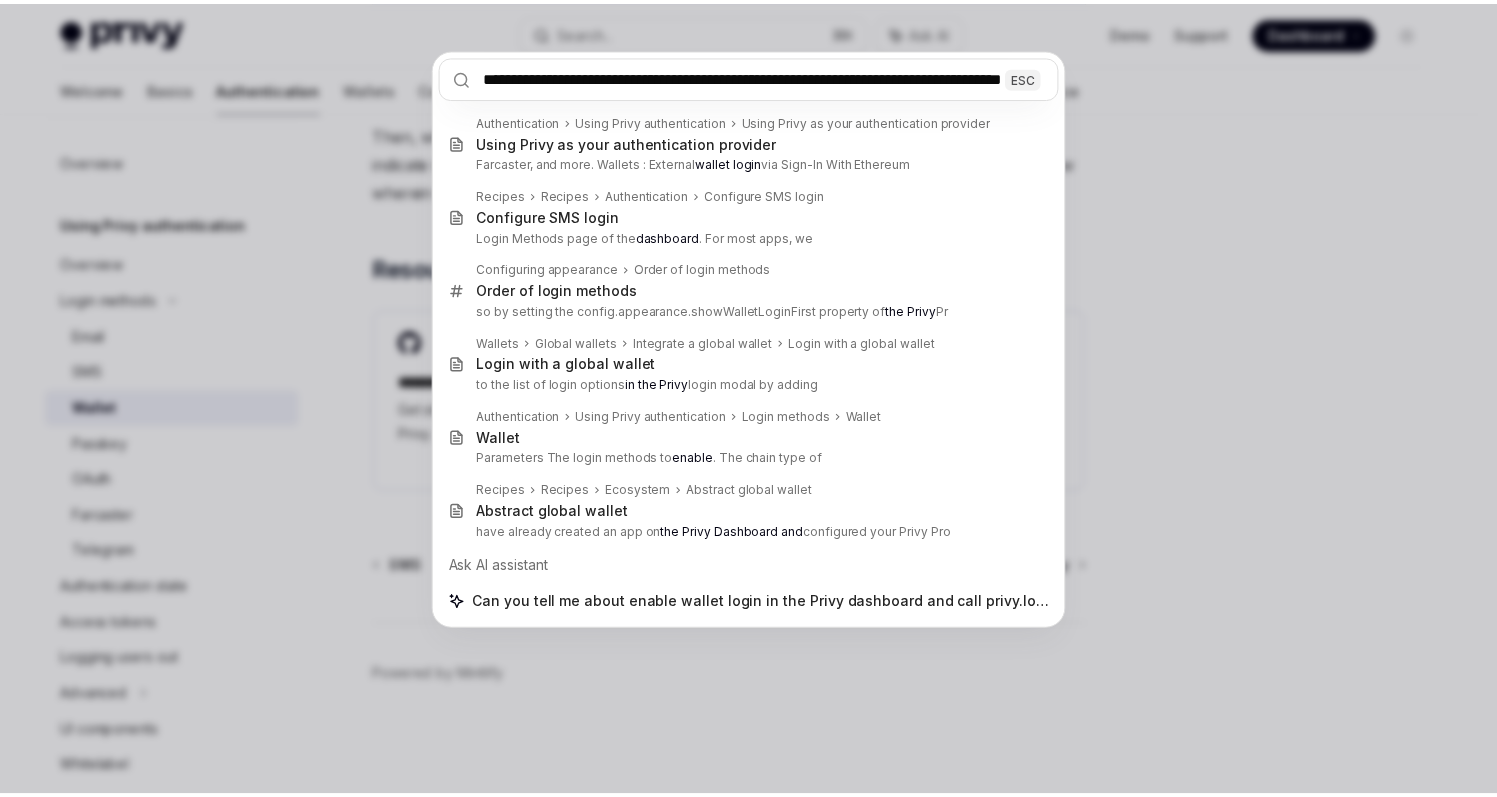 scroll, scrollTop: 0, scrollLeft: 0, axis: both 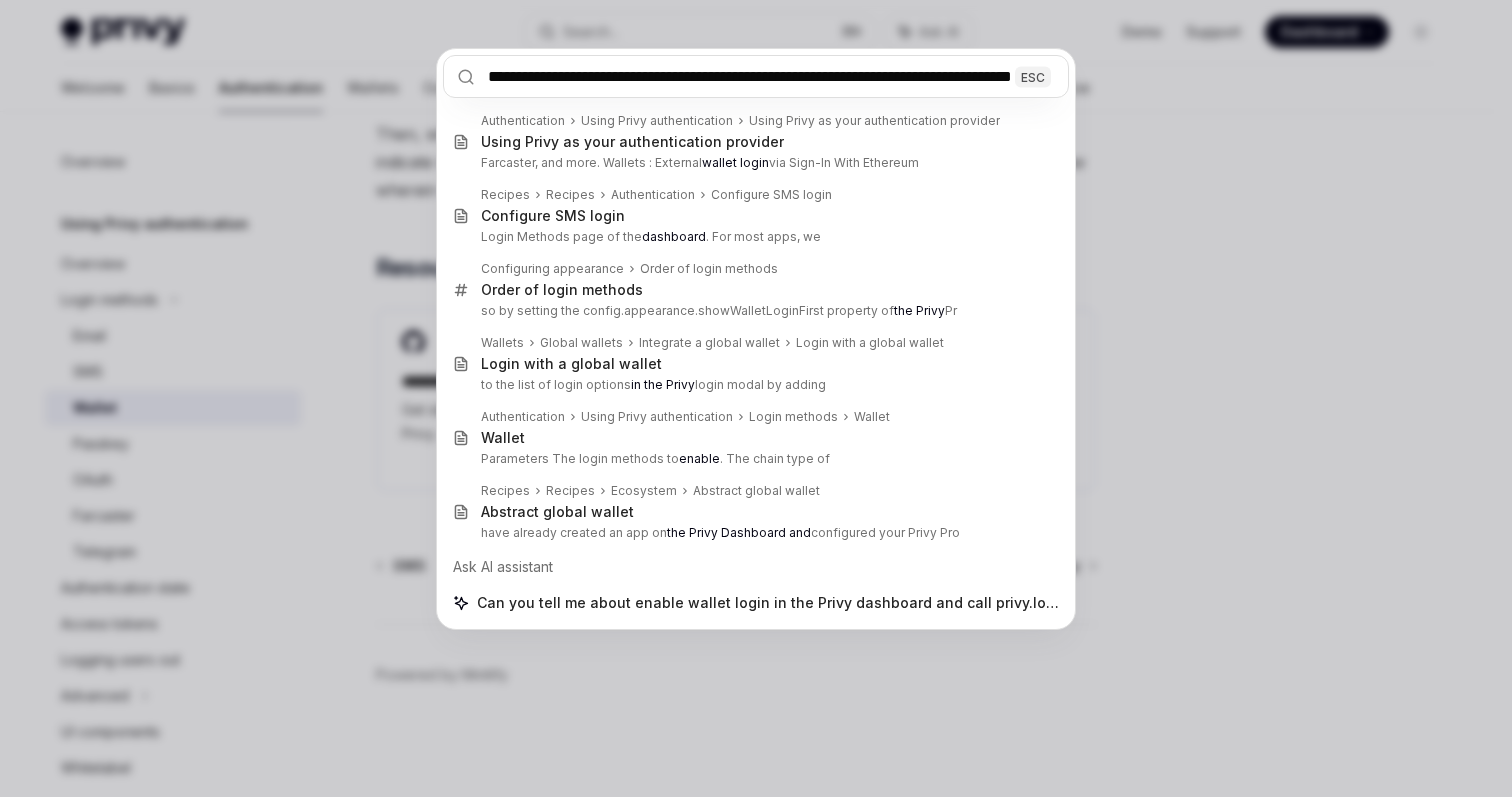click on "**********" at bounding box center (756, 398) 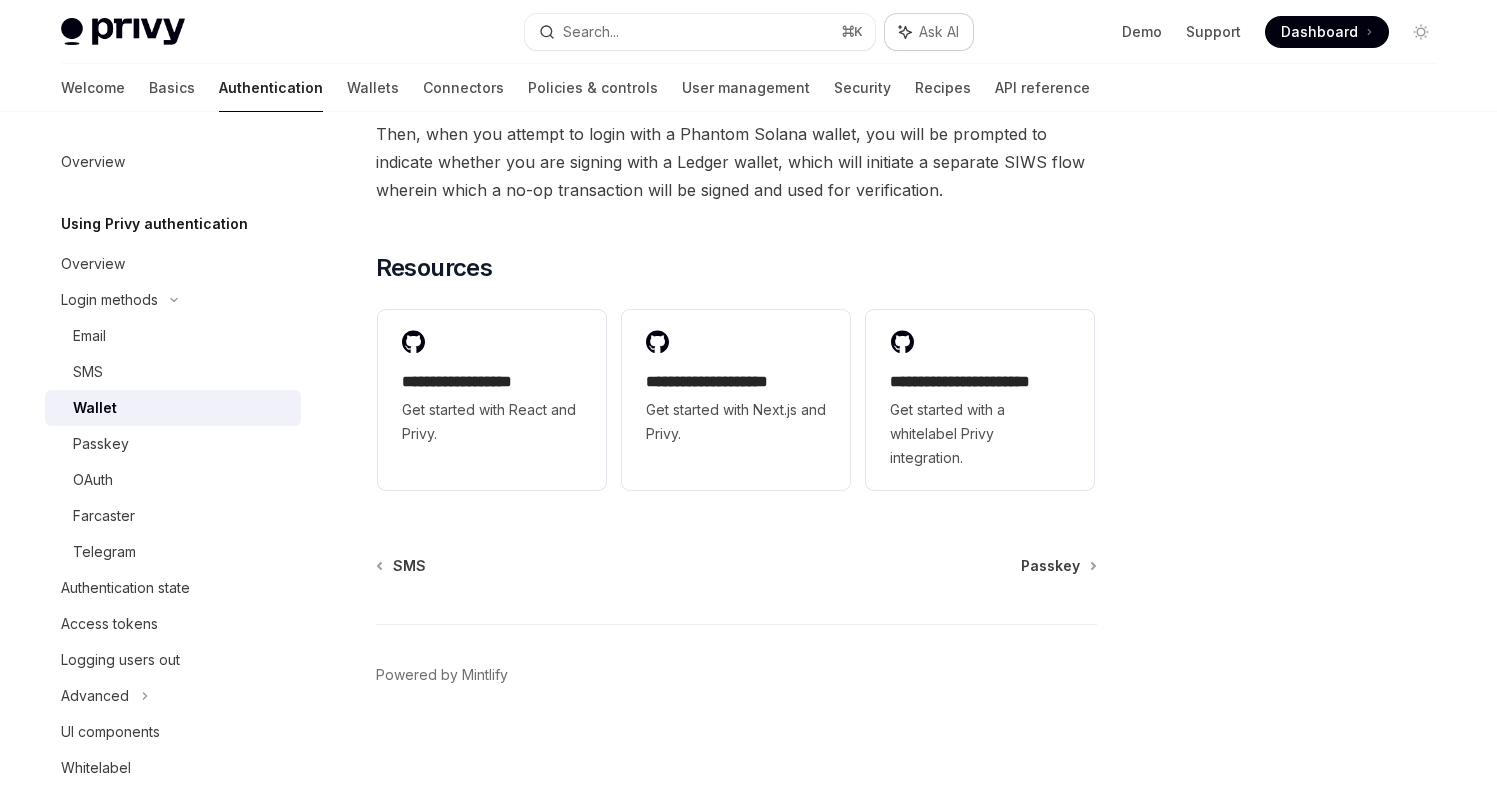click on "Ask AI" at bounding box center [939, 32] 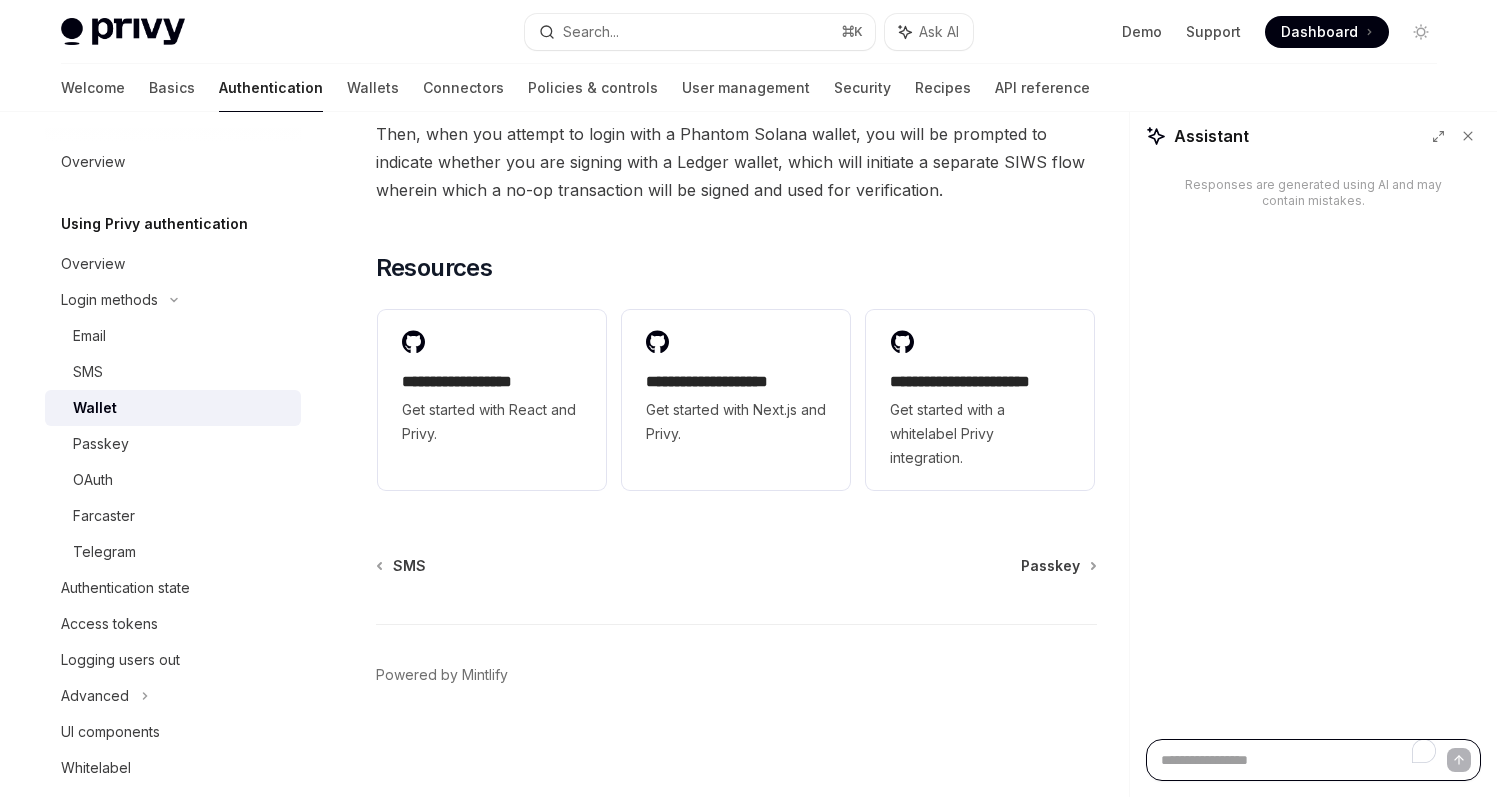 paste on "**********" 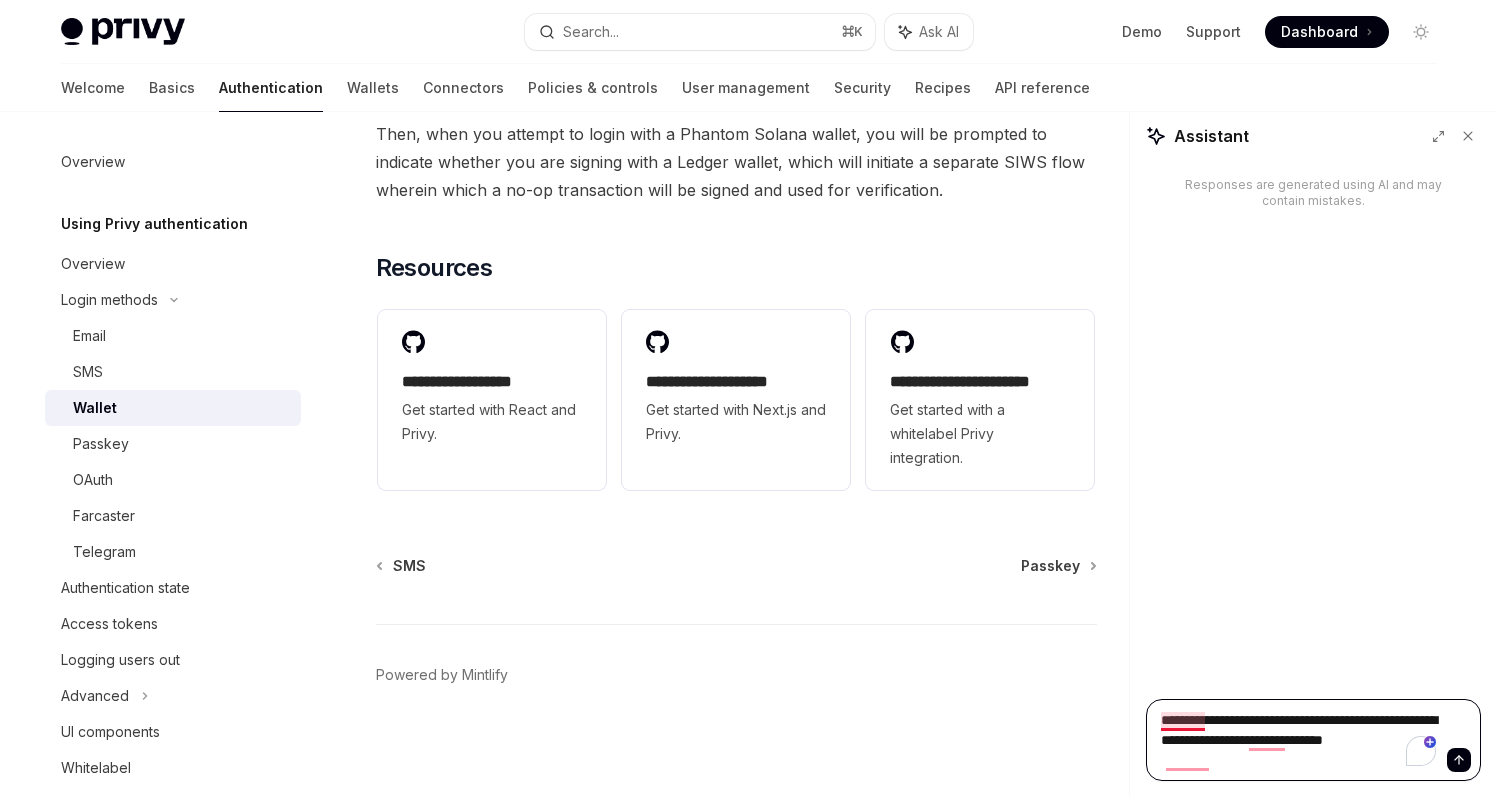 drag, startPoint x: 1237, startPoint y: 763, endPoint x: 1159, endPoint y: 719, distance: 89.55445 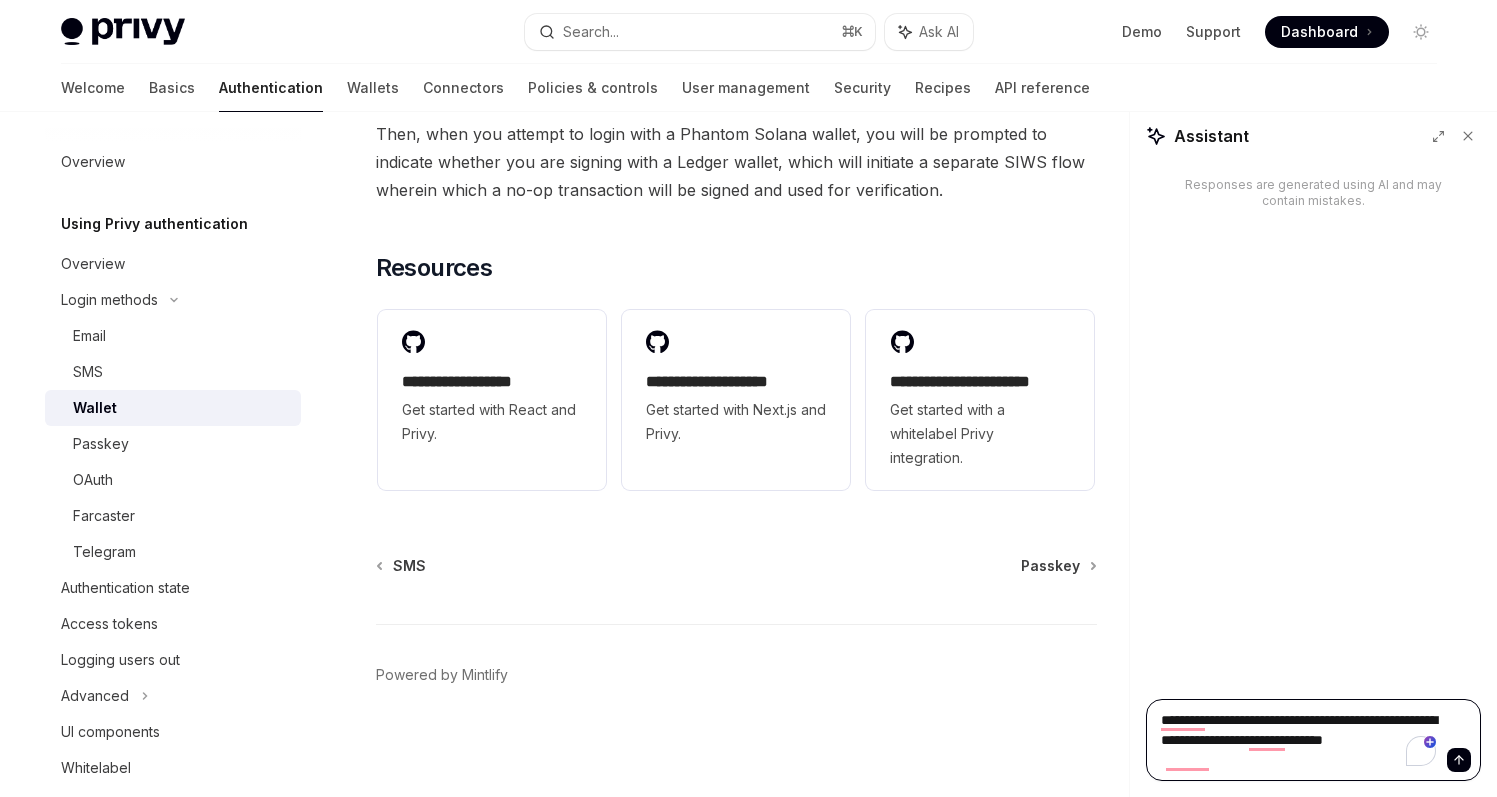 type on "*" 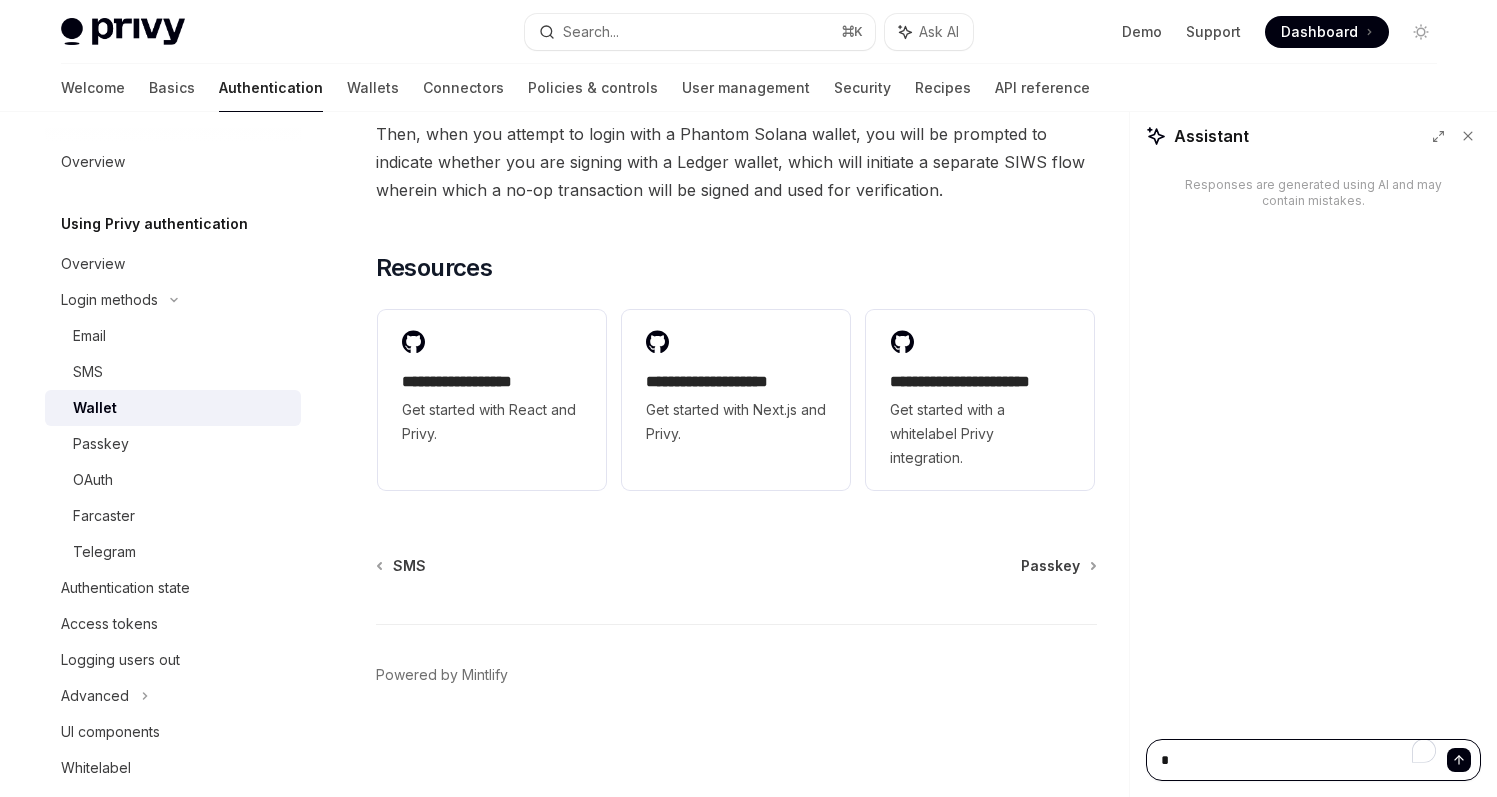 type on "**" 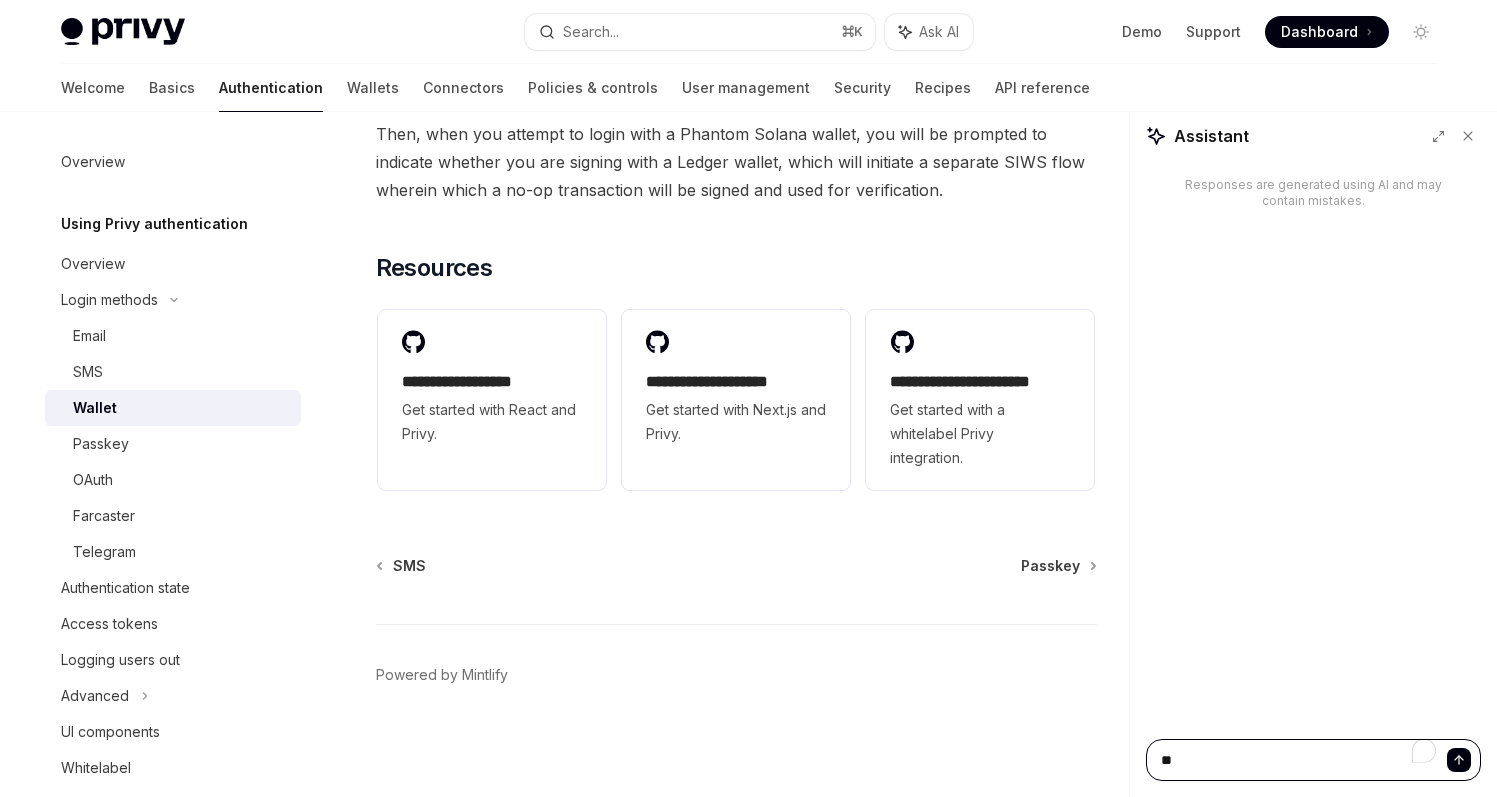 type on "***" 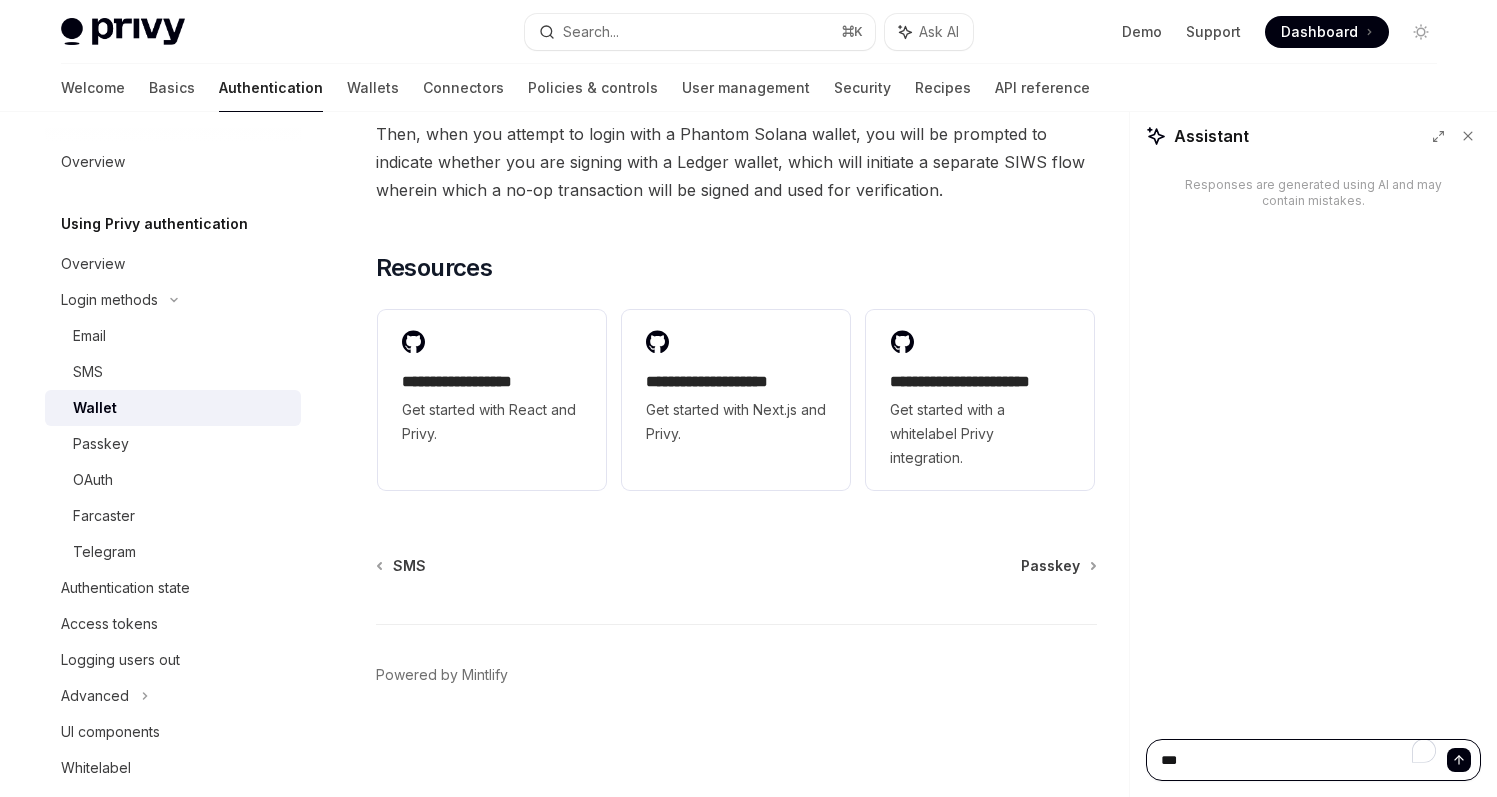 type on "****" 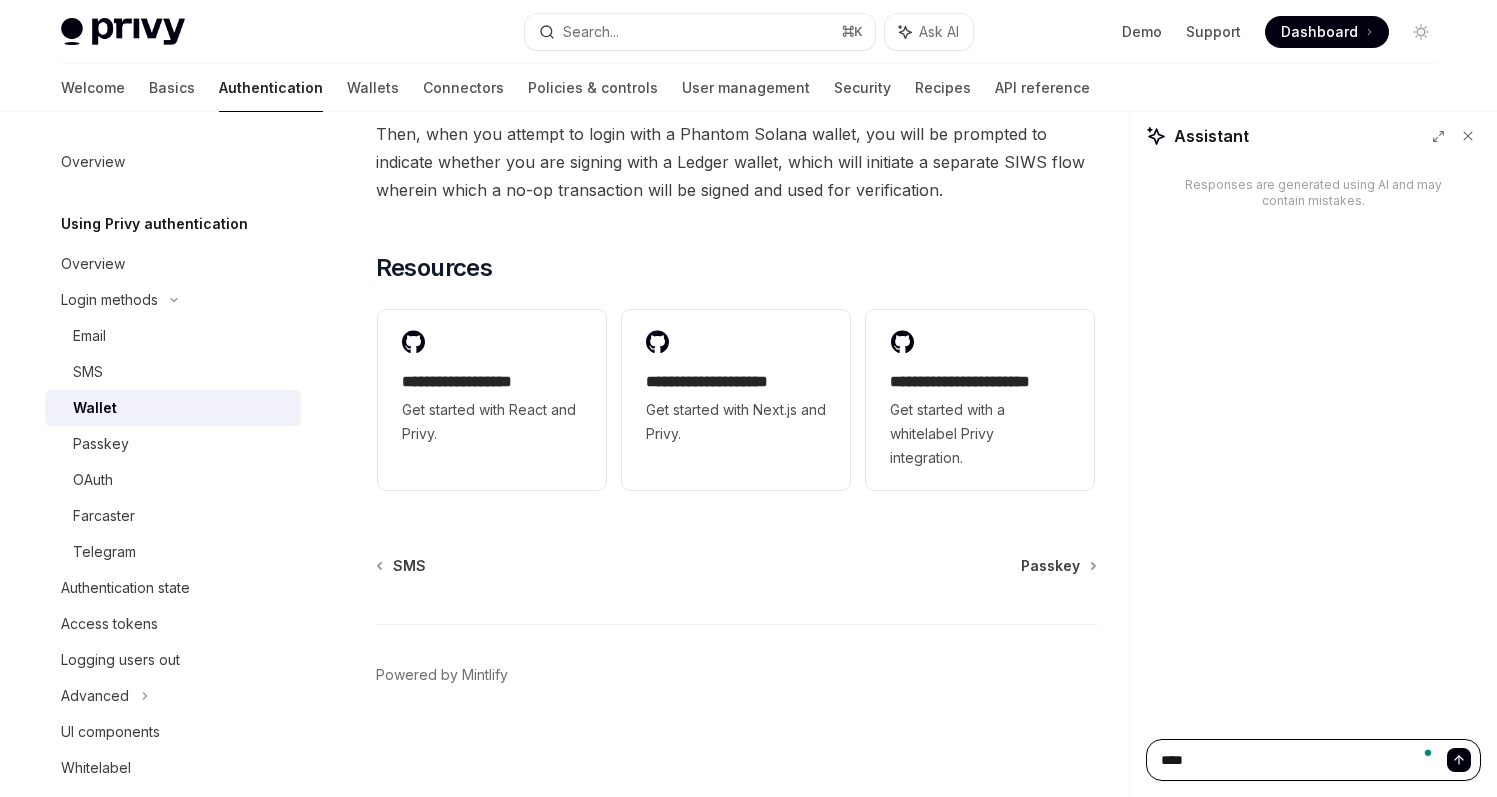 type on "****" 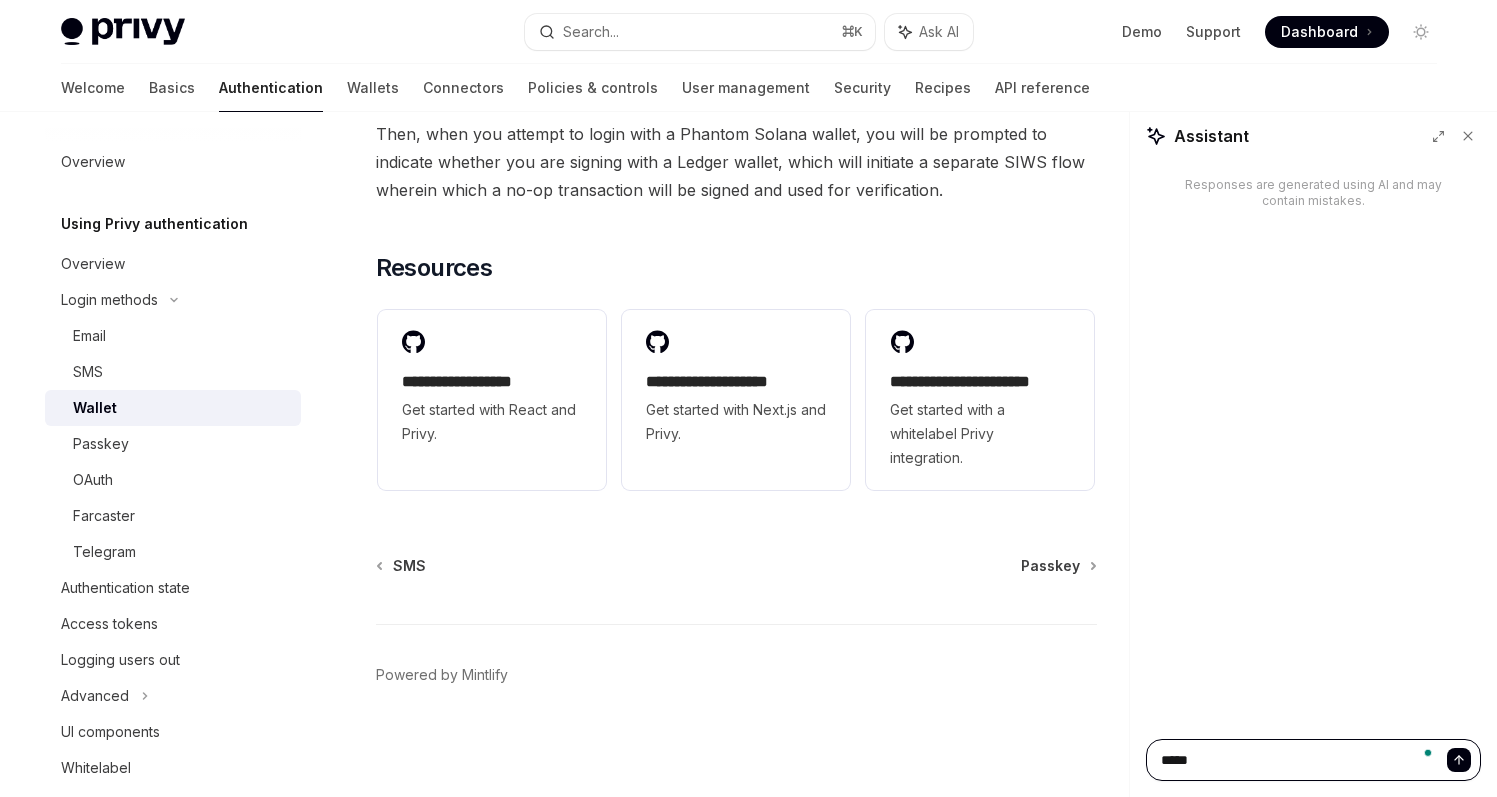 type on "******" 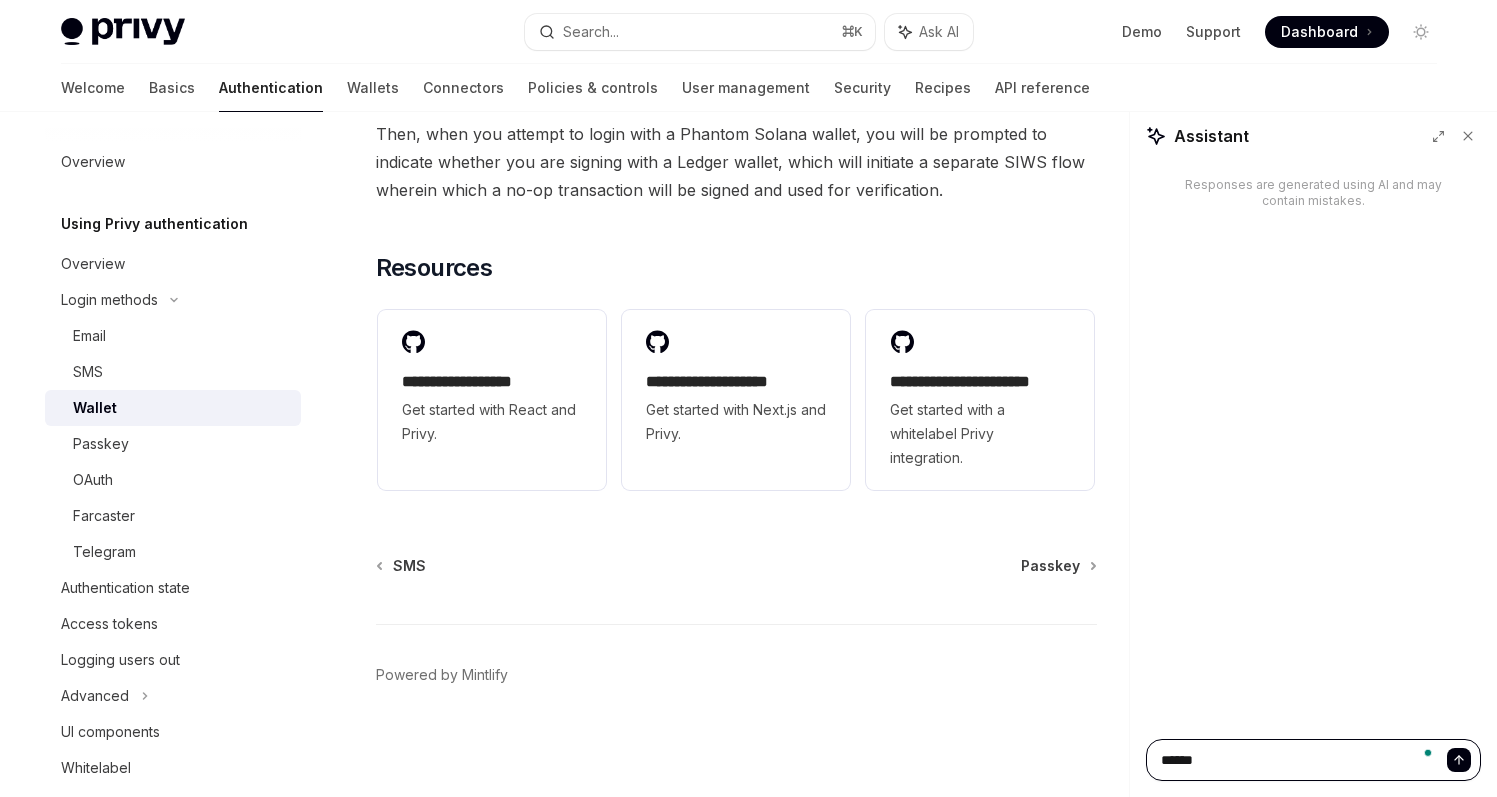 type on "*******" 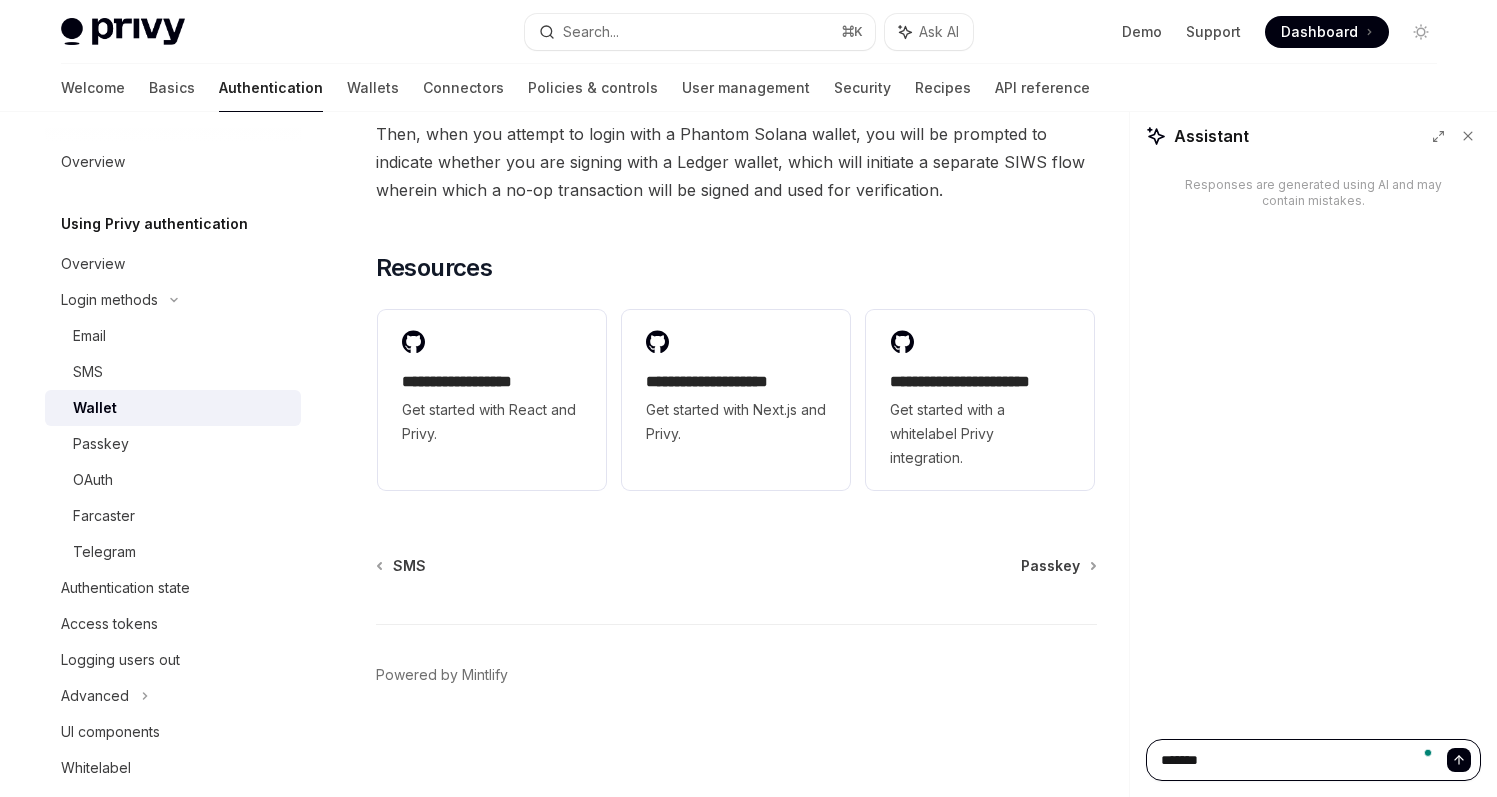 type on "*******" 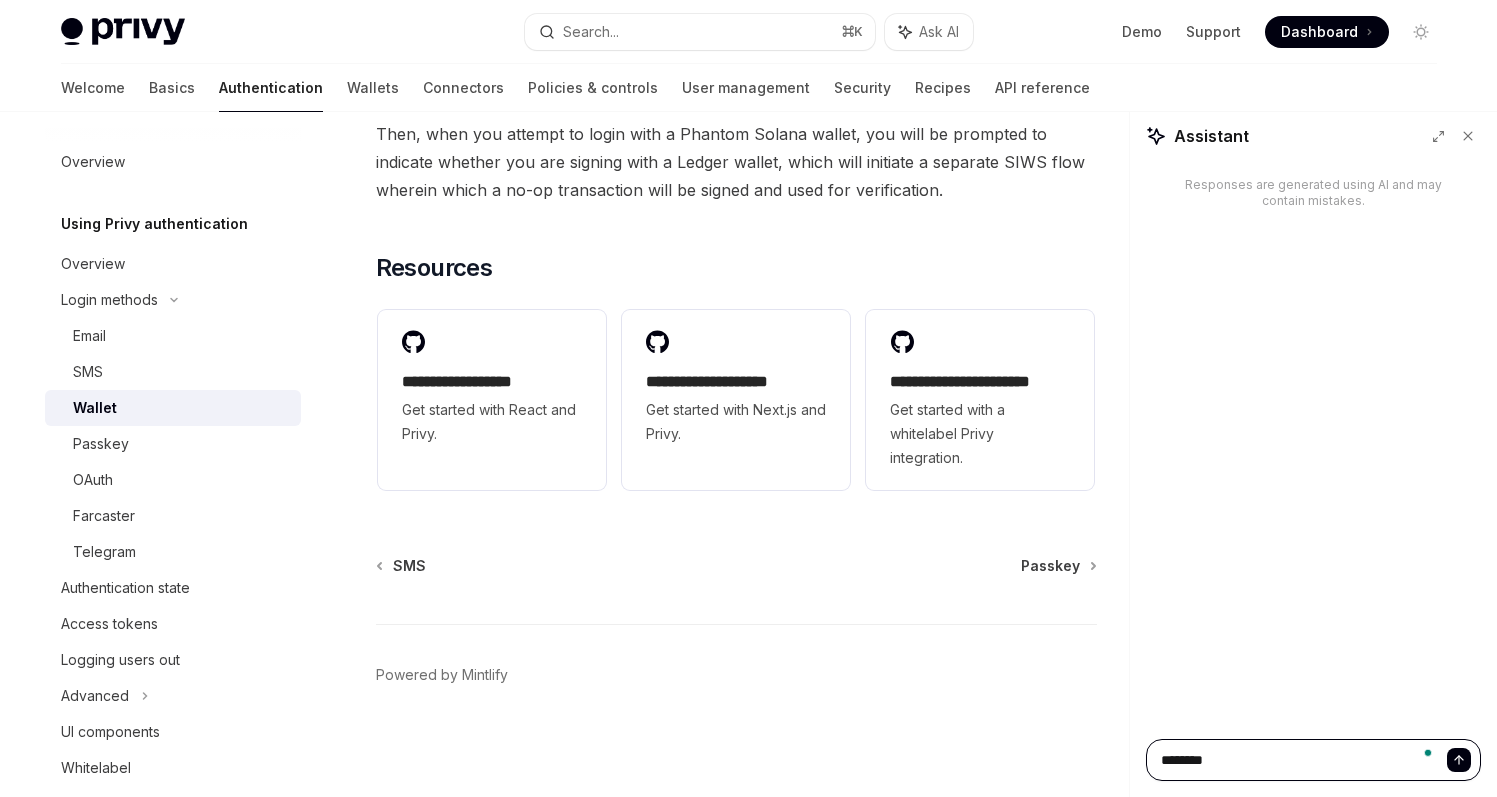 type on "*********" 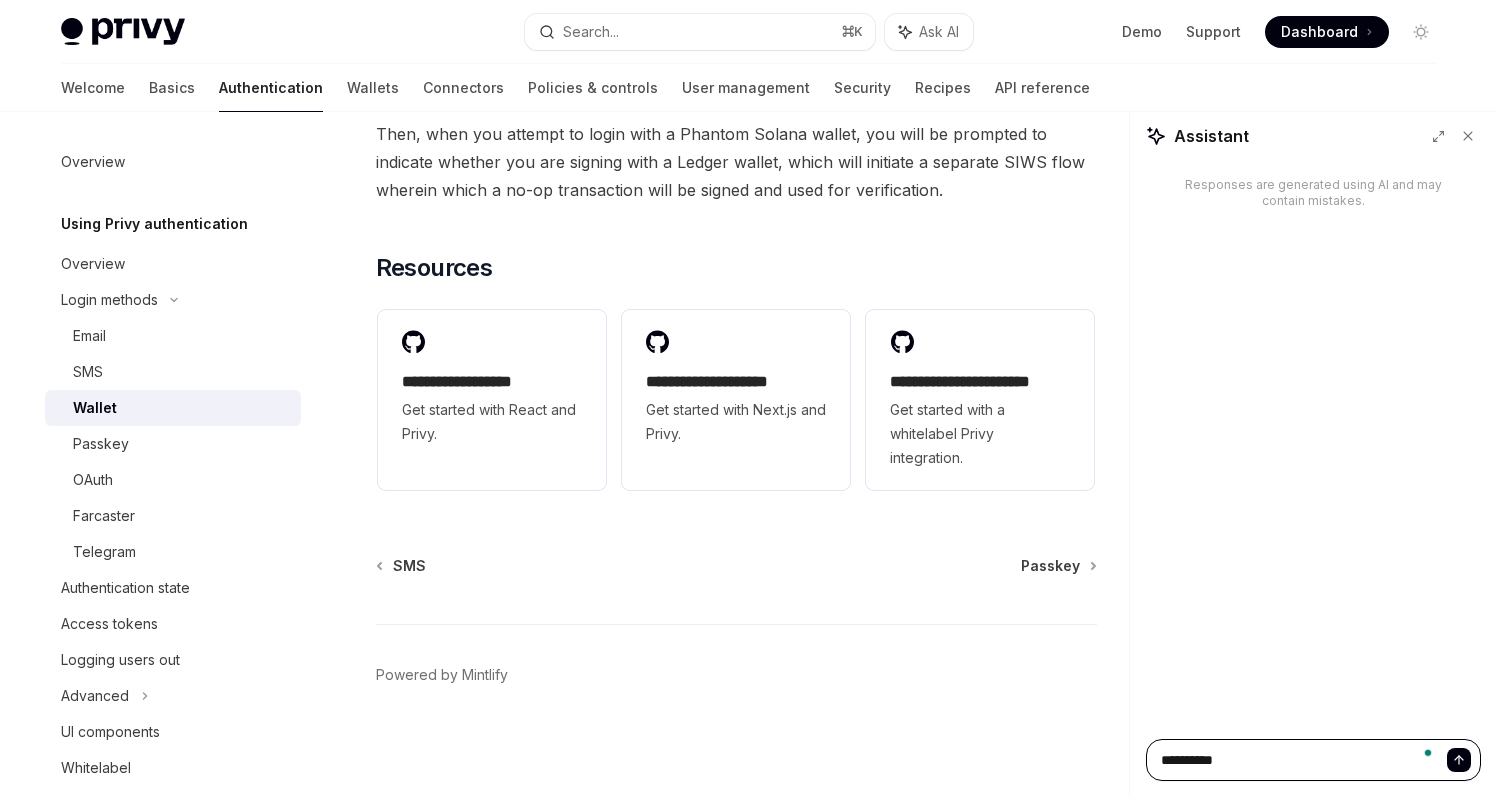 type on "**********" 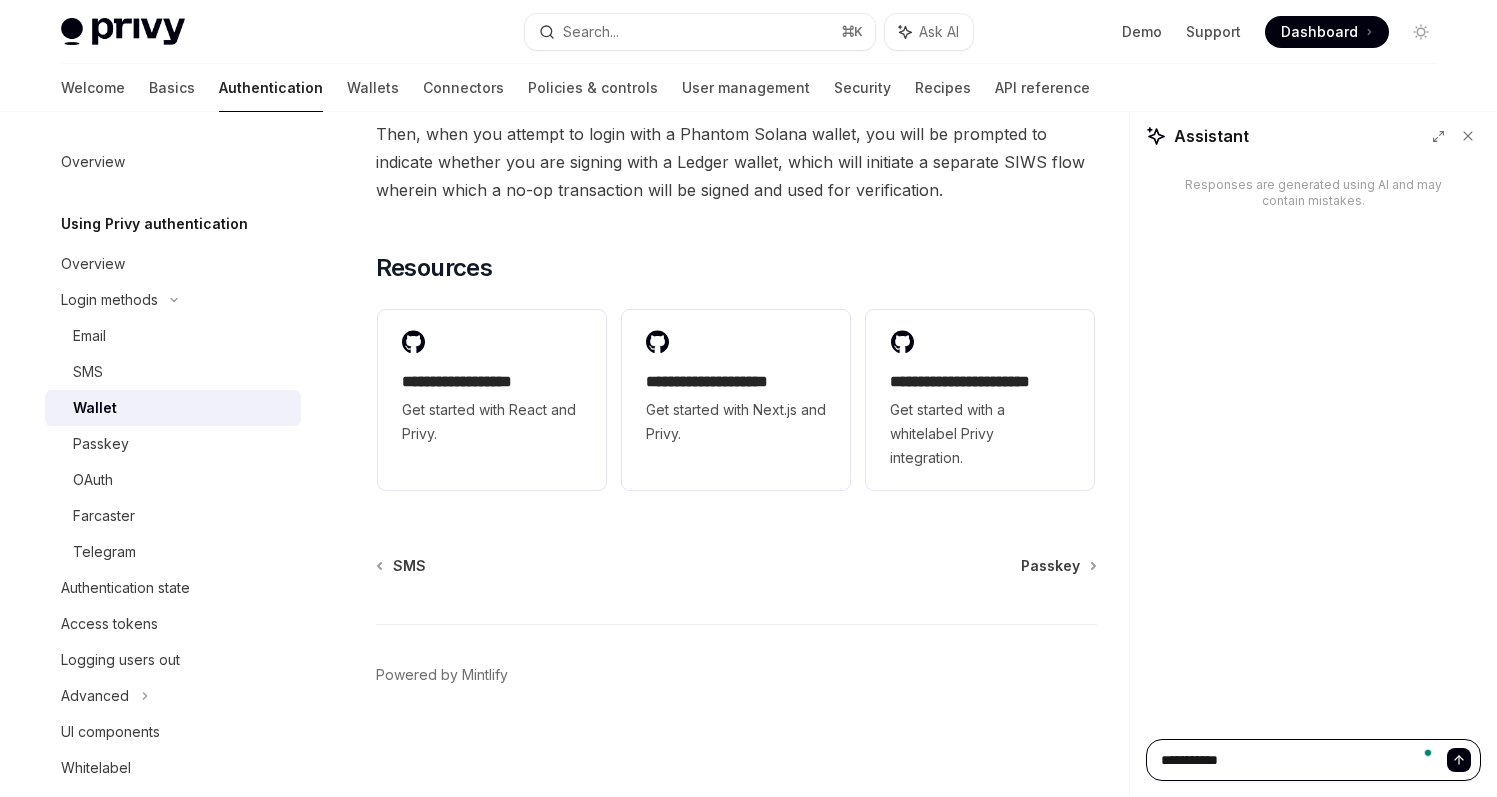 type on "**********" 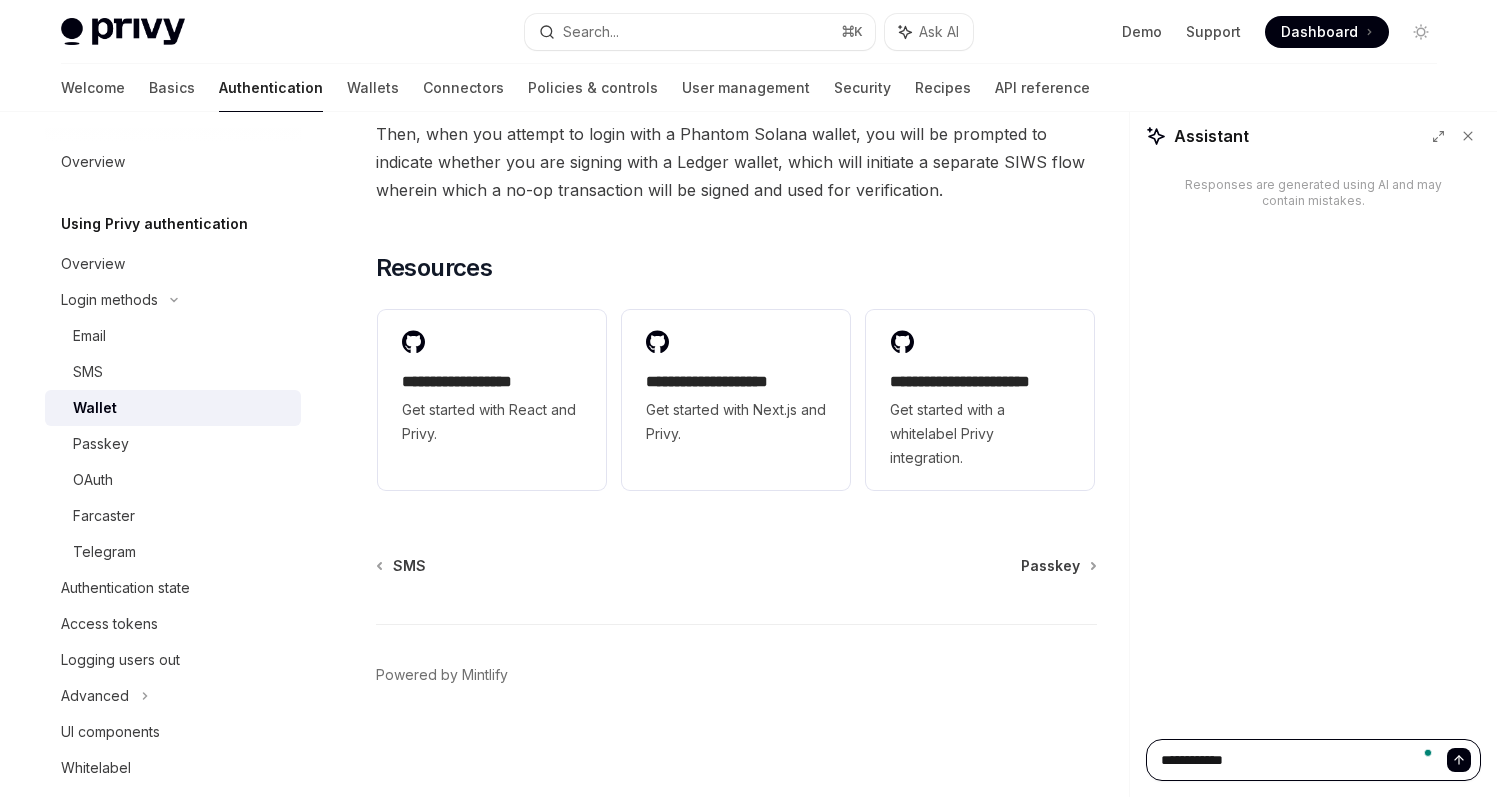 type on "**********" 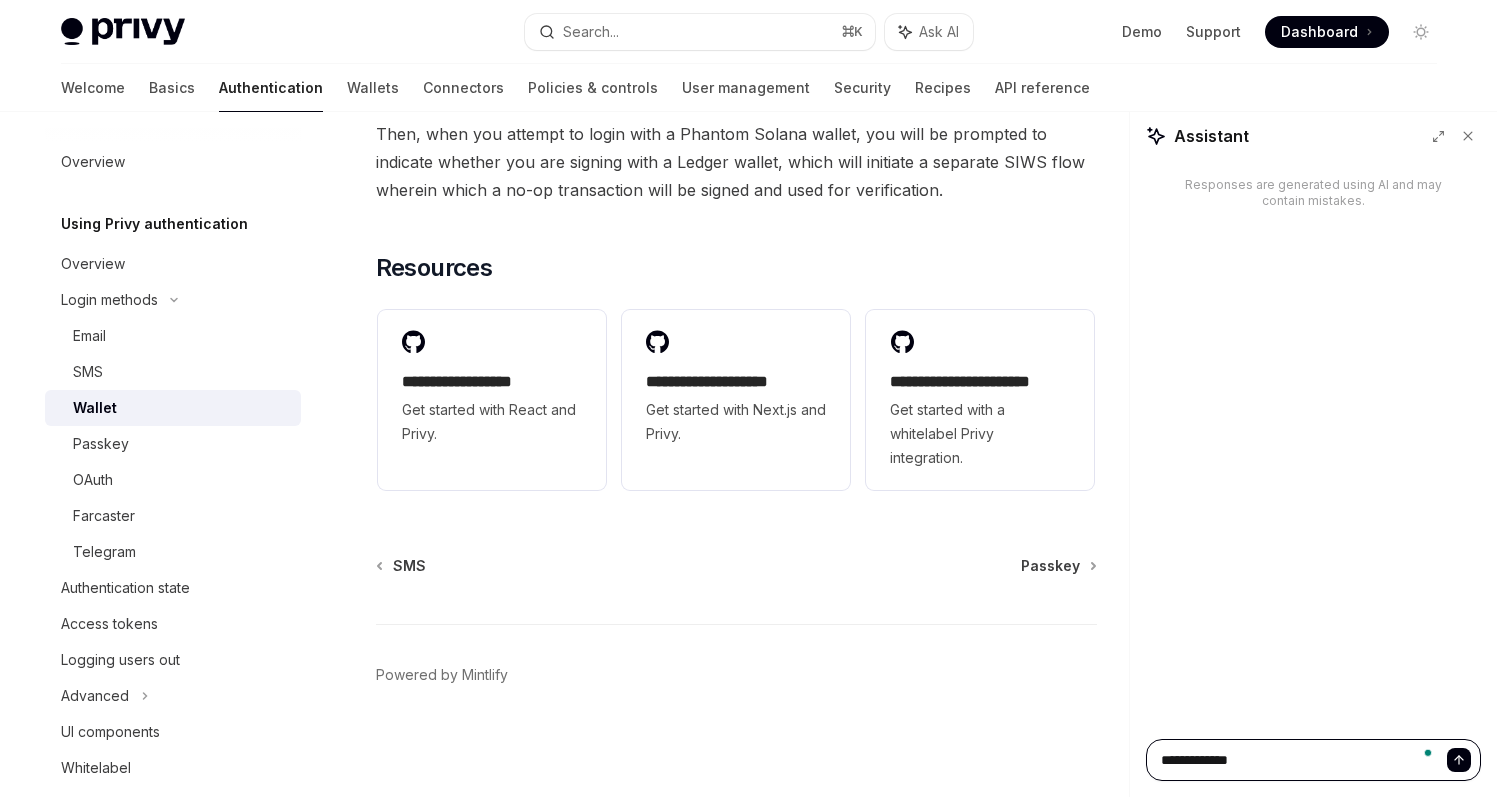 type on "**********" 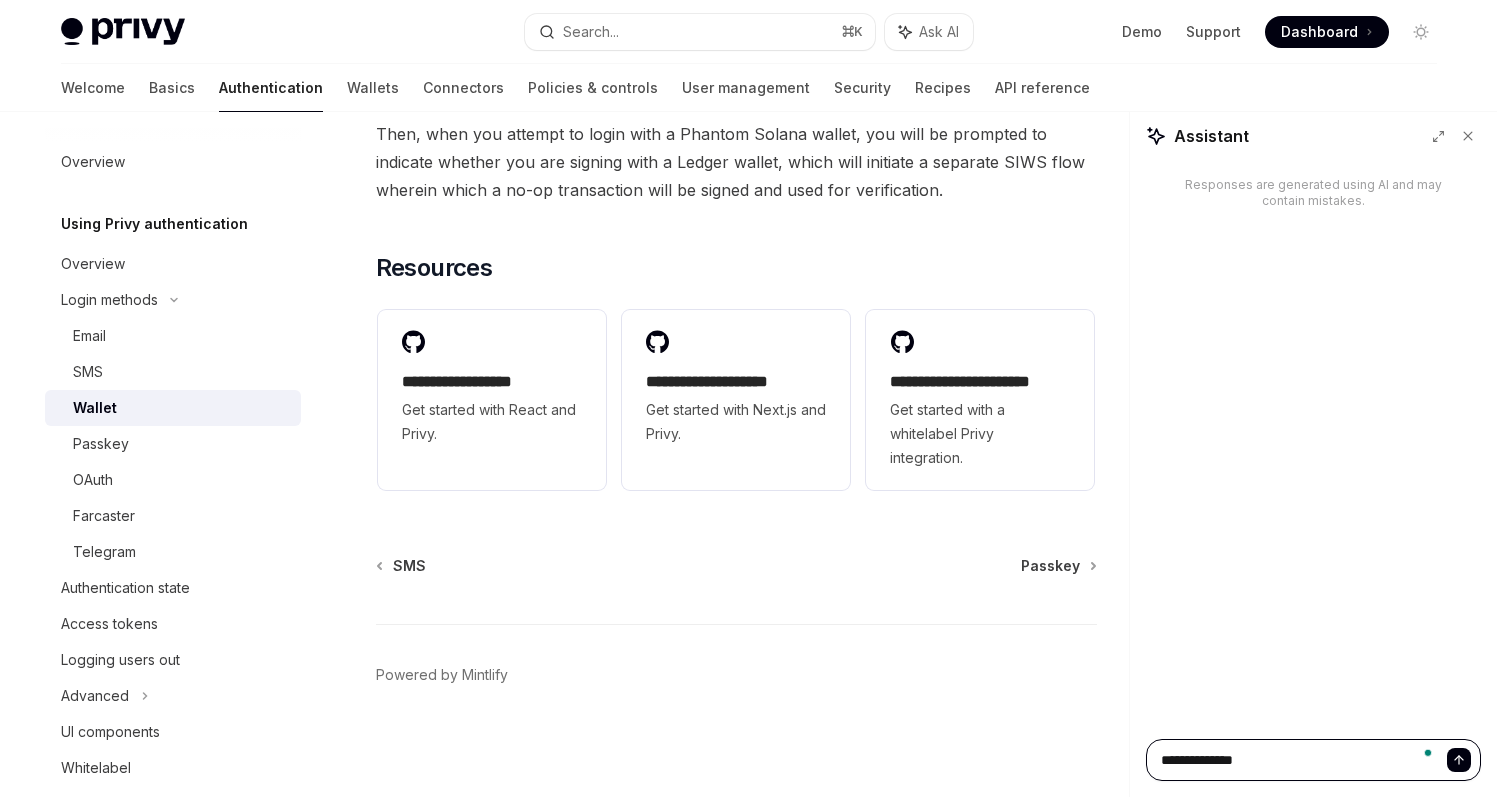 type on "**********" 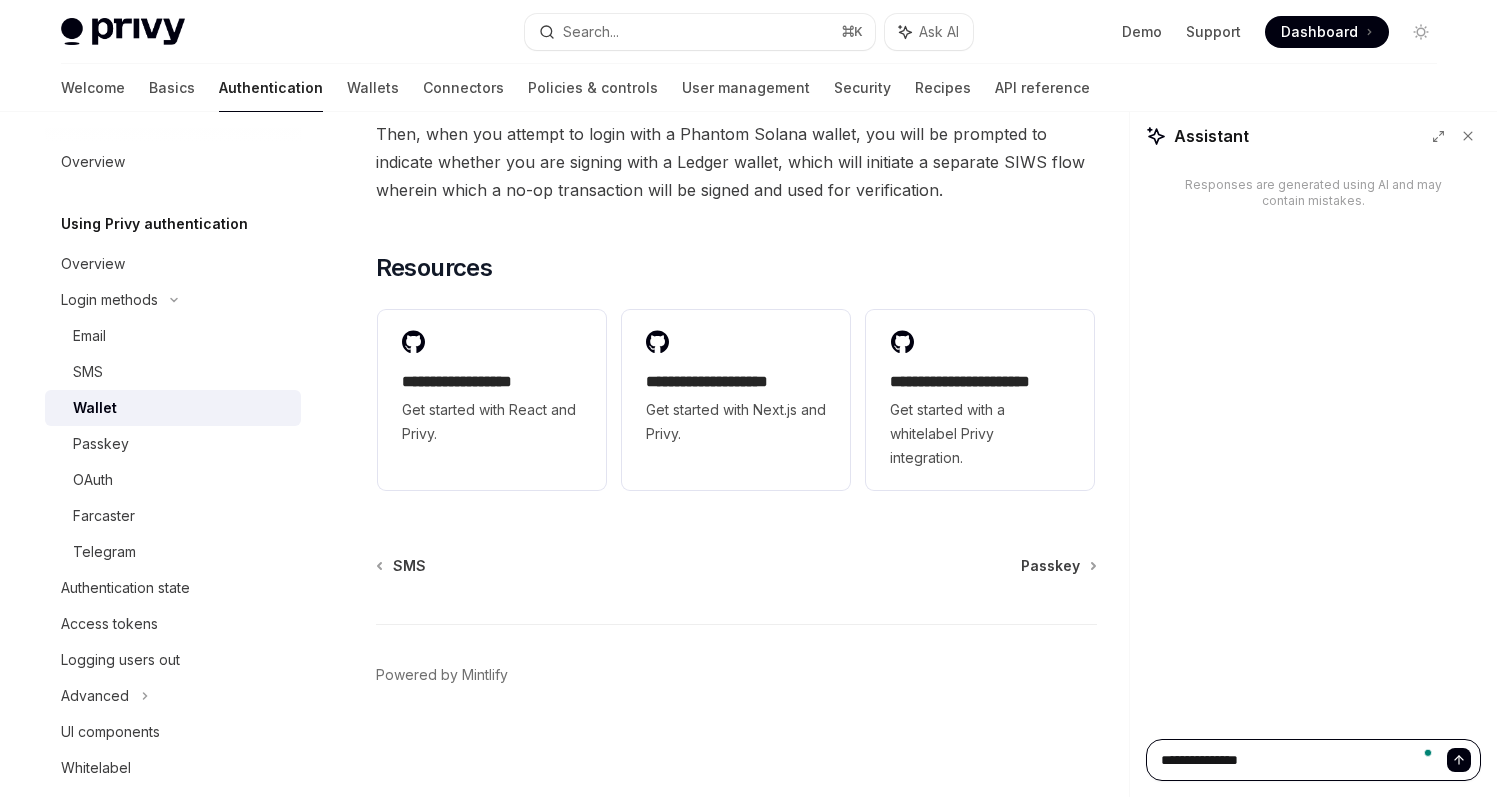 paste on "**********" 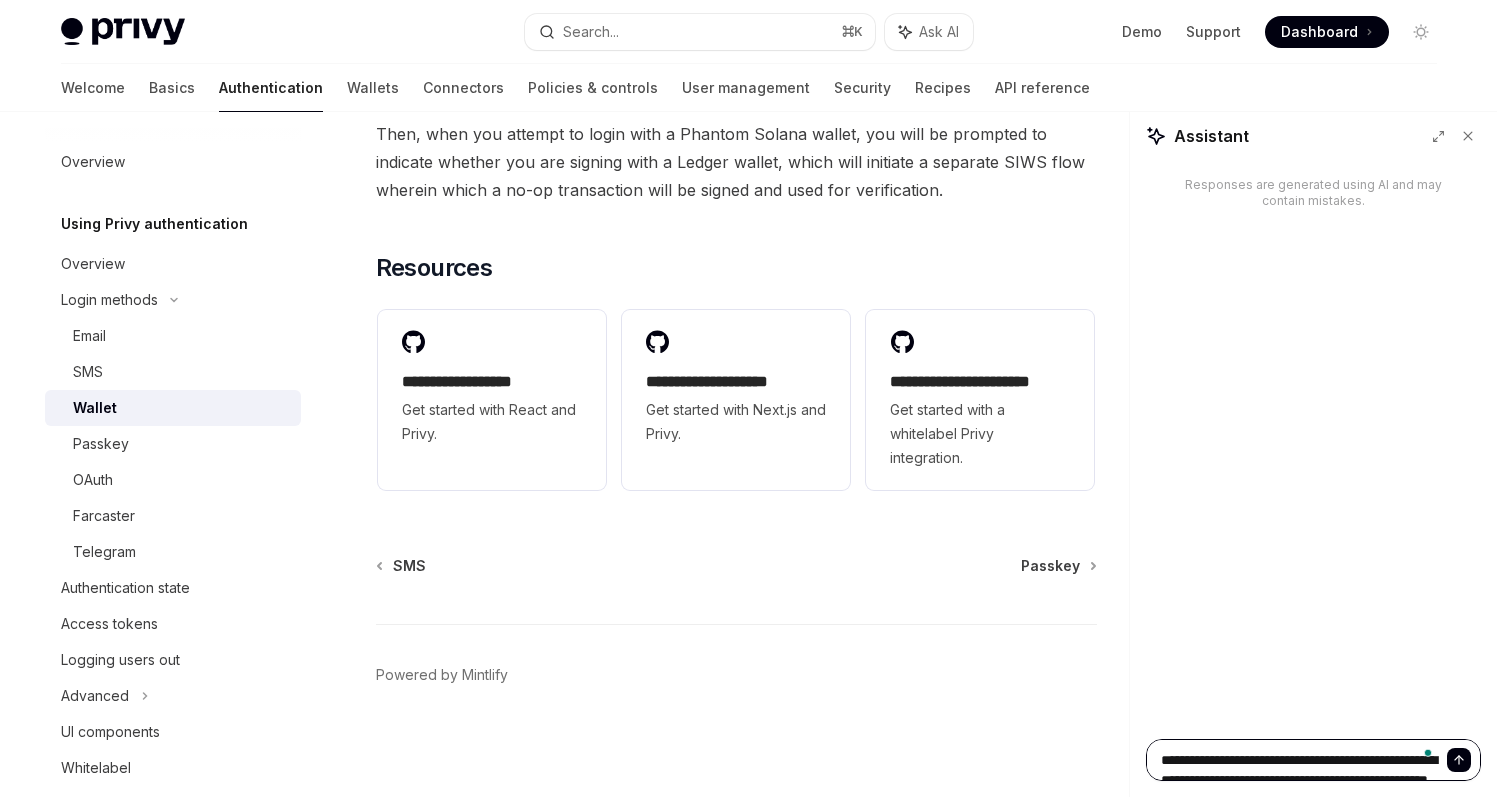 type on "*" 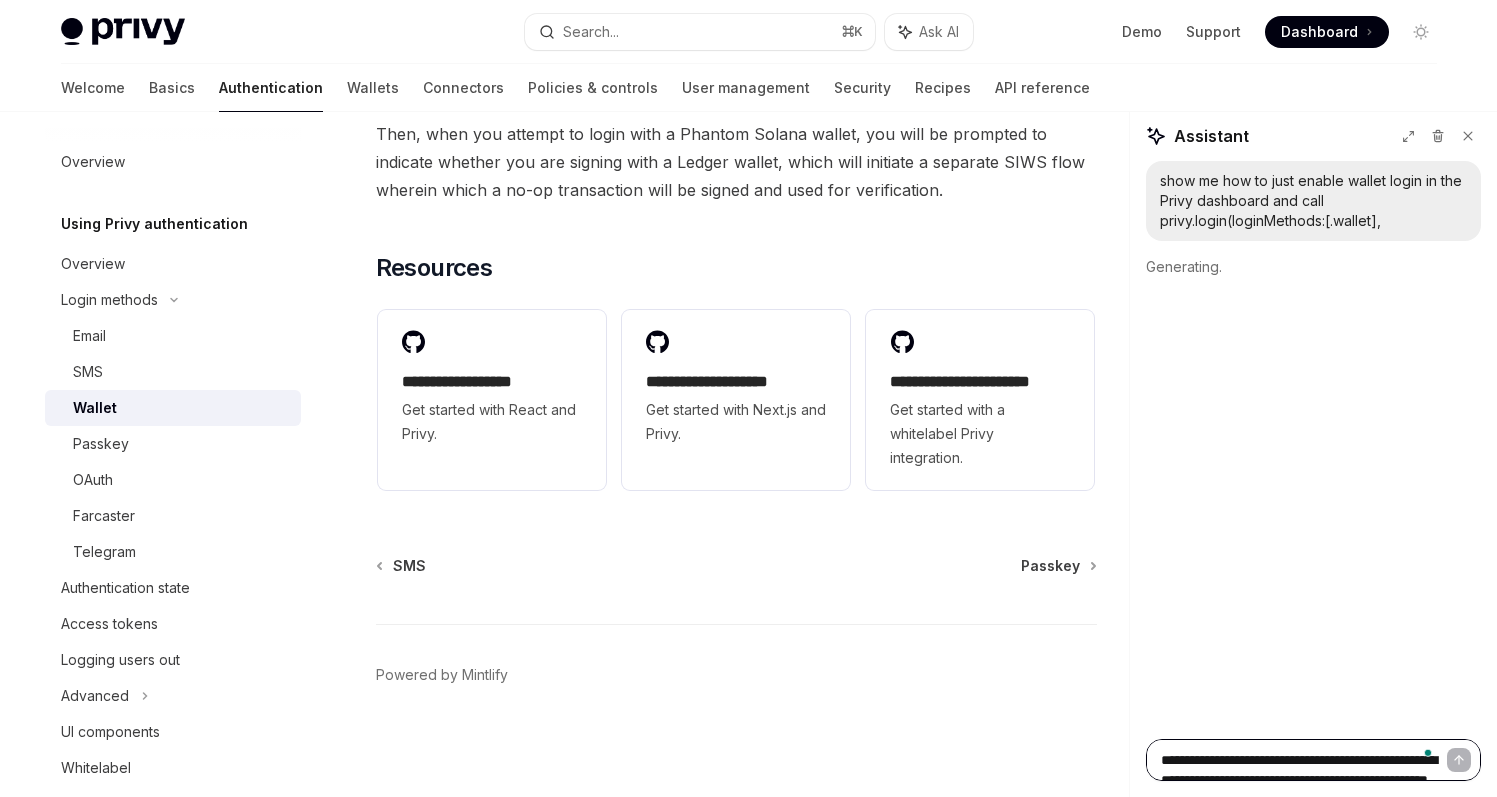 type 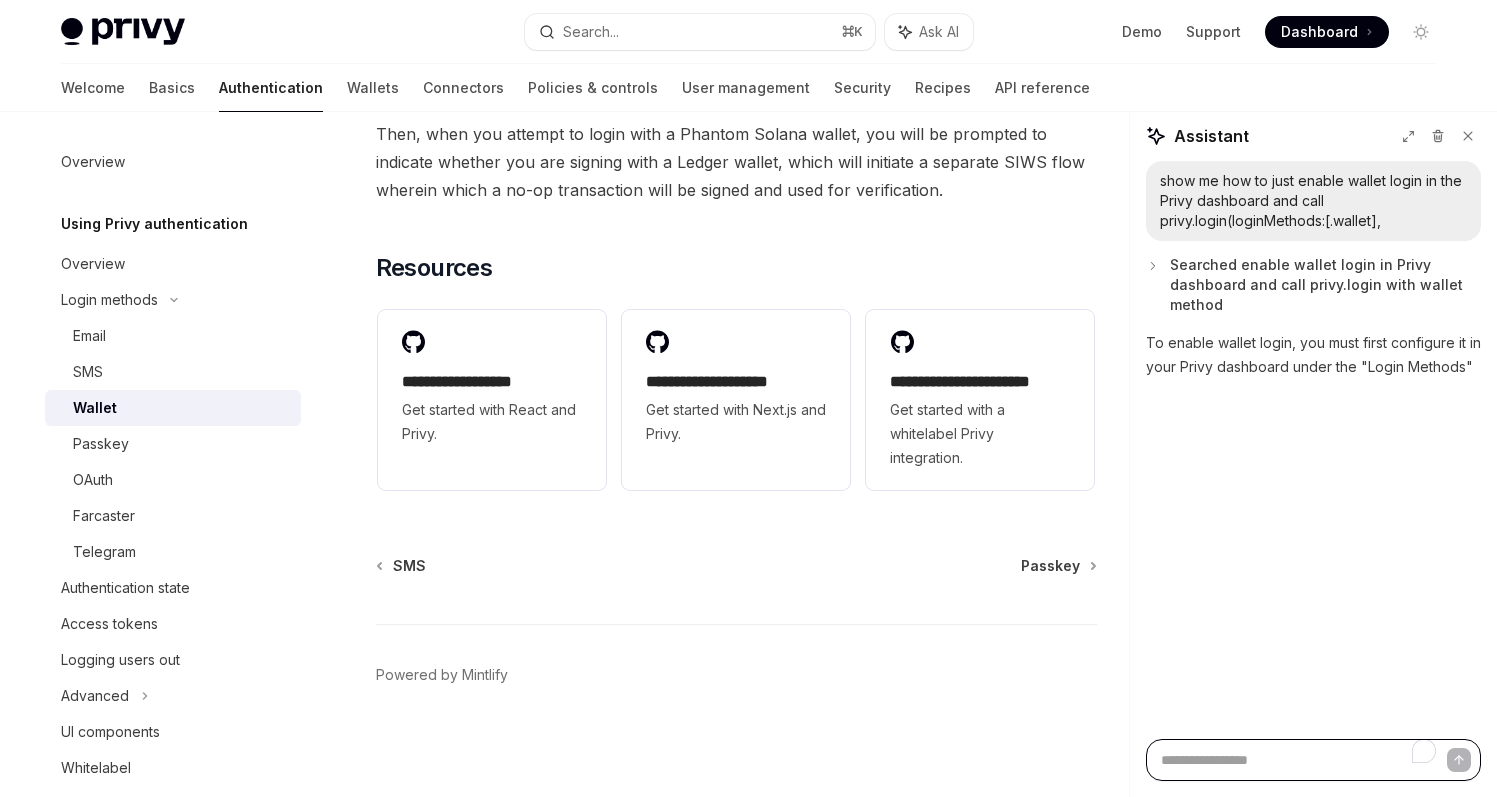 type on "*" 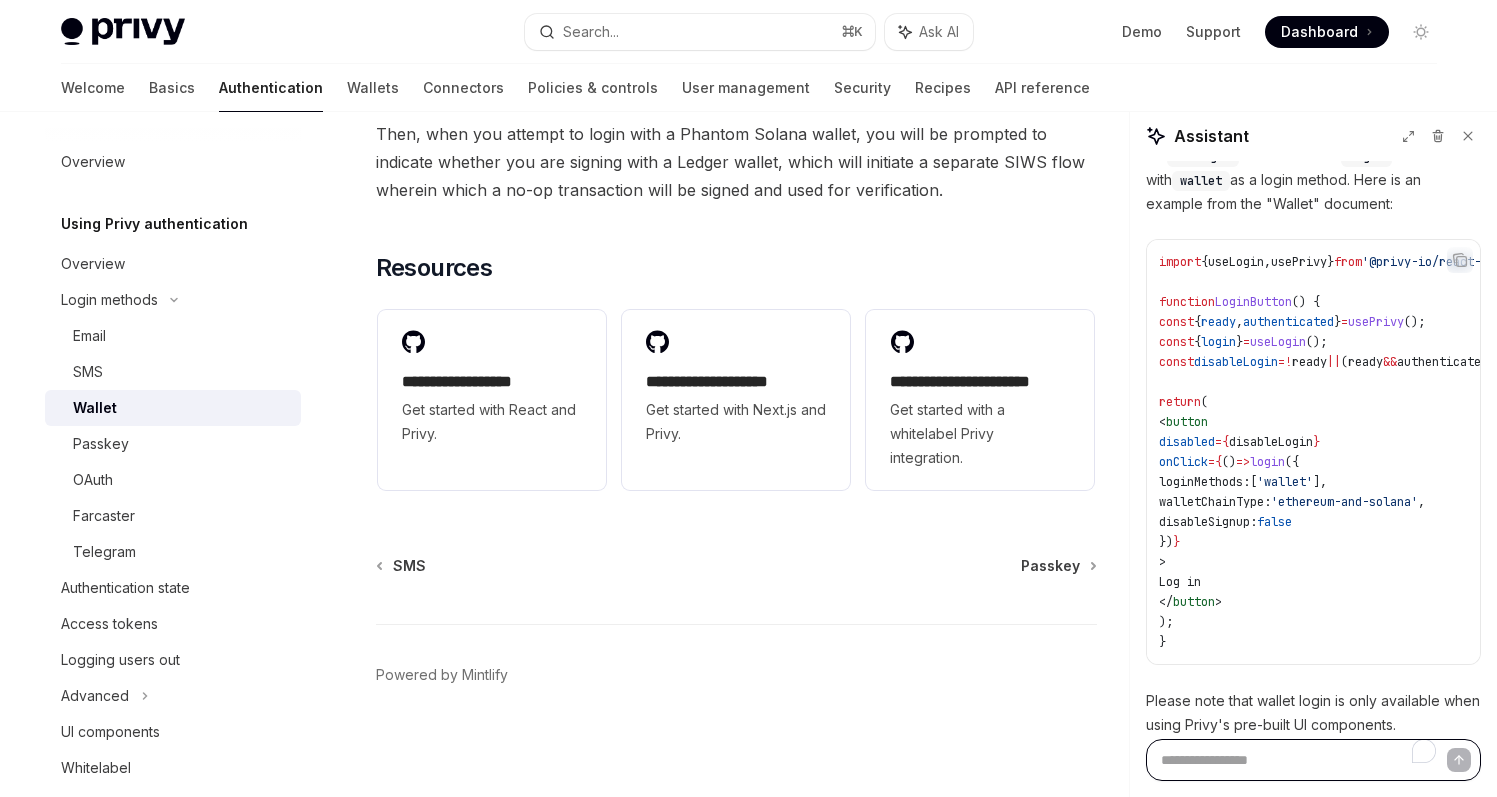 scroll, scrollTop: 393, scrollLeft: 0, axis: vertical 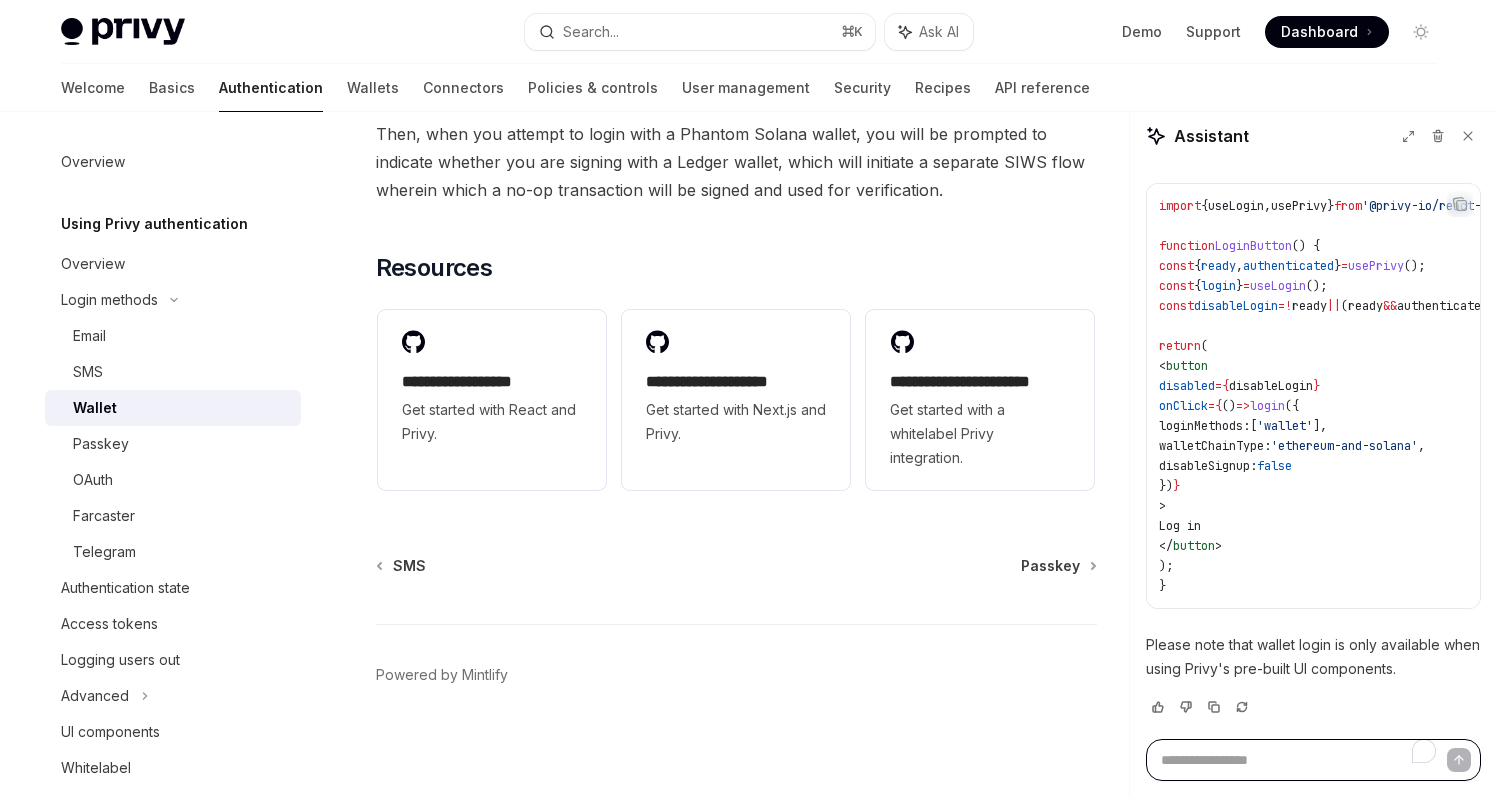 type on "*" 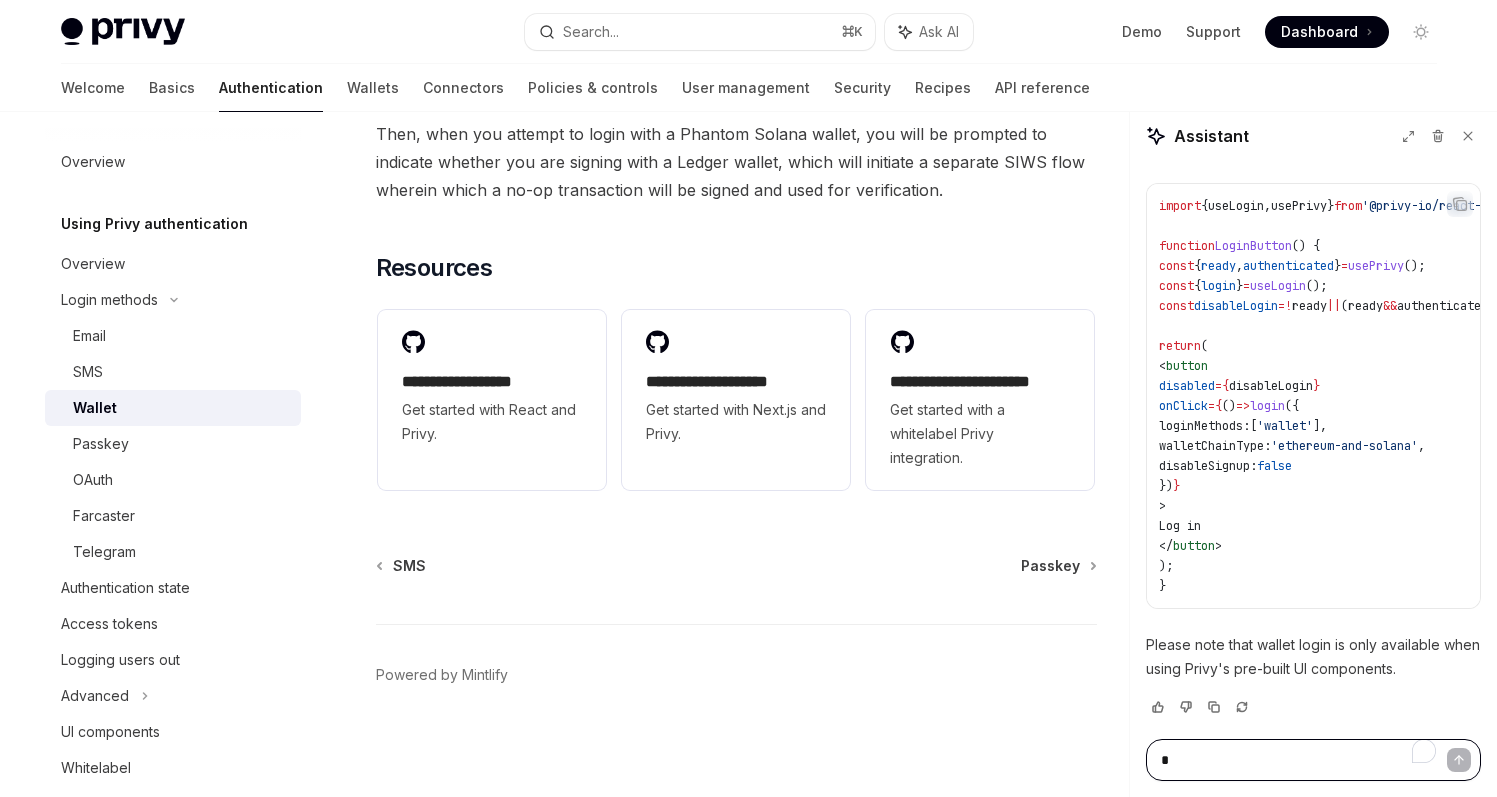 type on "**" 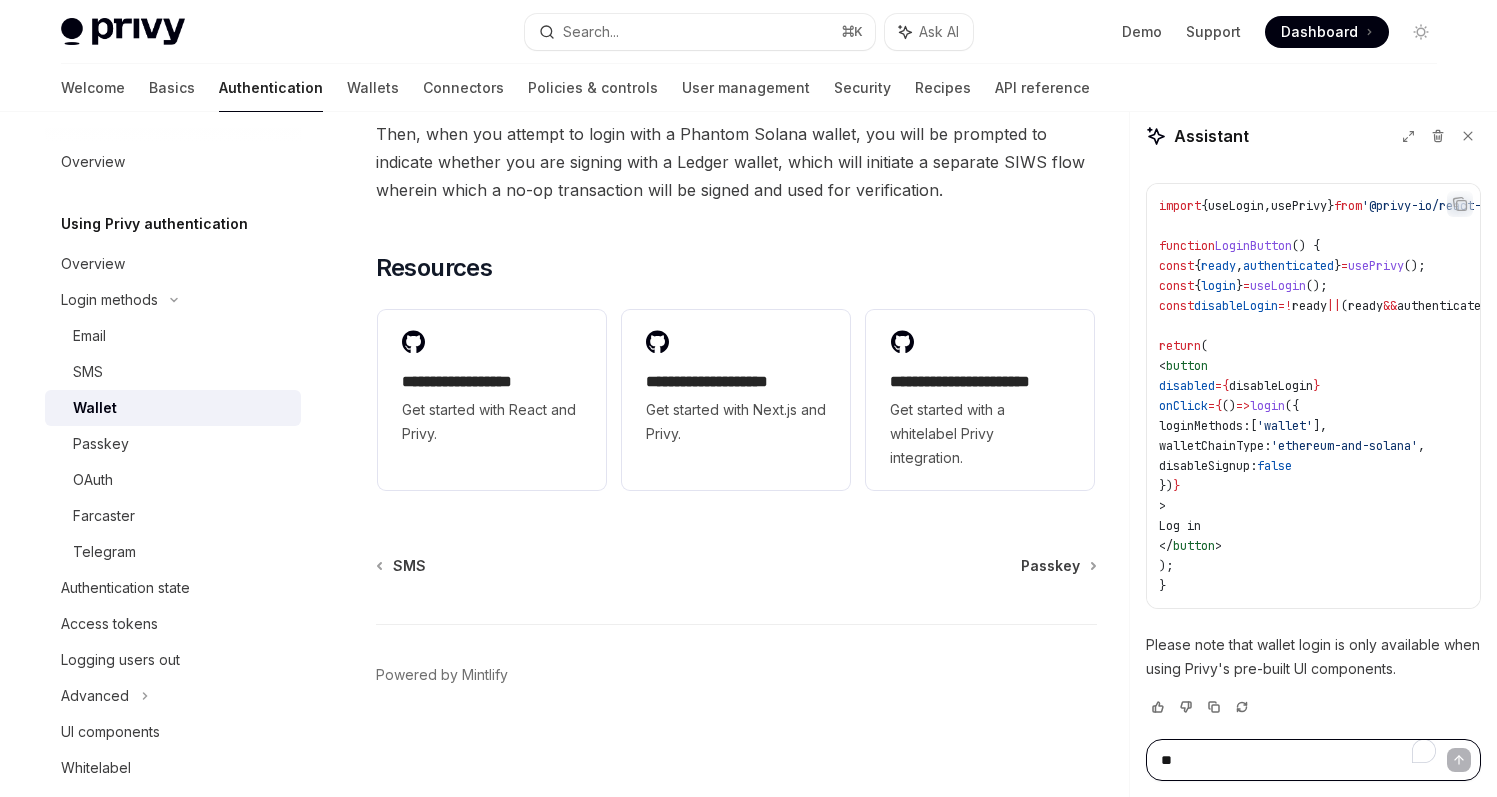 type on "***" 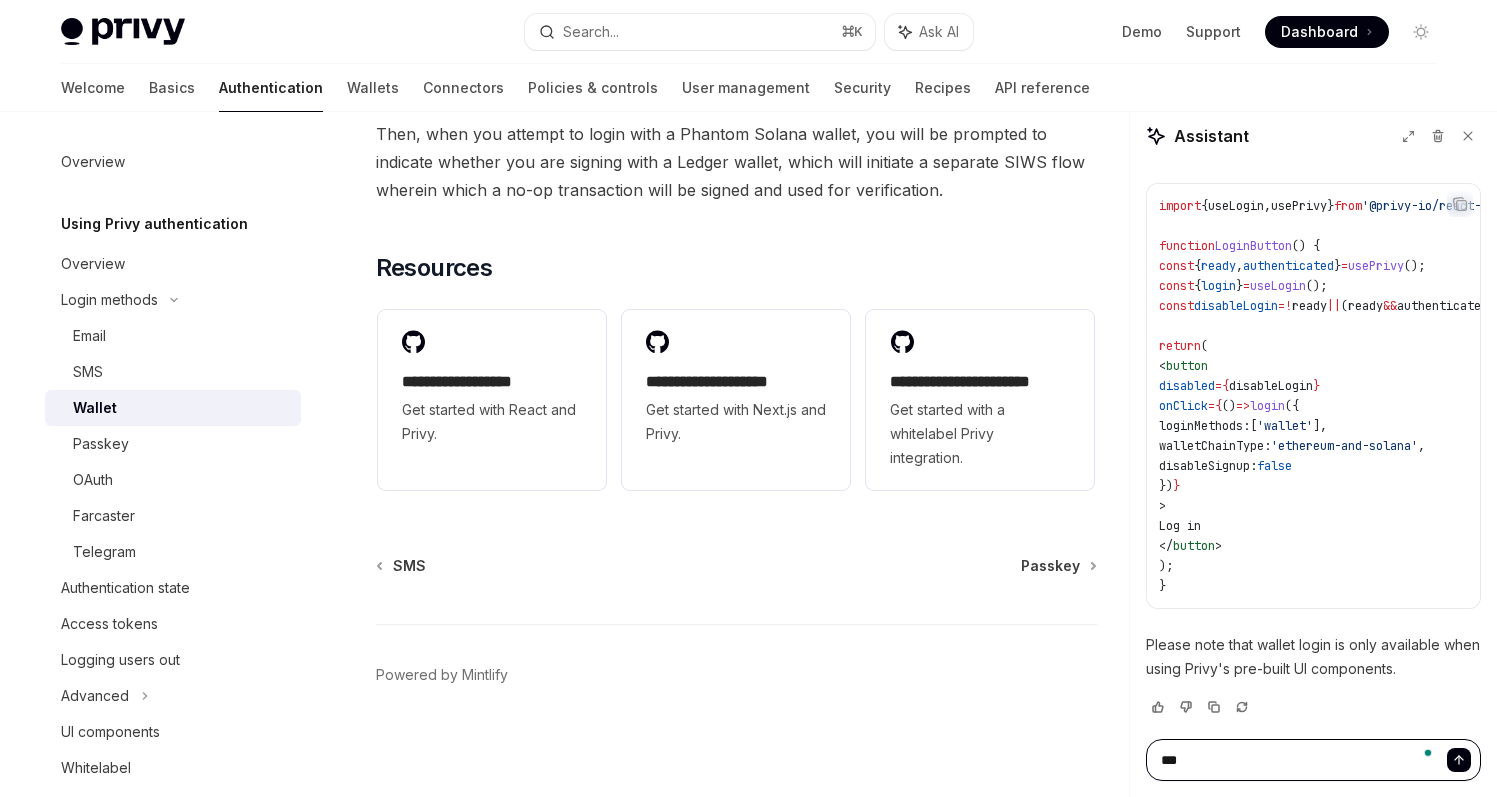 type on "**" 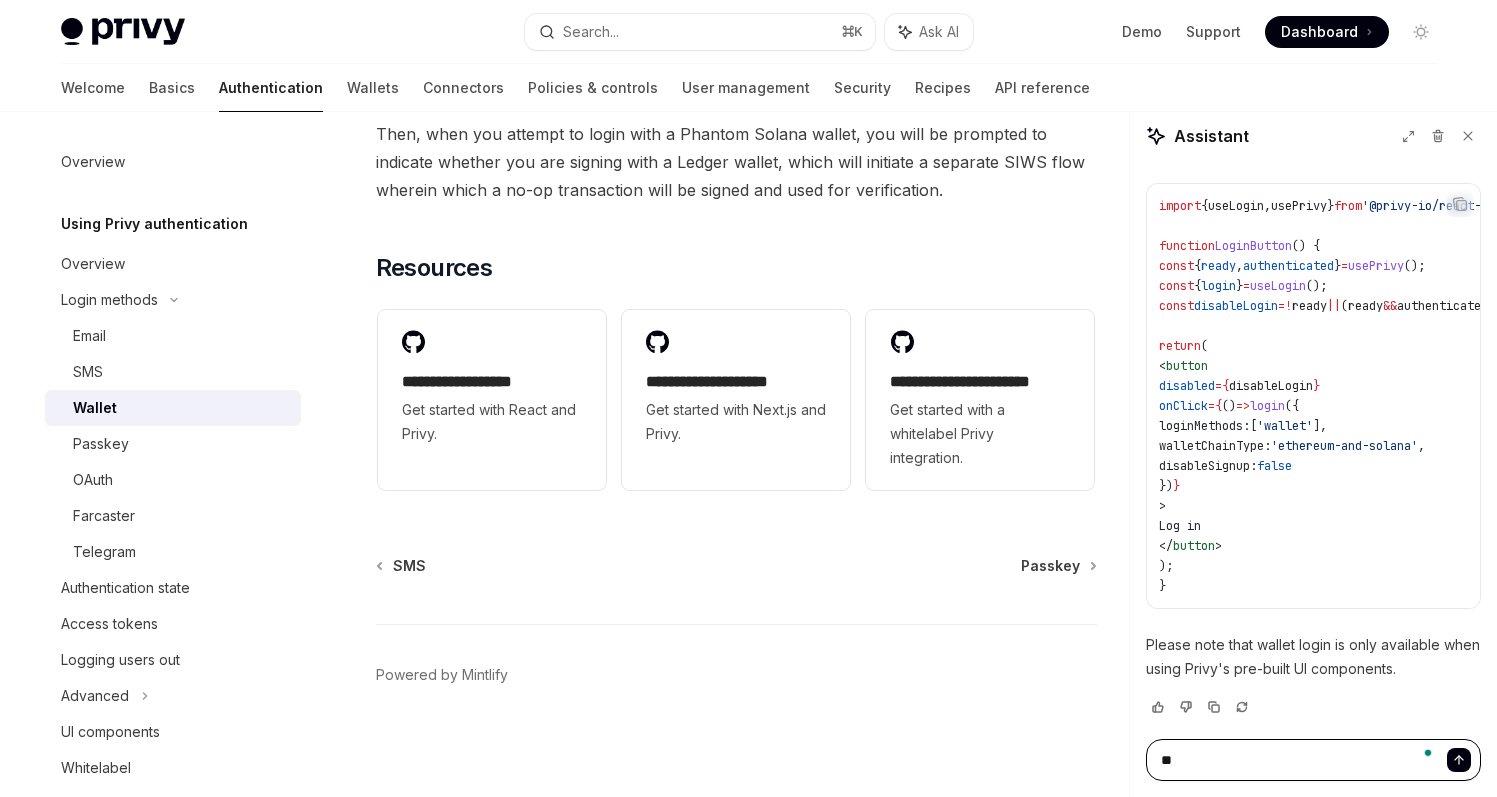 type on "*" 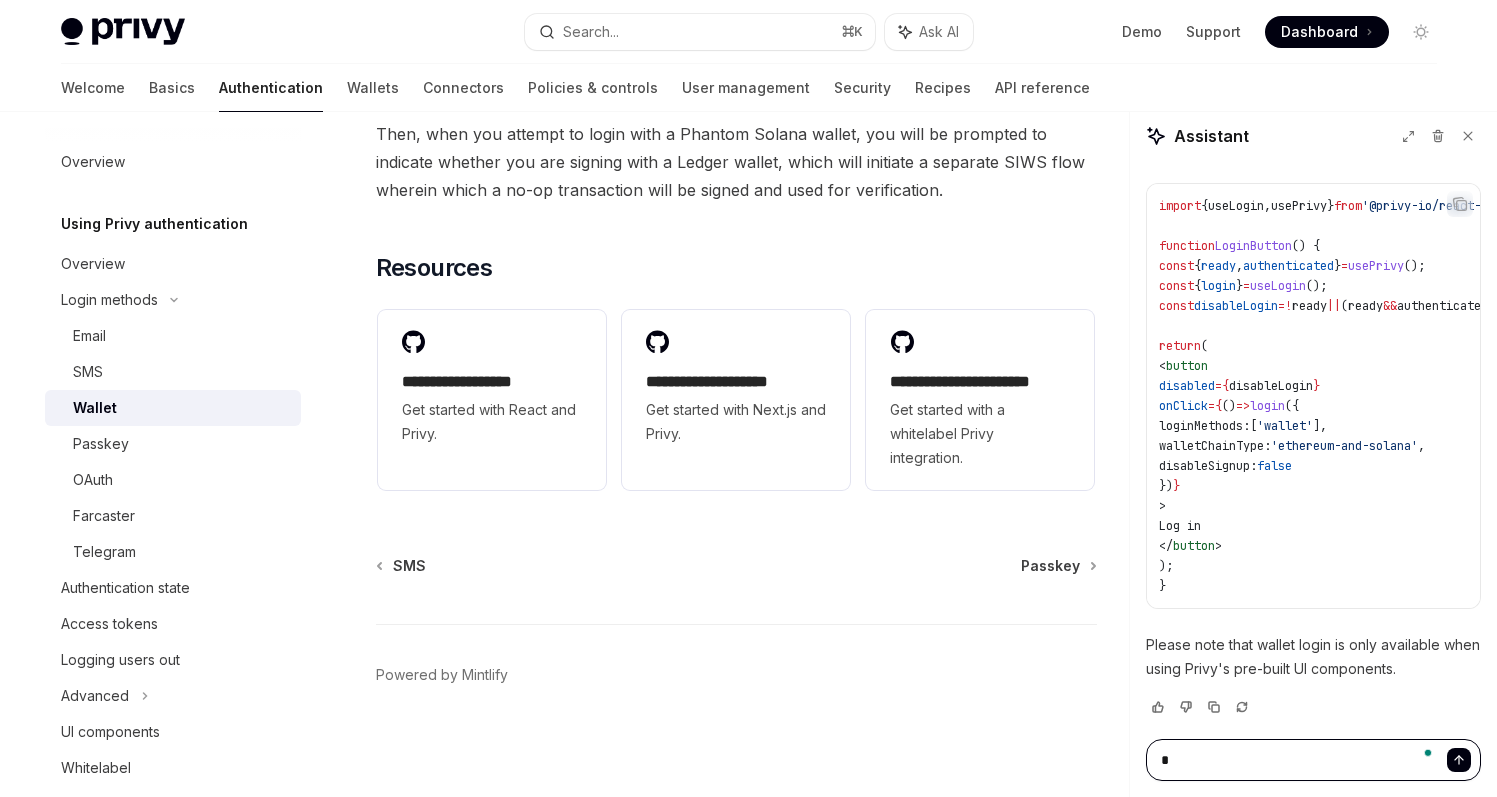 type 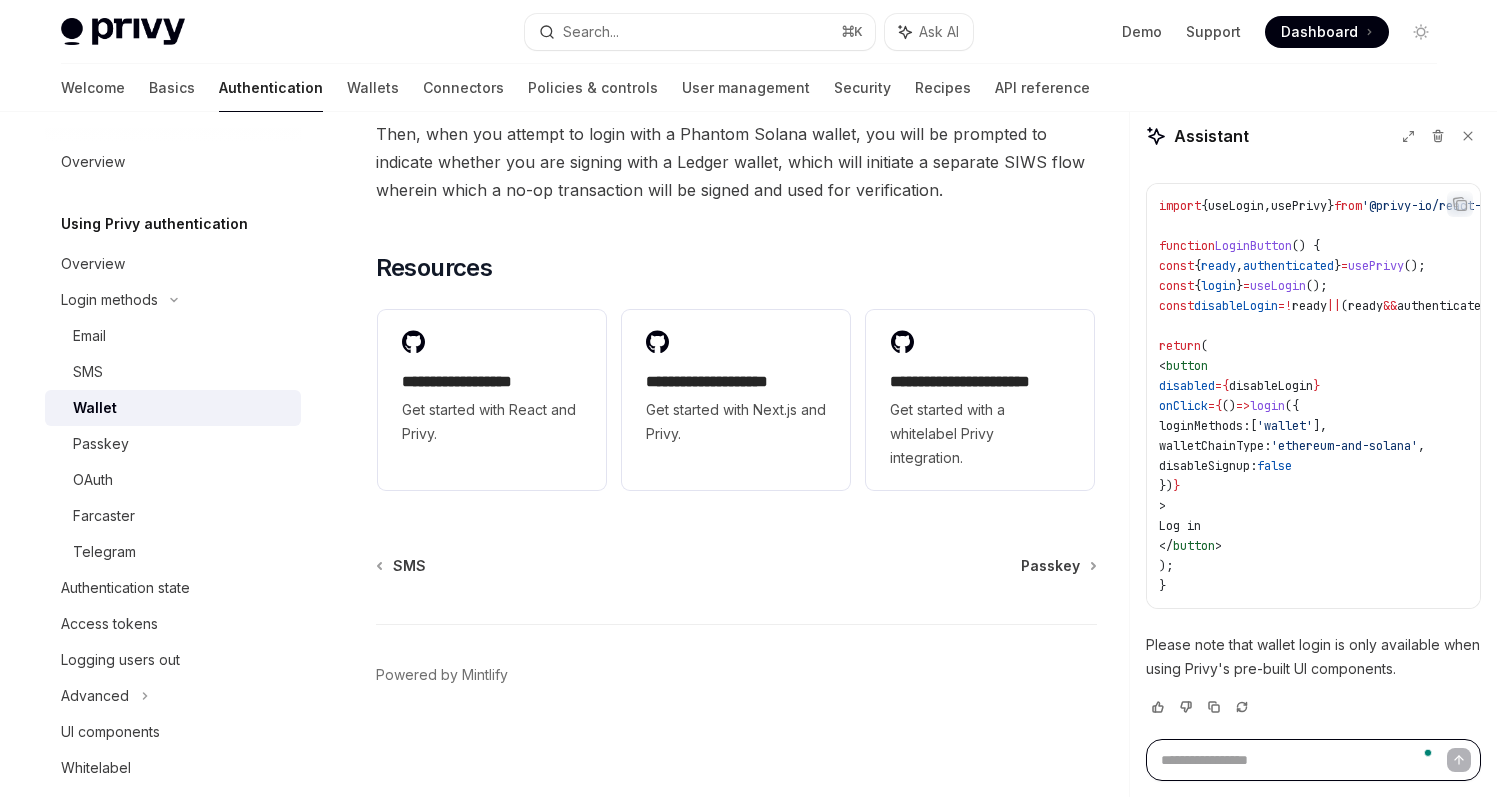 type on "*" 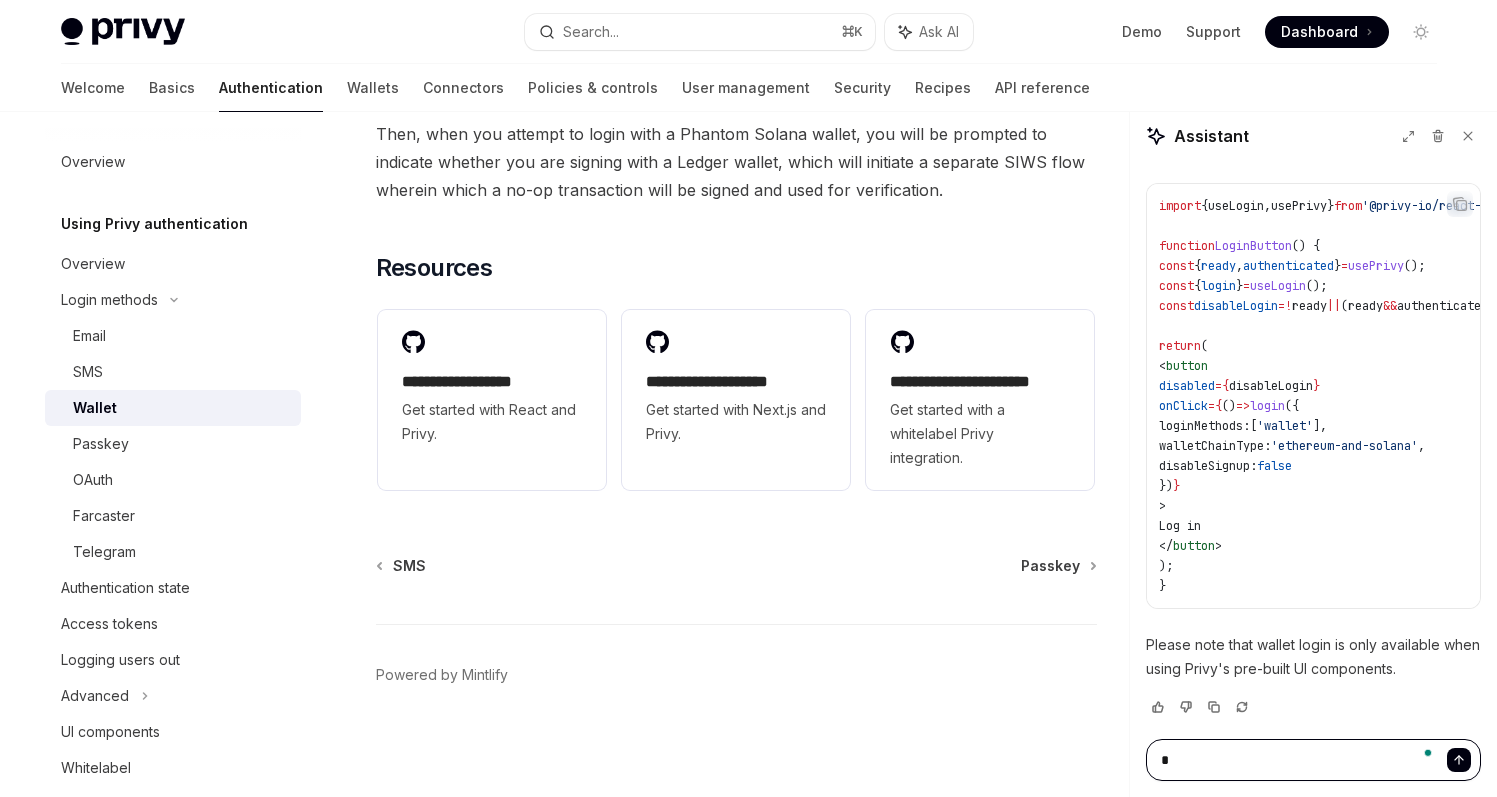 type on "**" 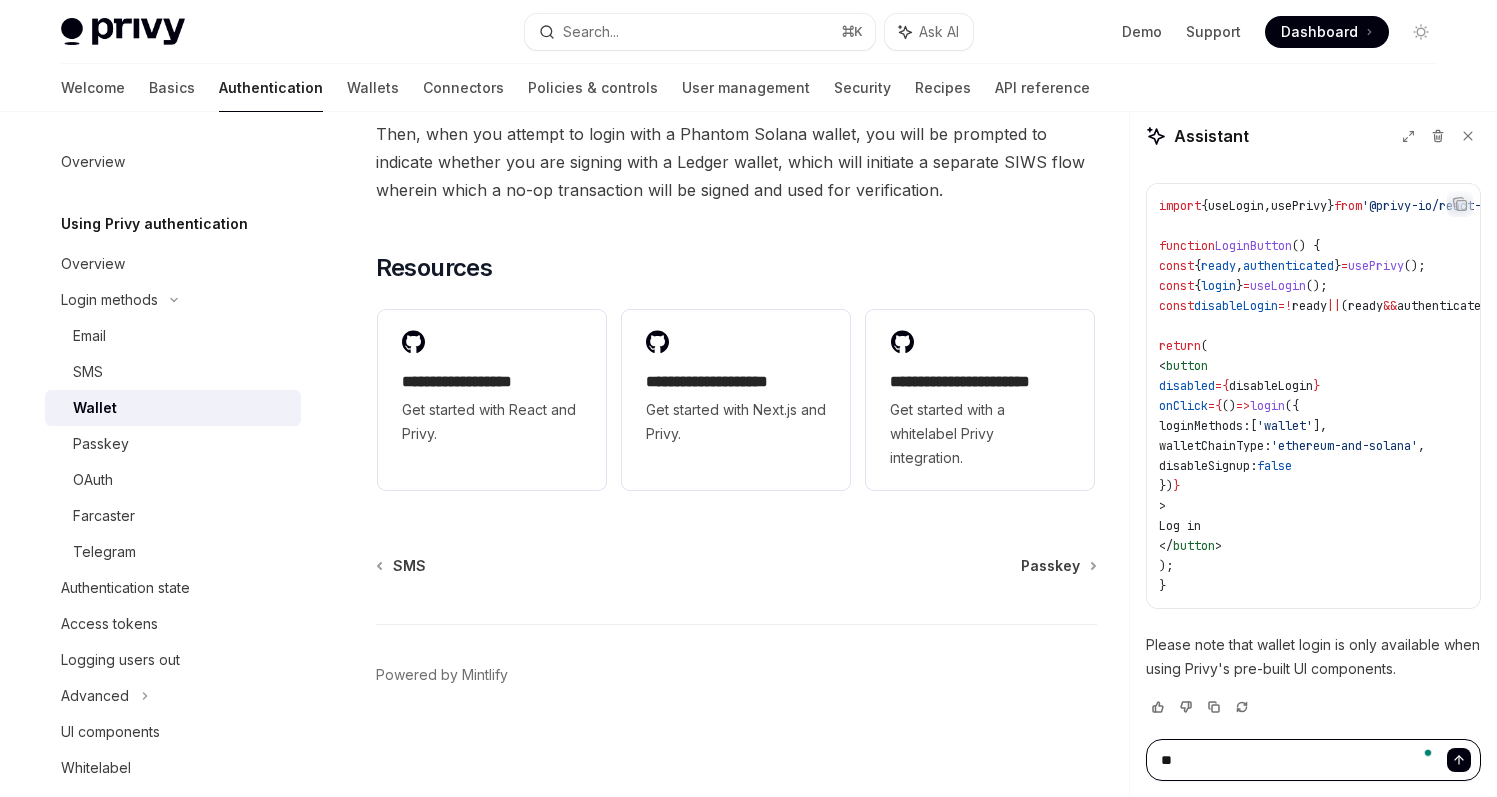 type on "***" 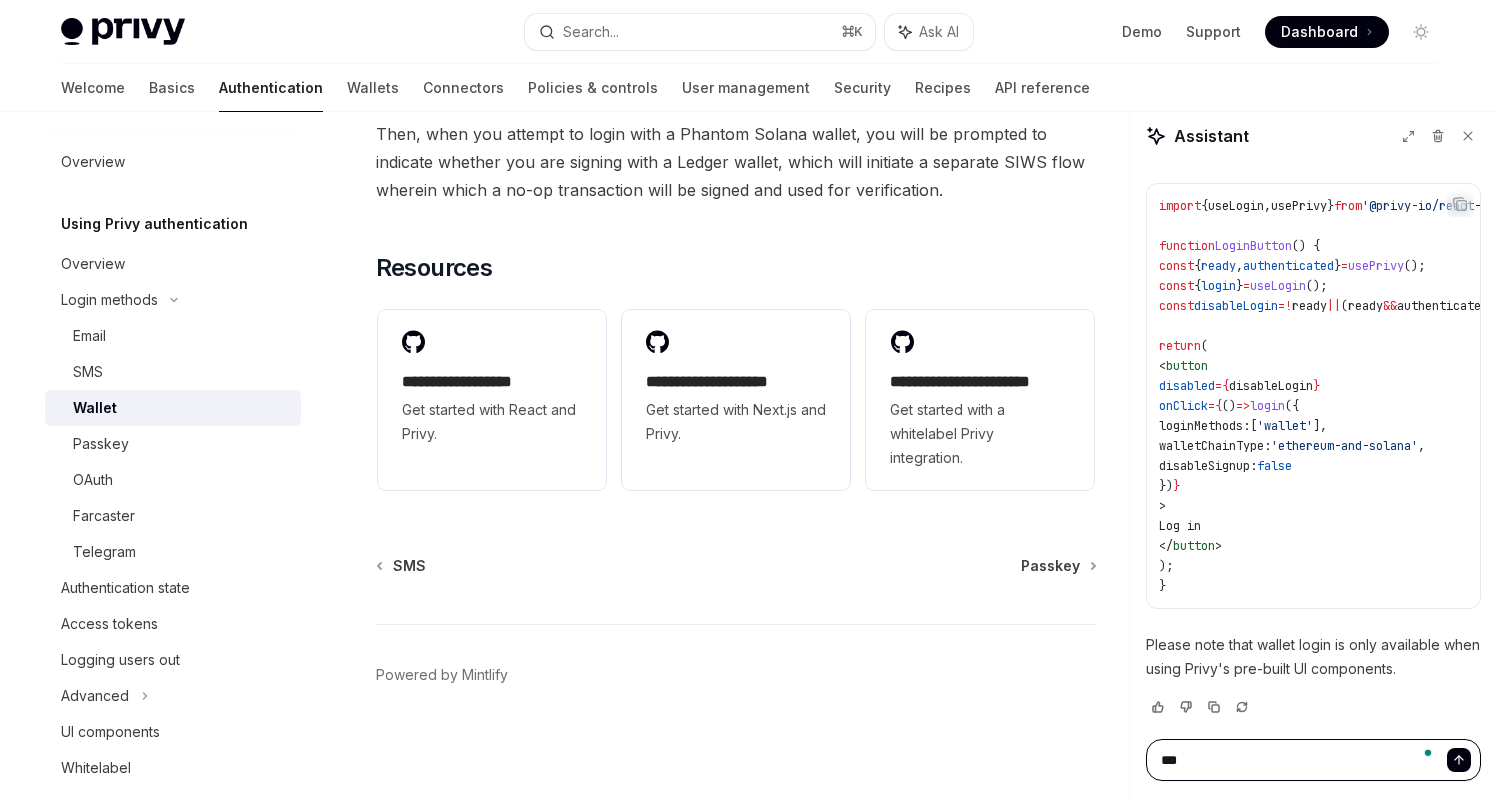 type on "****" 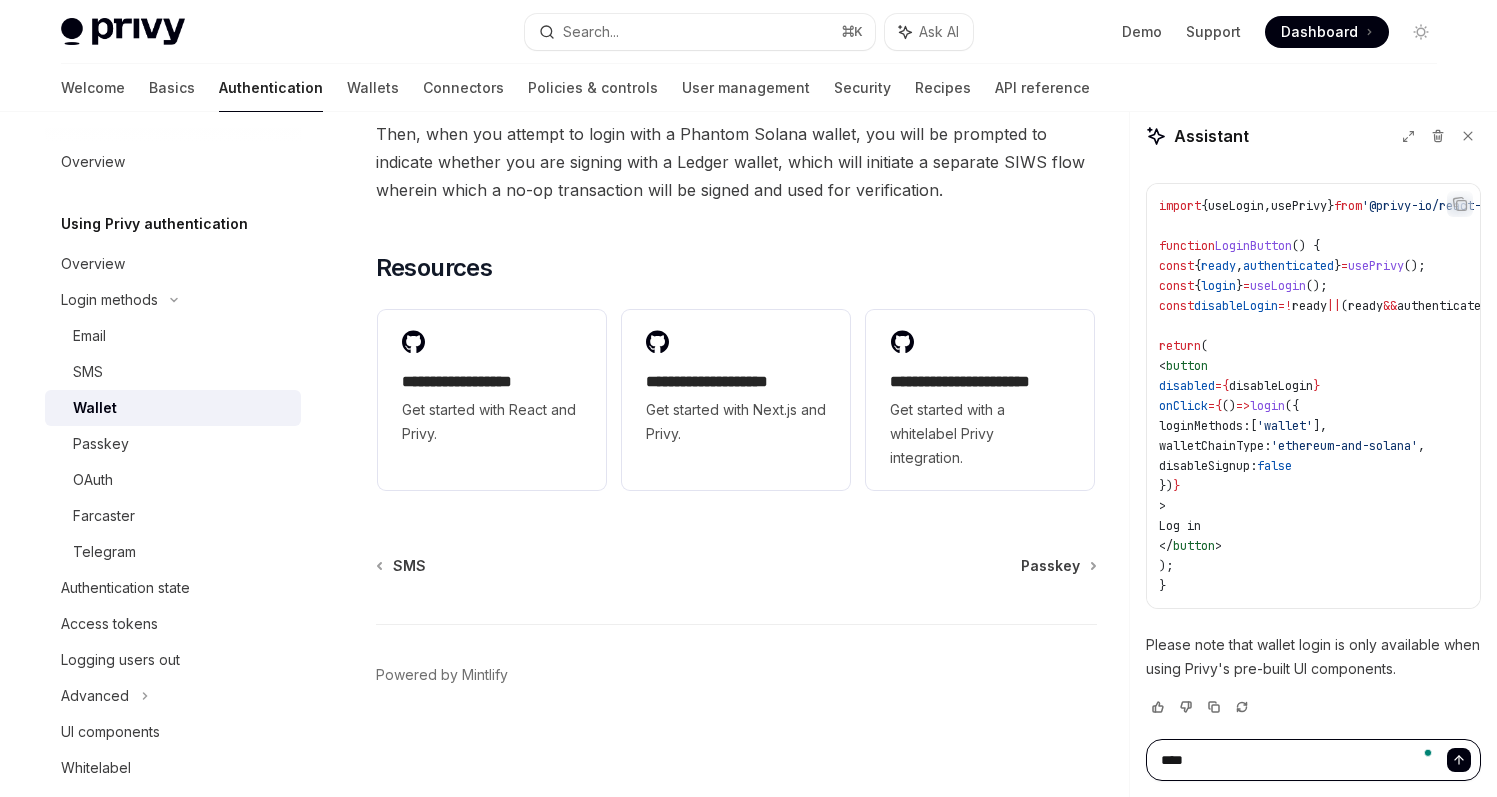 type on "****" 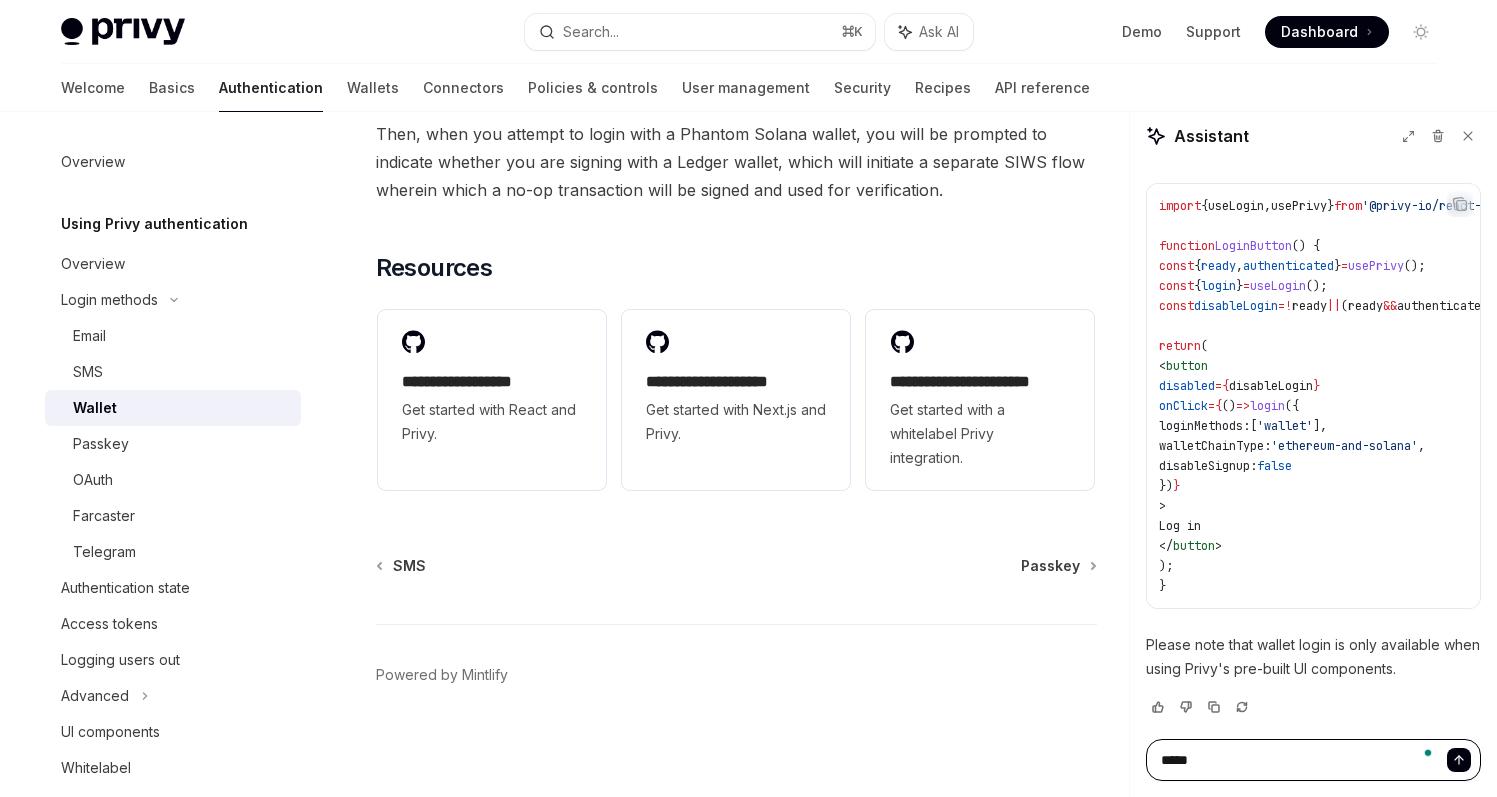 type on "******" 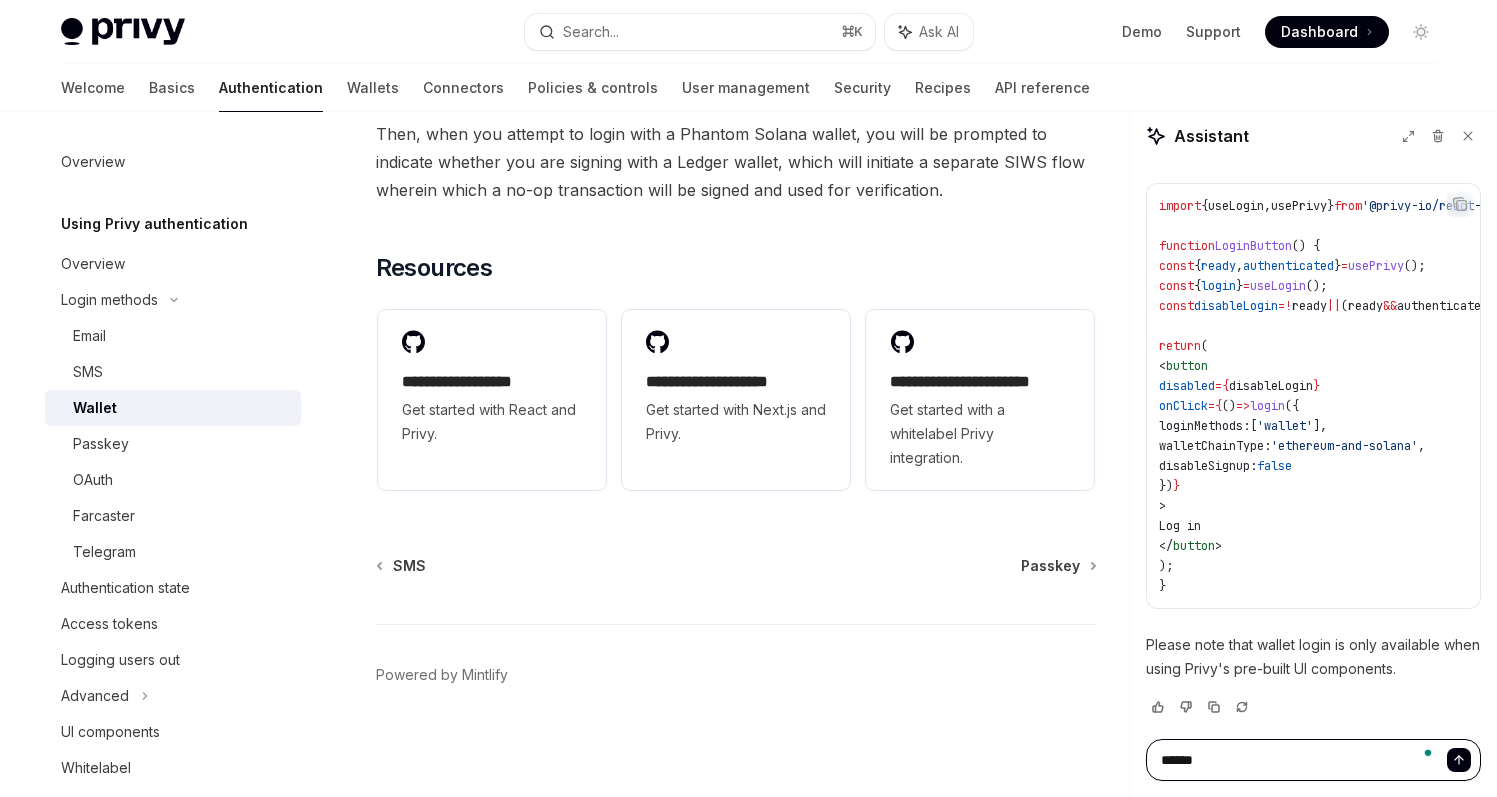 type on "*******" 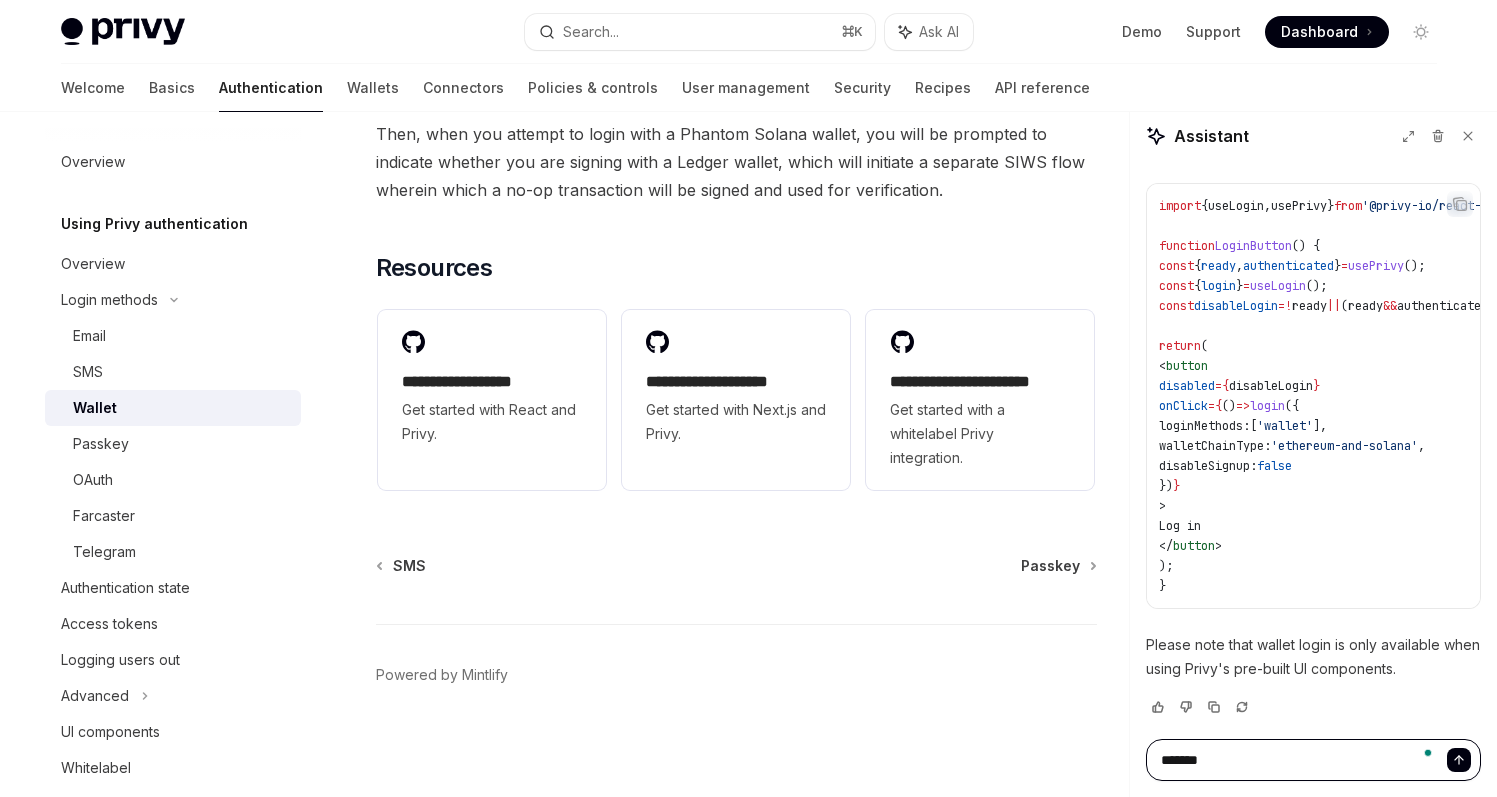 type on "*******" 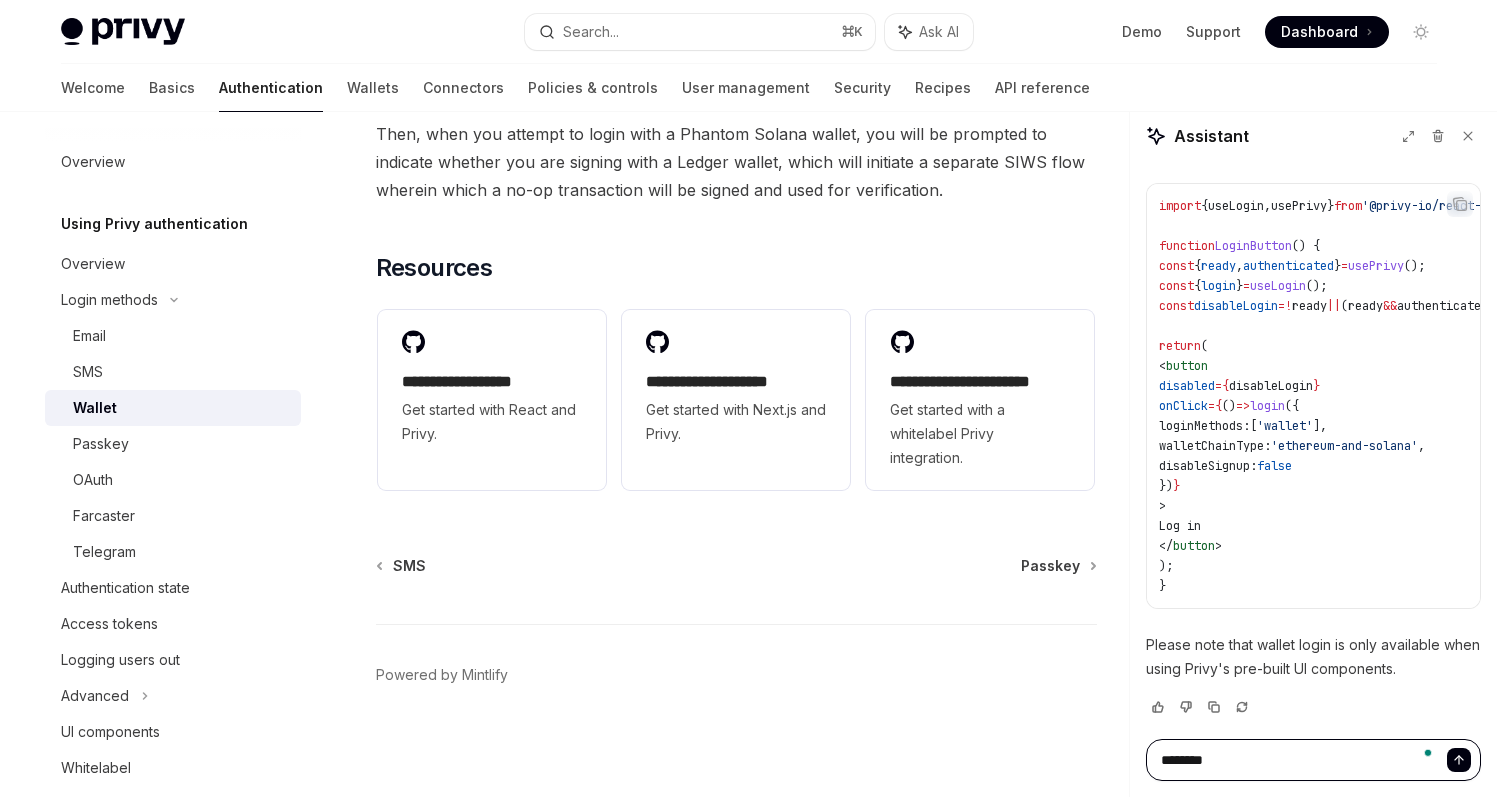 type on "*********" 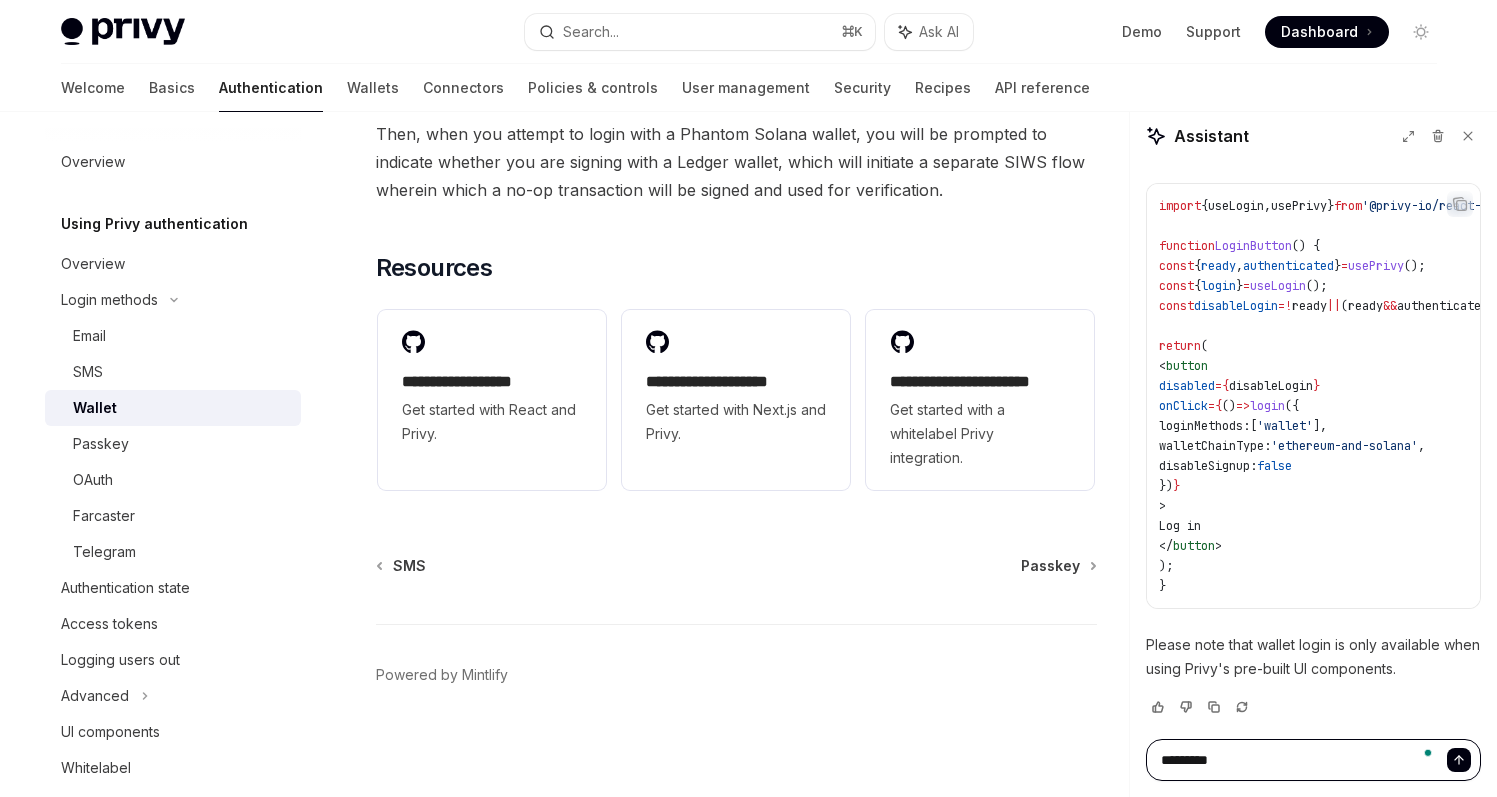 type on "**********" 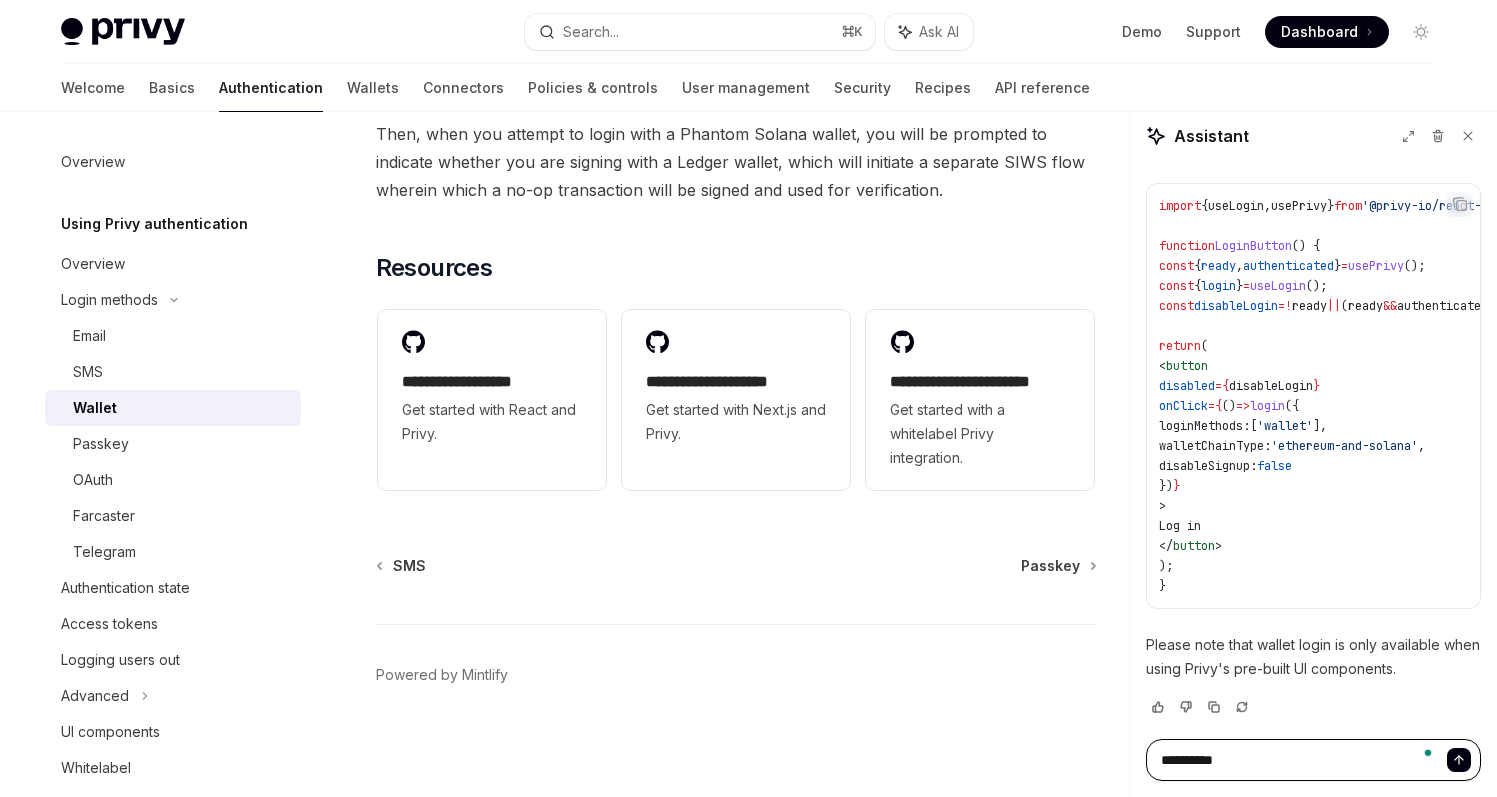 type on "**********" 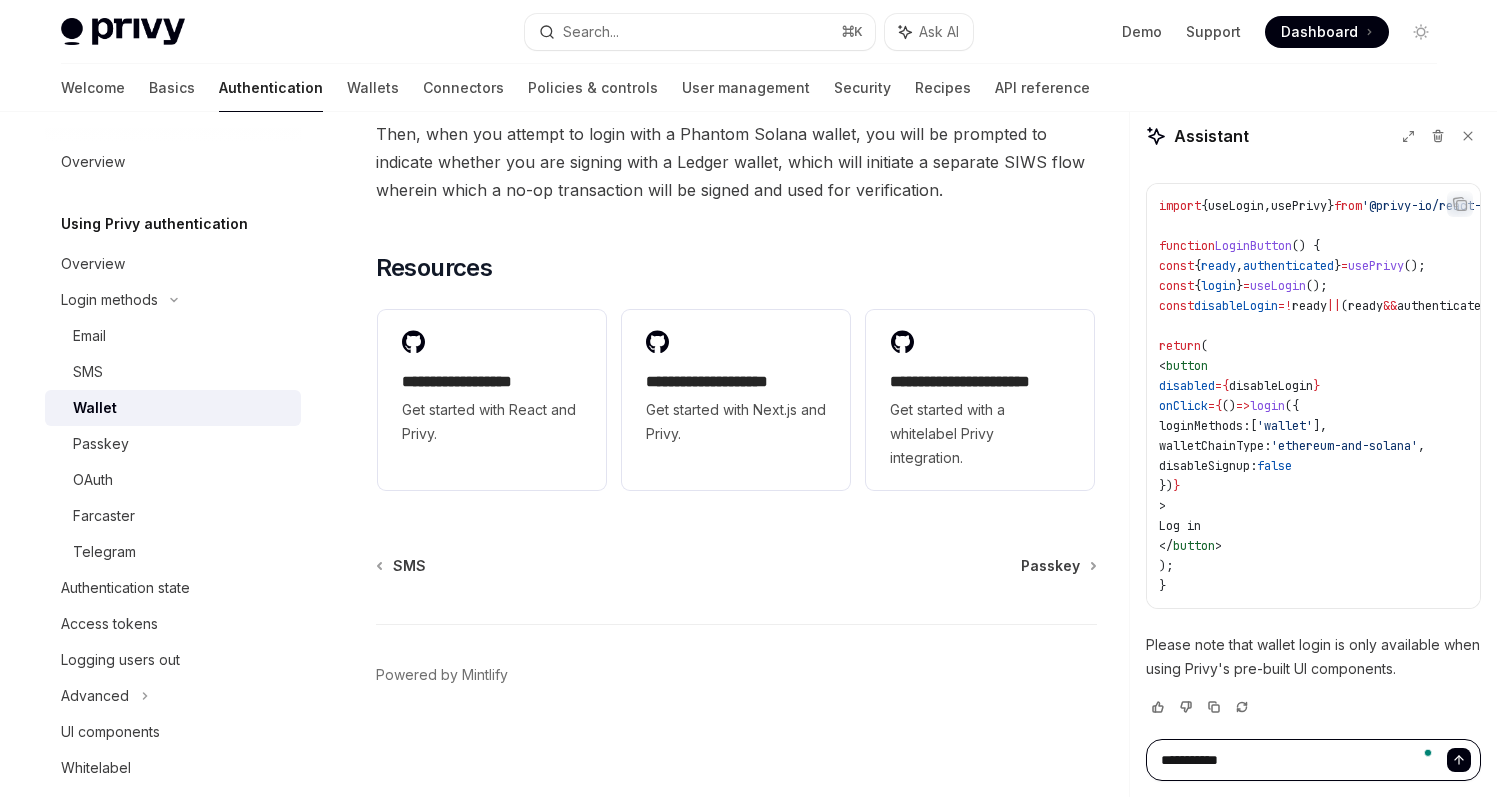 type on "**********" 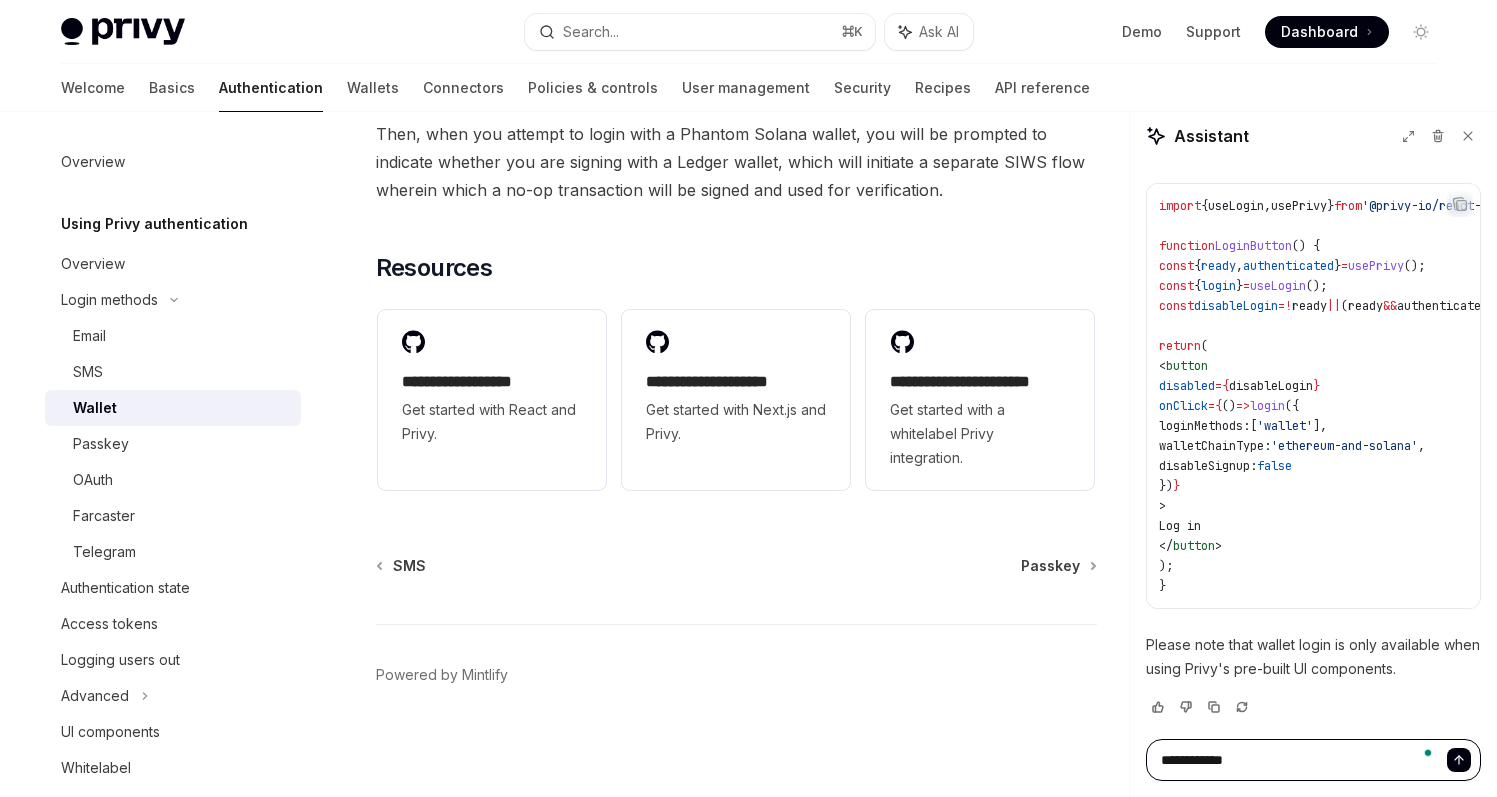 type on "**********" 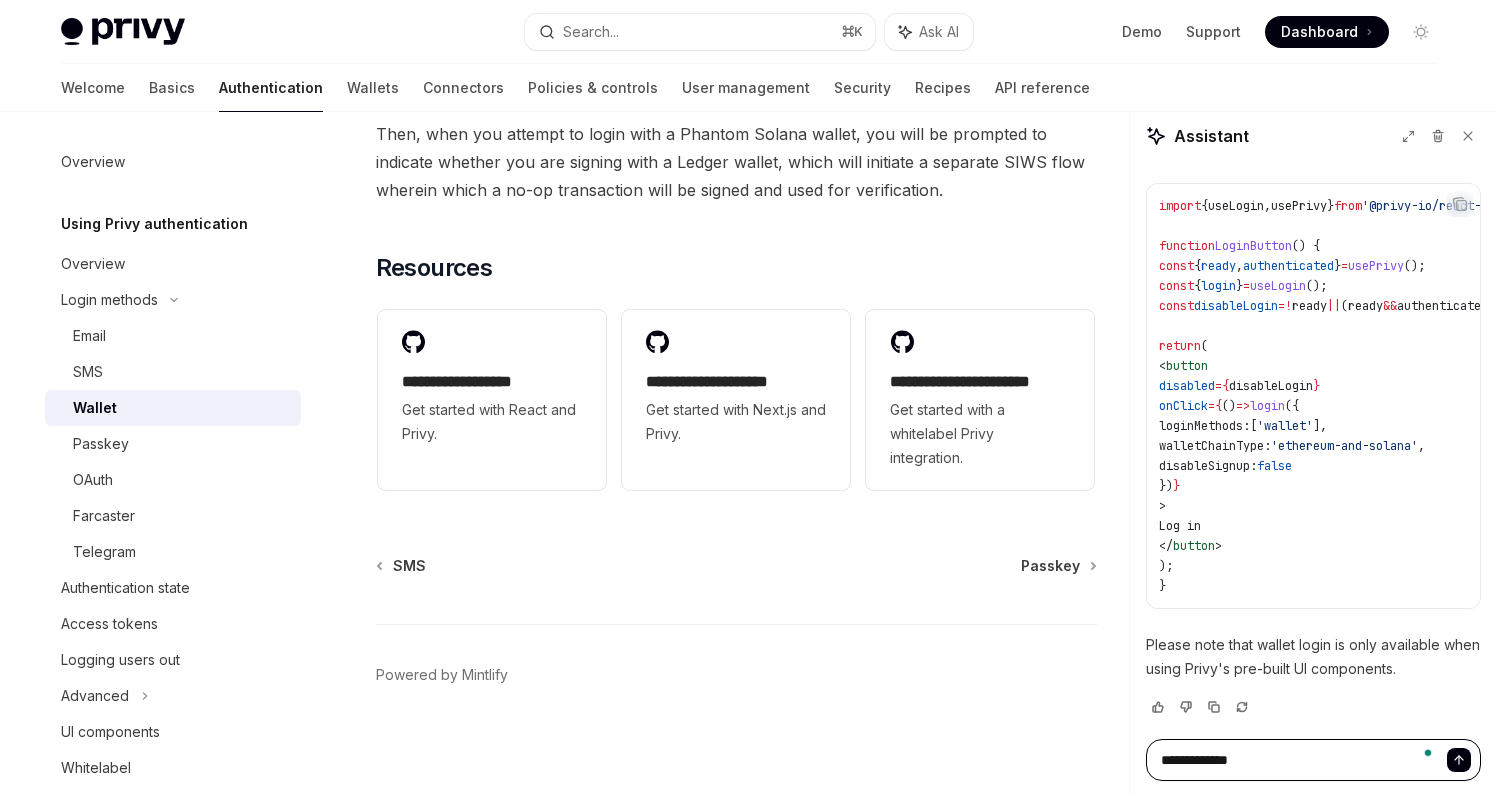 type on "**********" 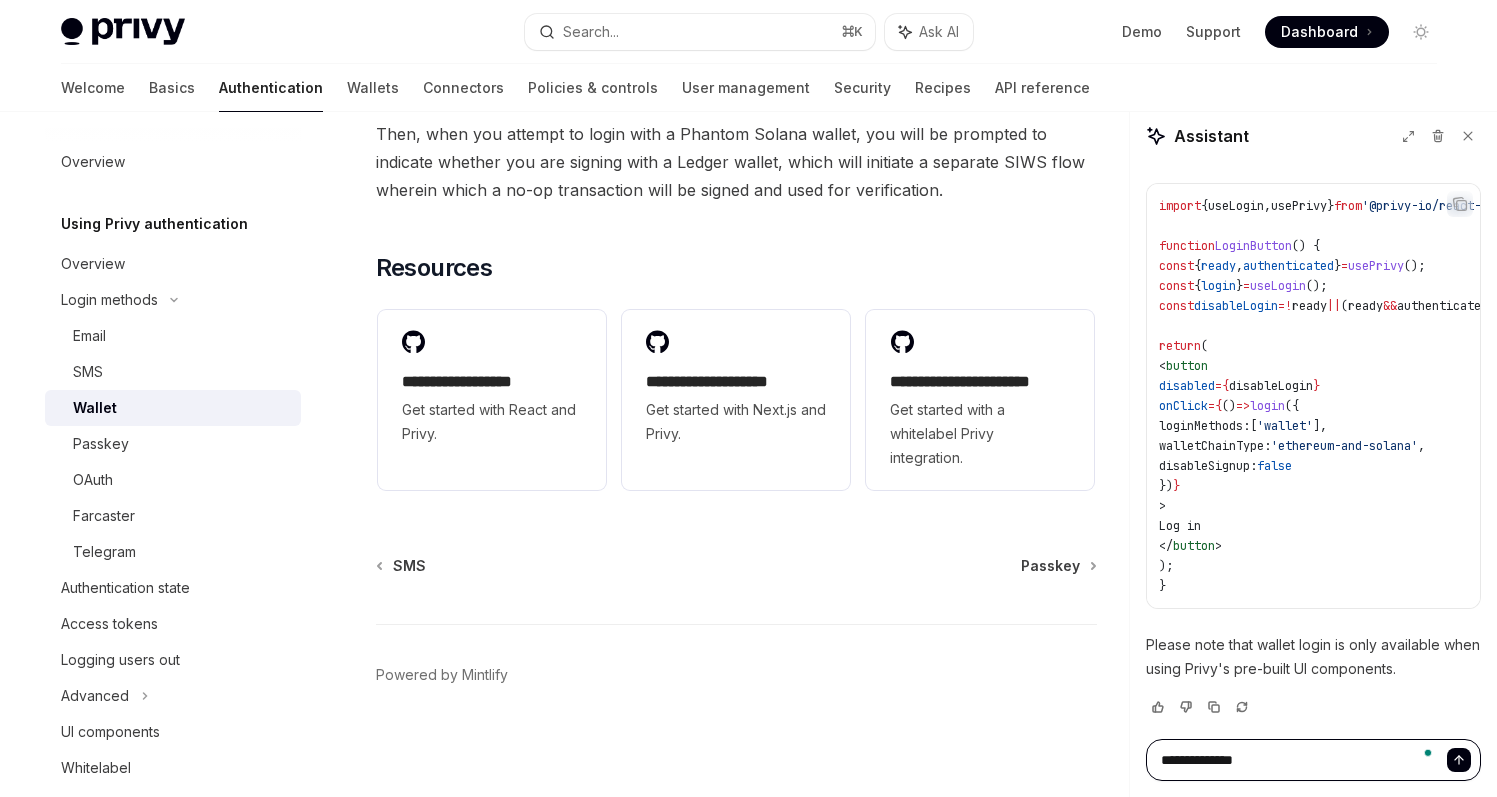 type on "**********" 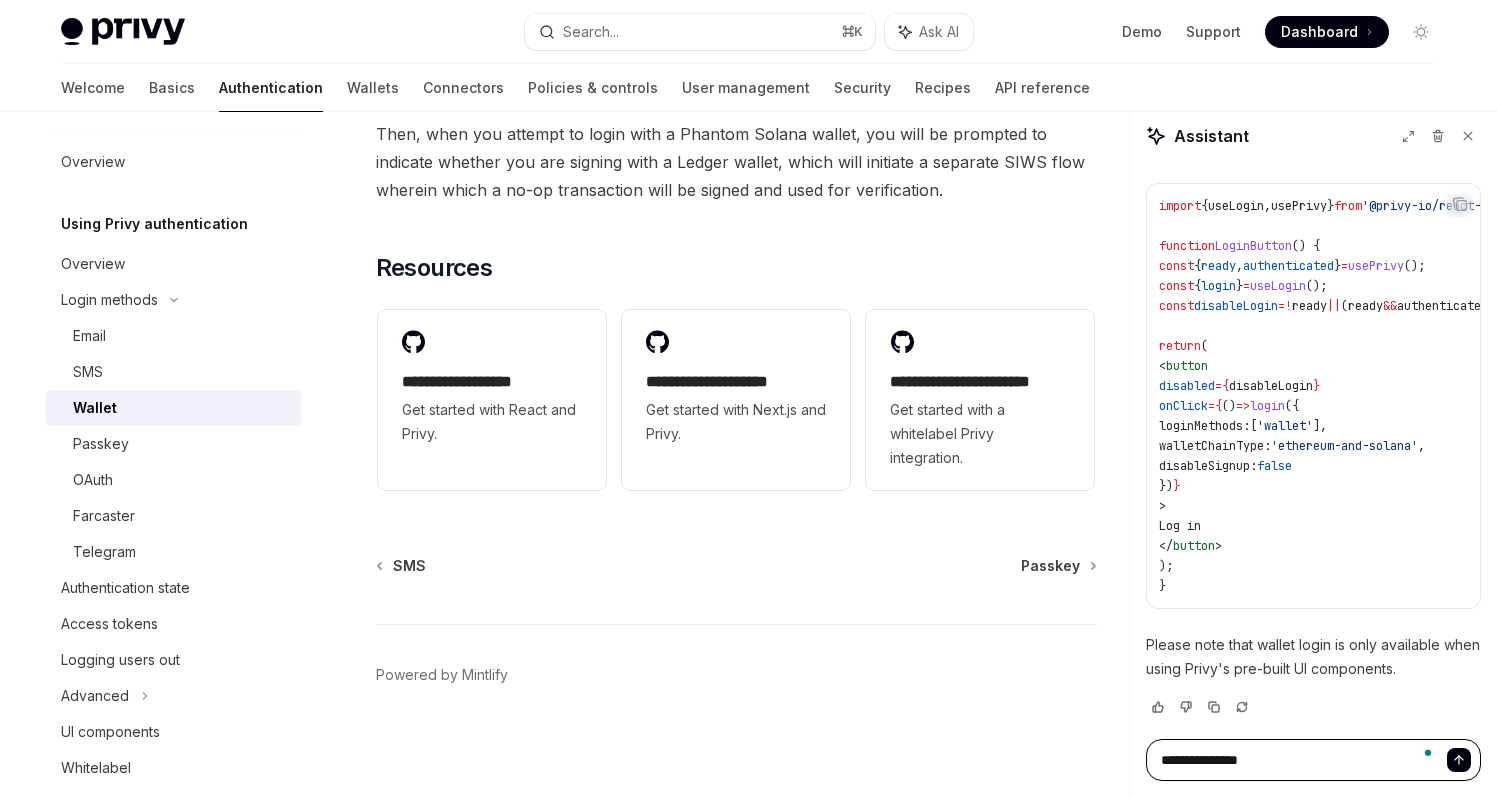 type on "**********" 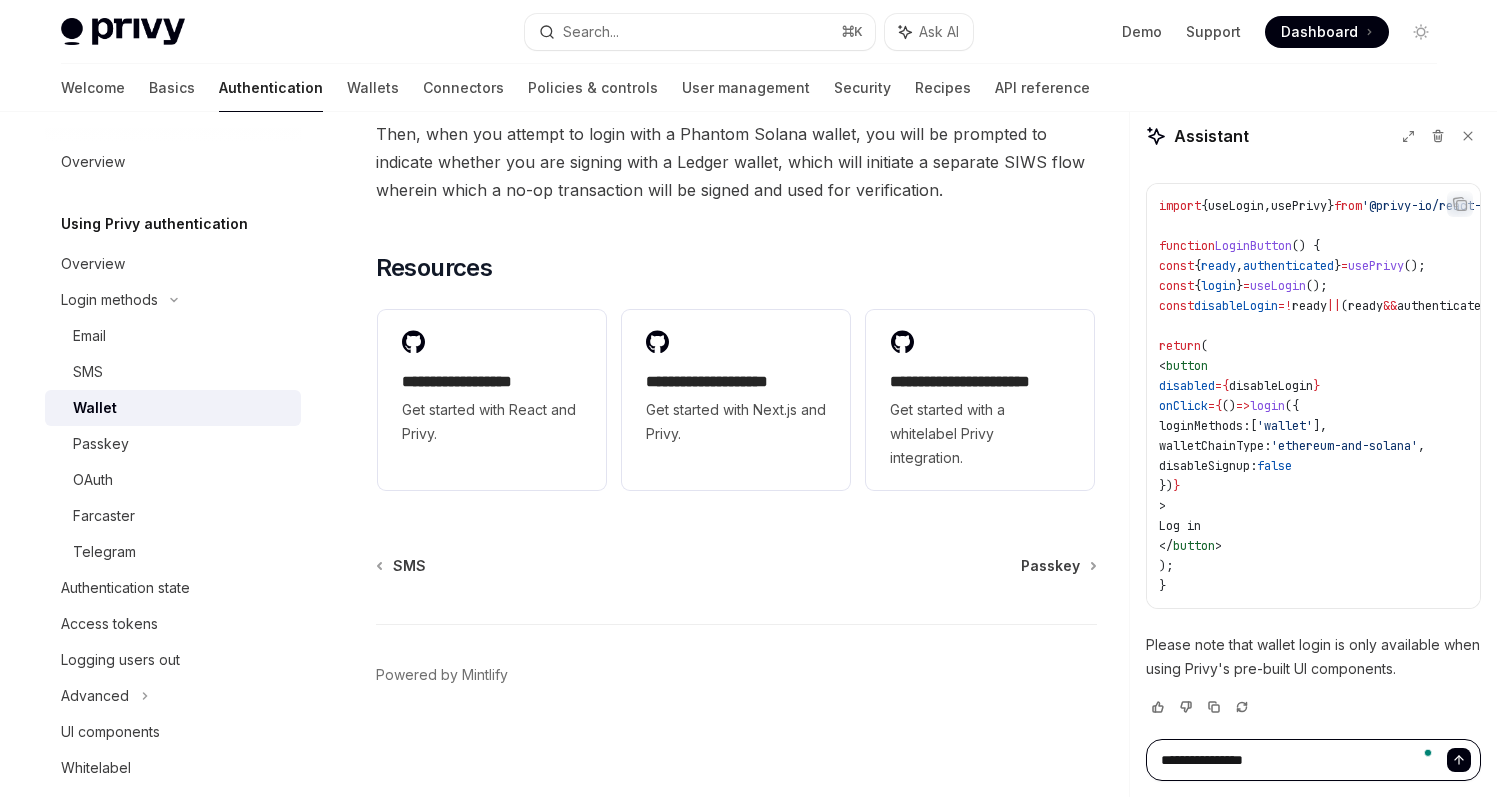 type on "**********" 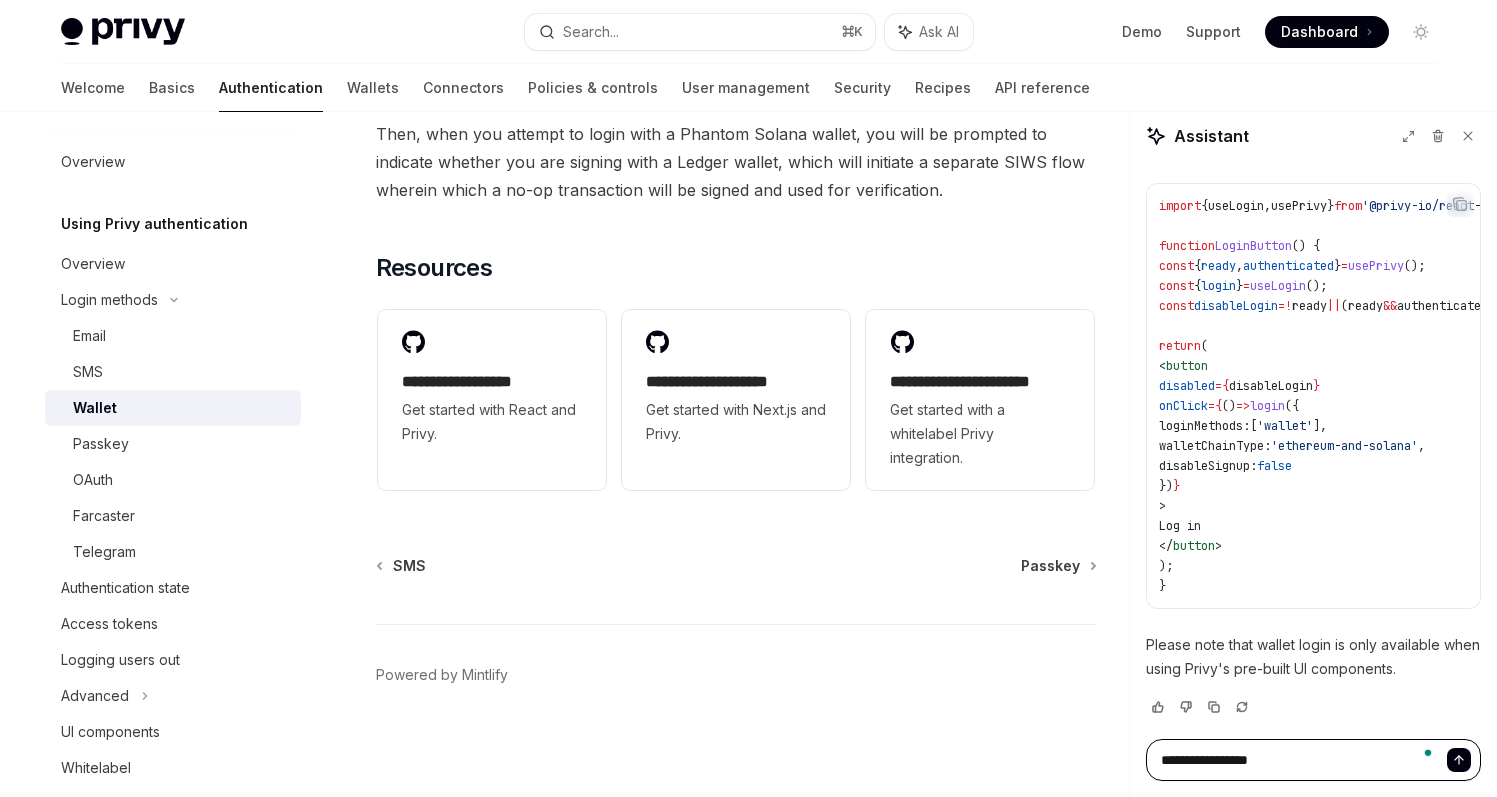 type on "**********" 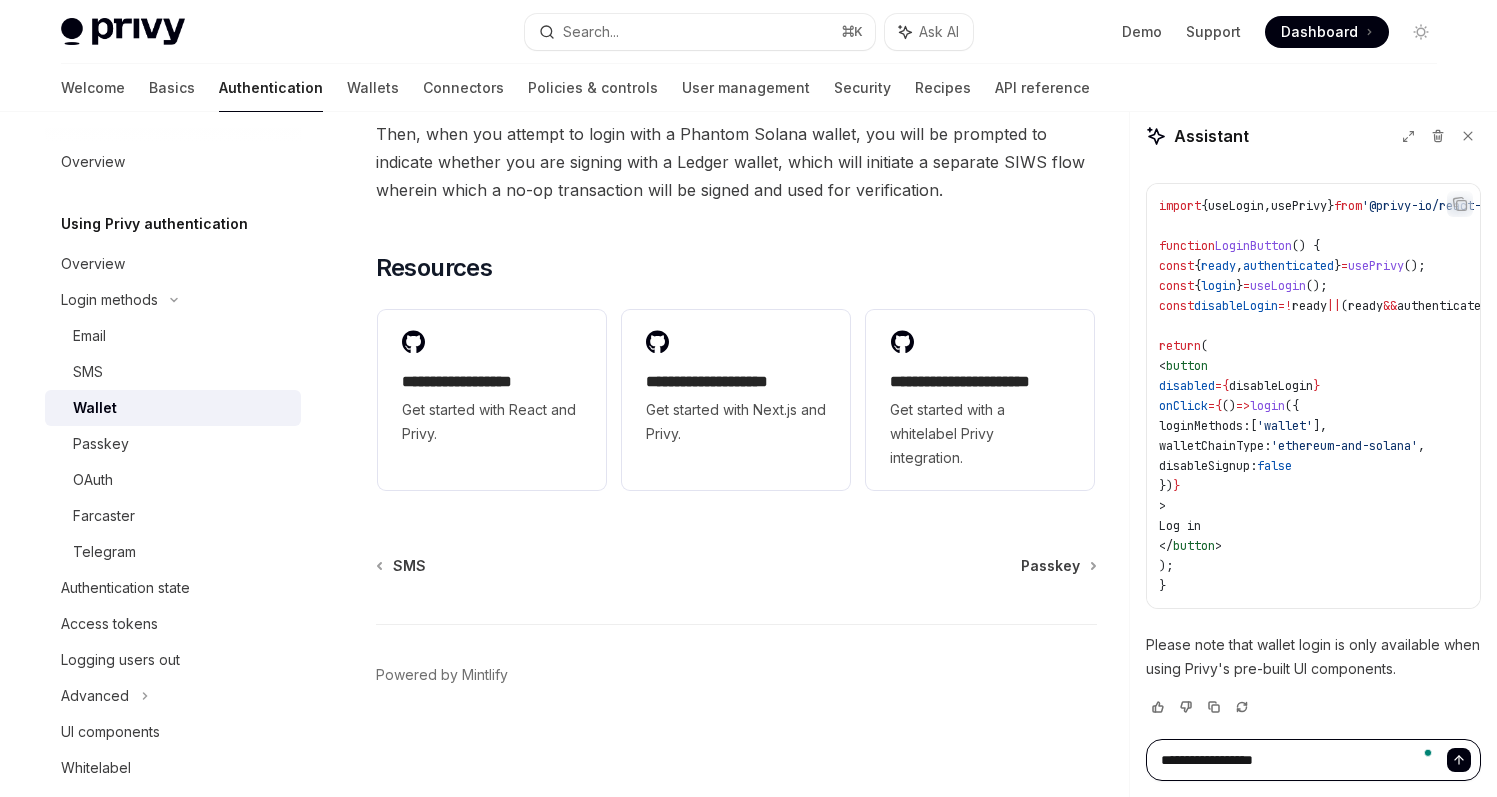type on "**********" 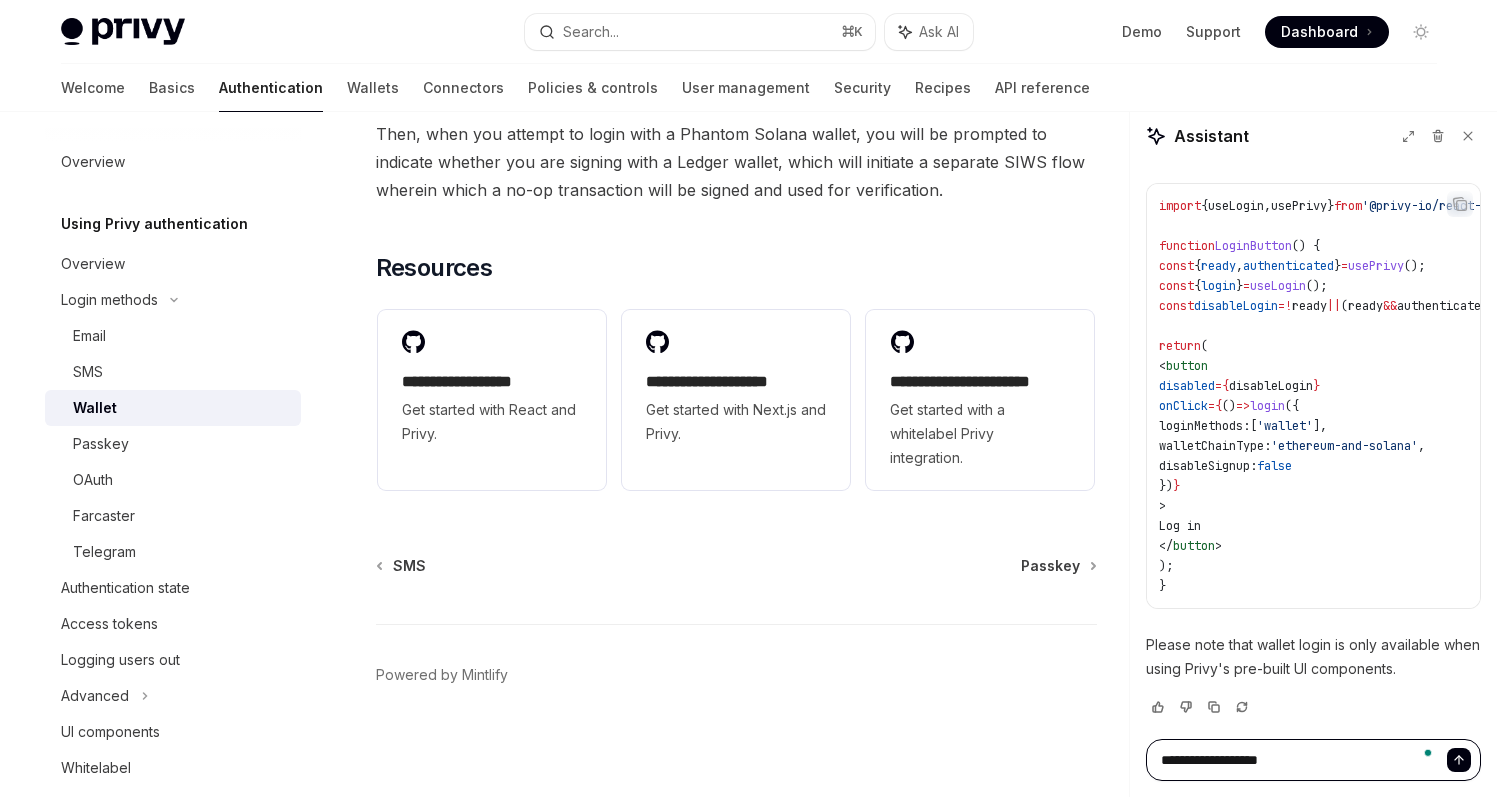 type on "**********" 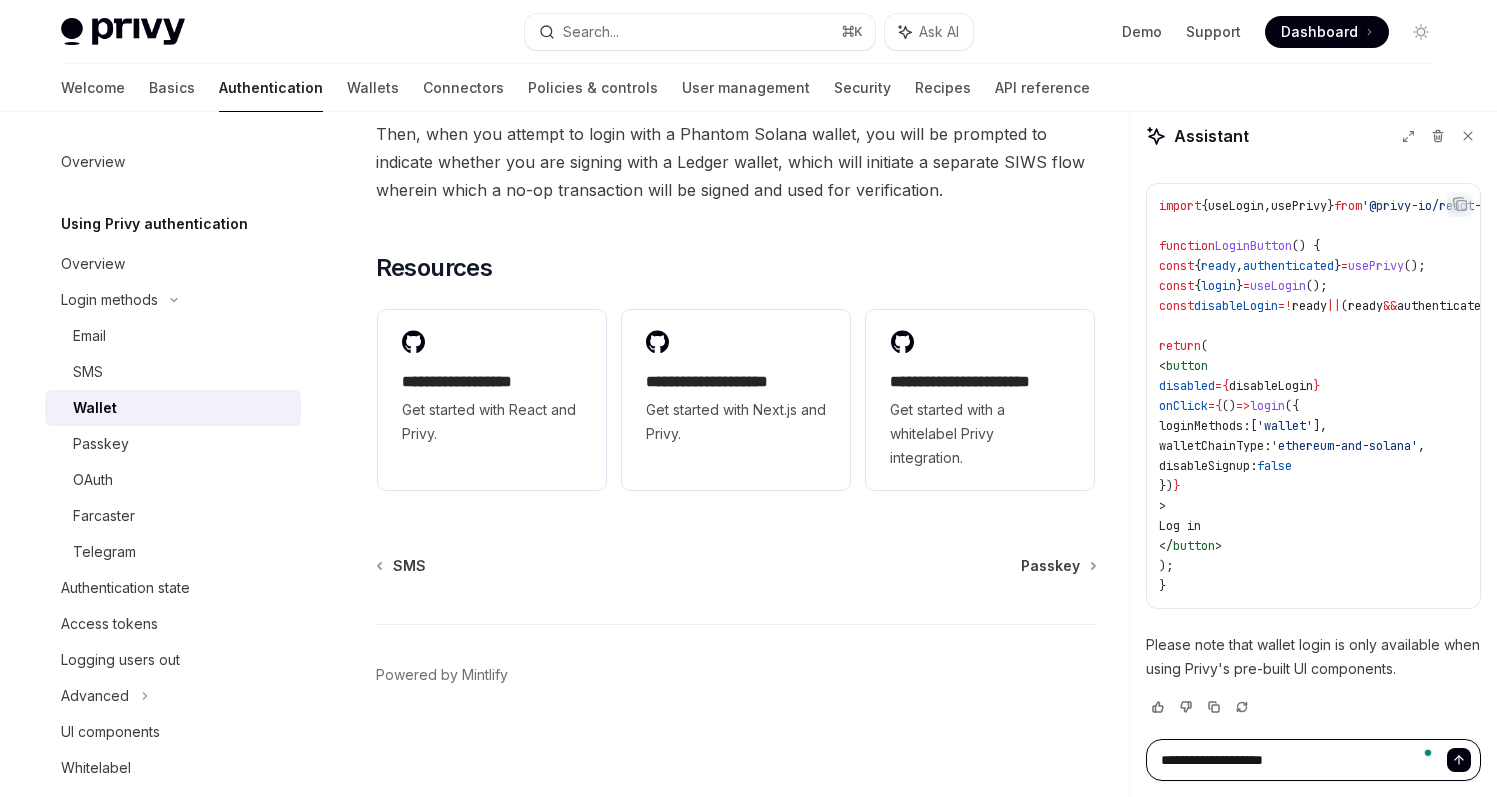 type on "**********" 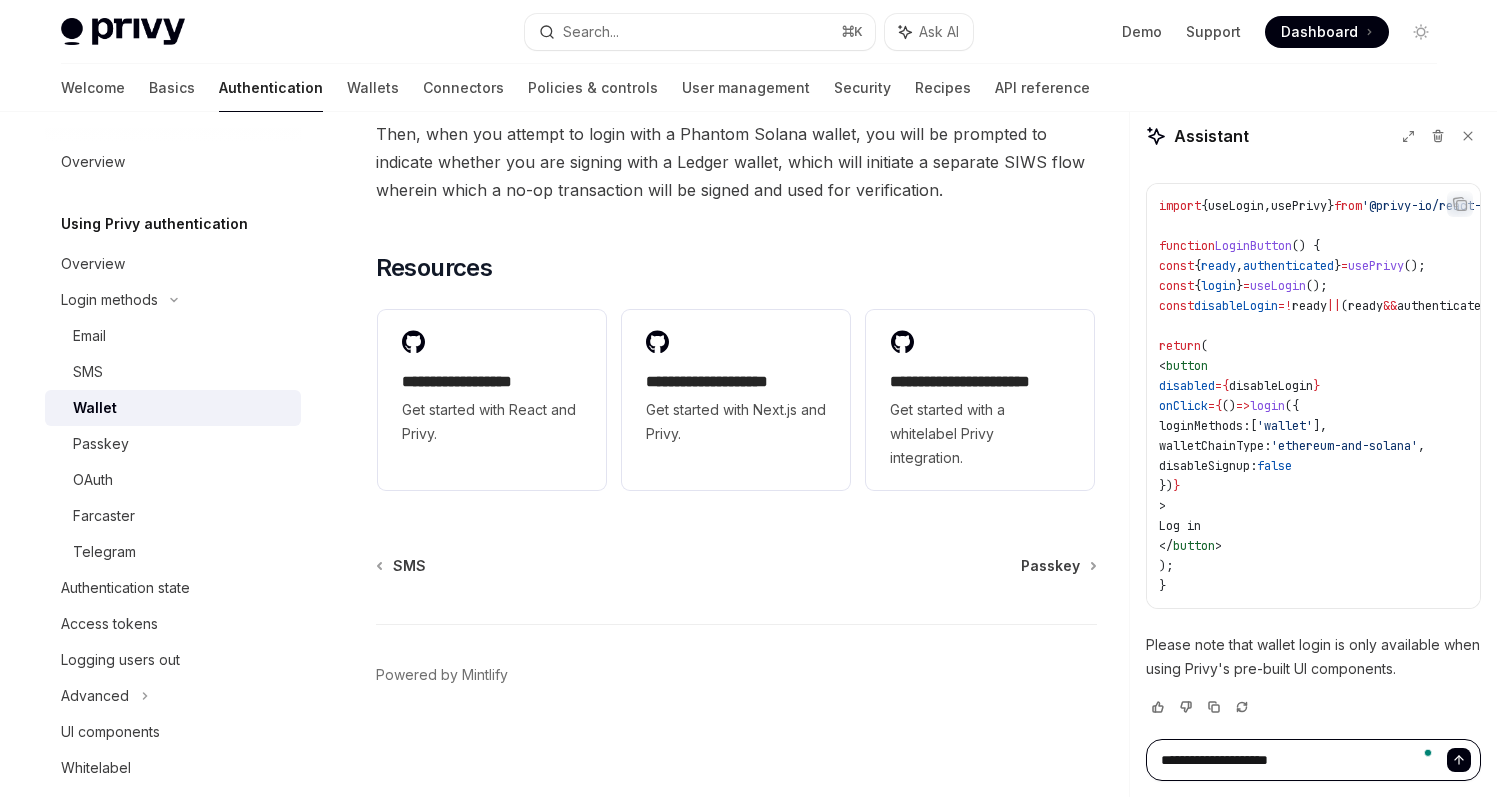 type on "**********" 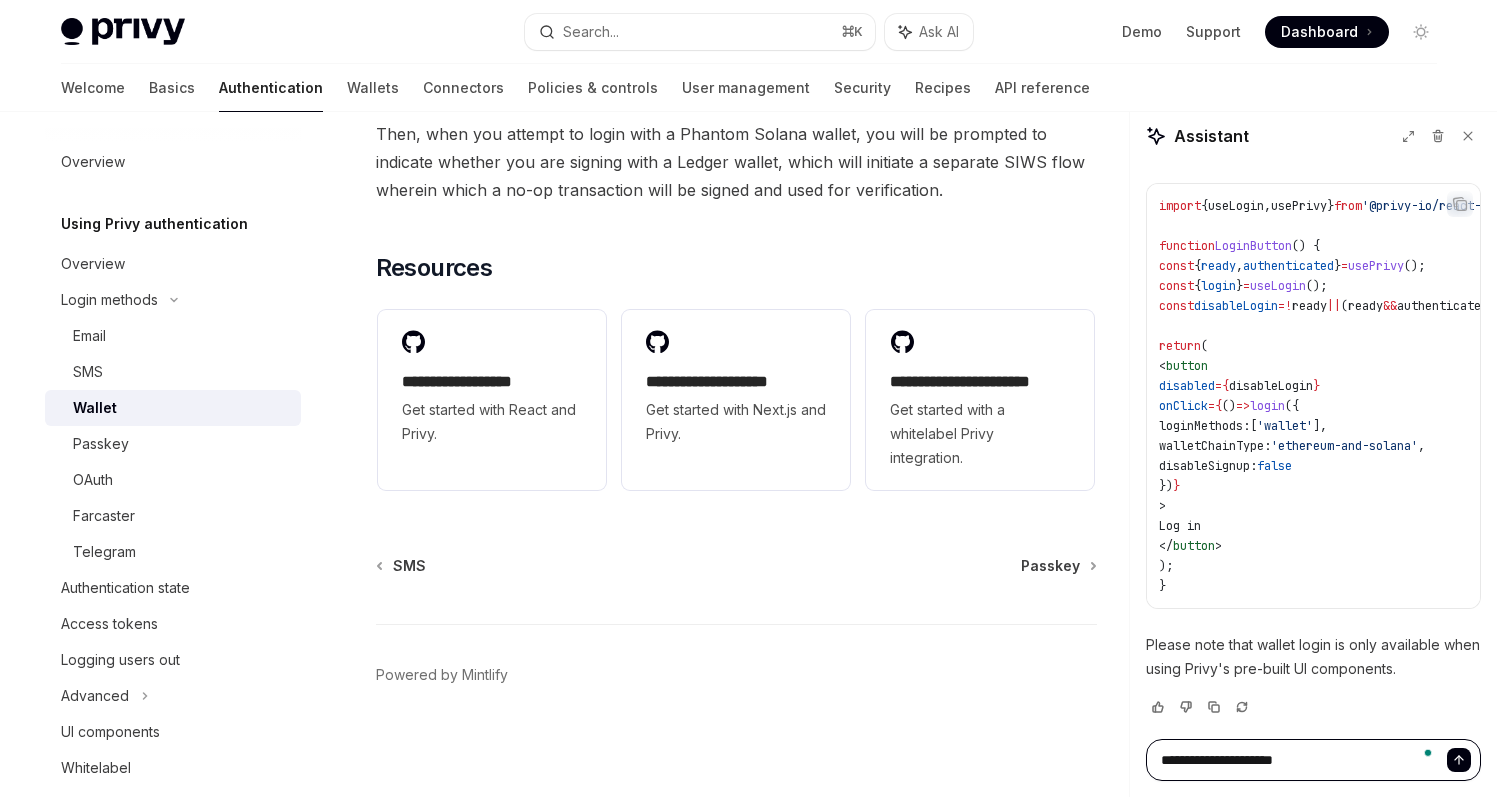 type on "**********" 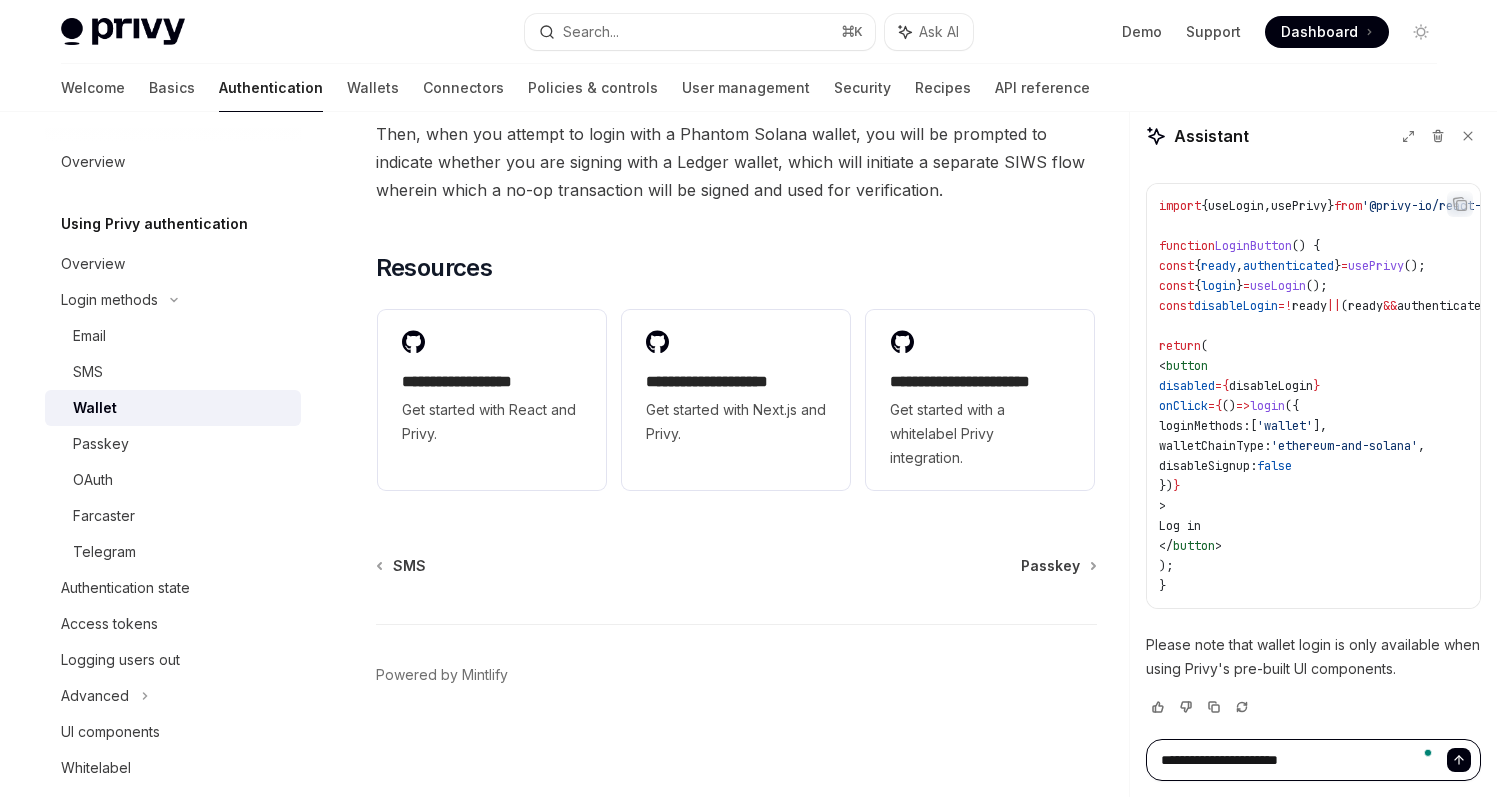 type on "**********" 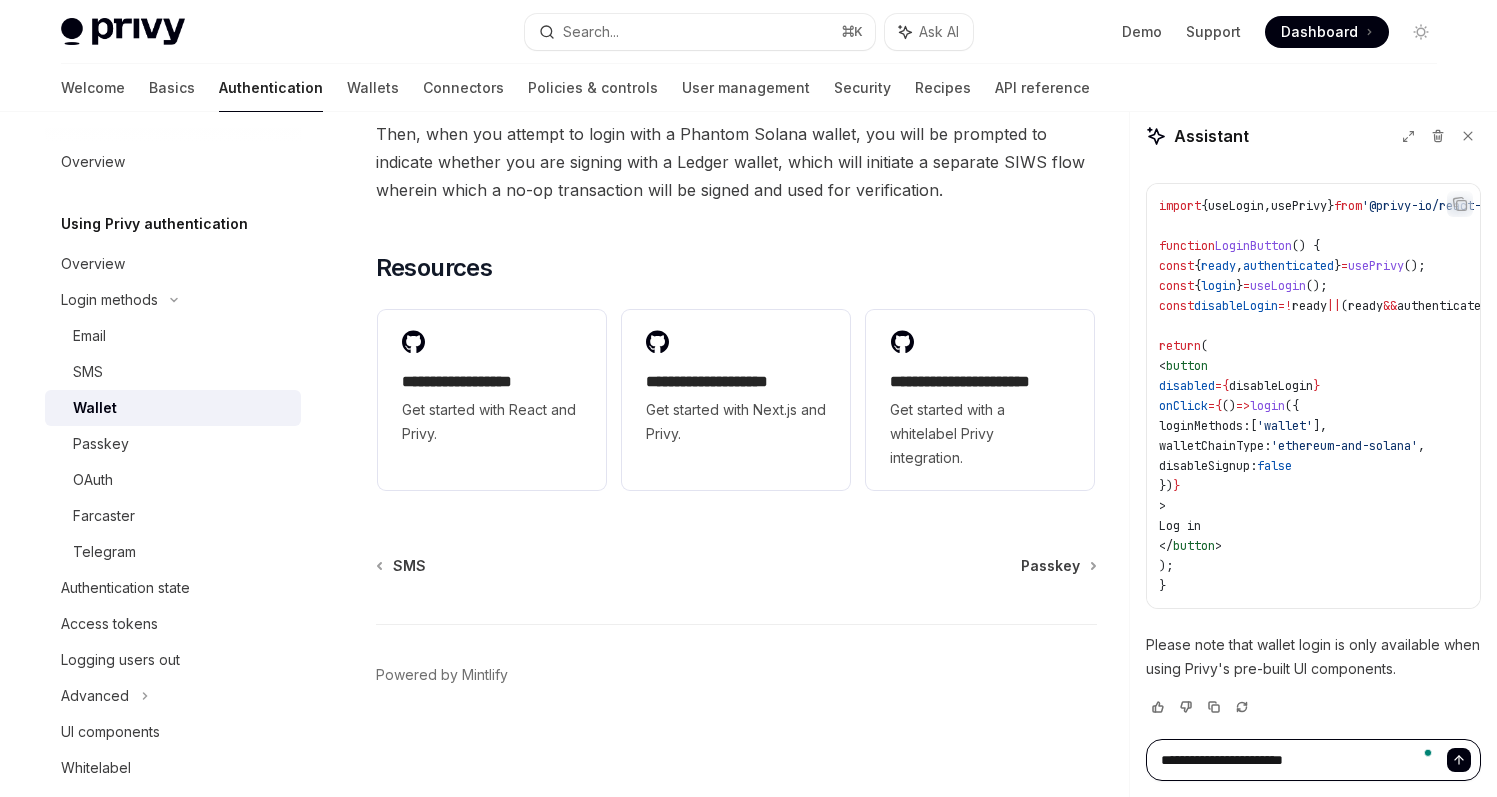 type on "**********" 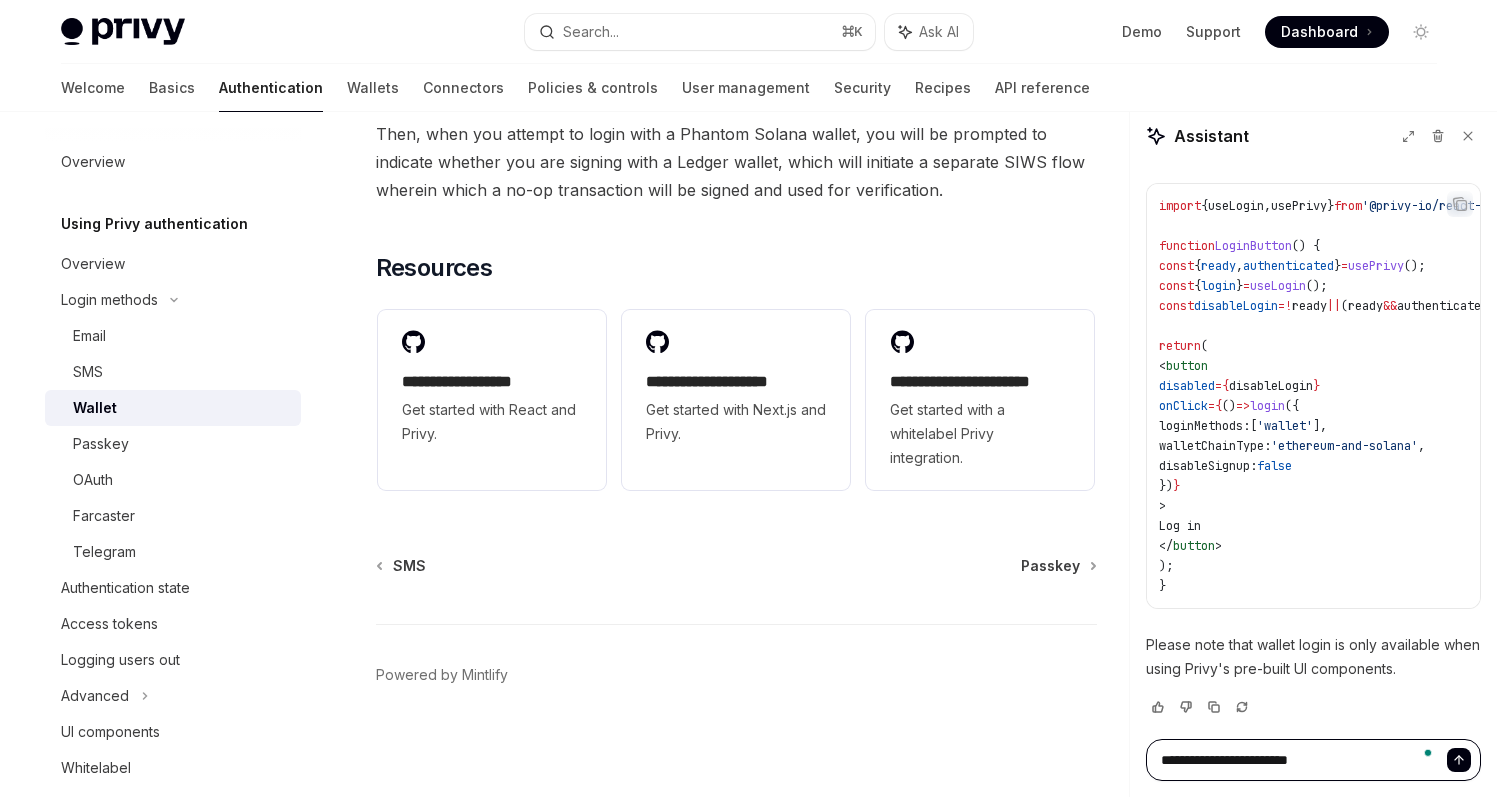 type on "**********" 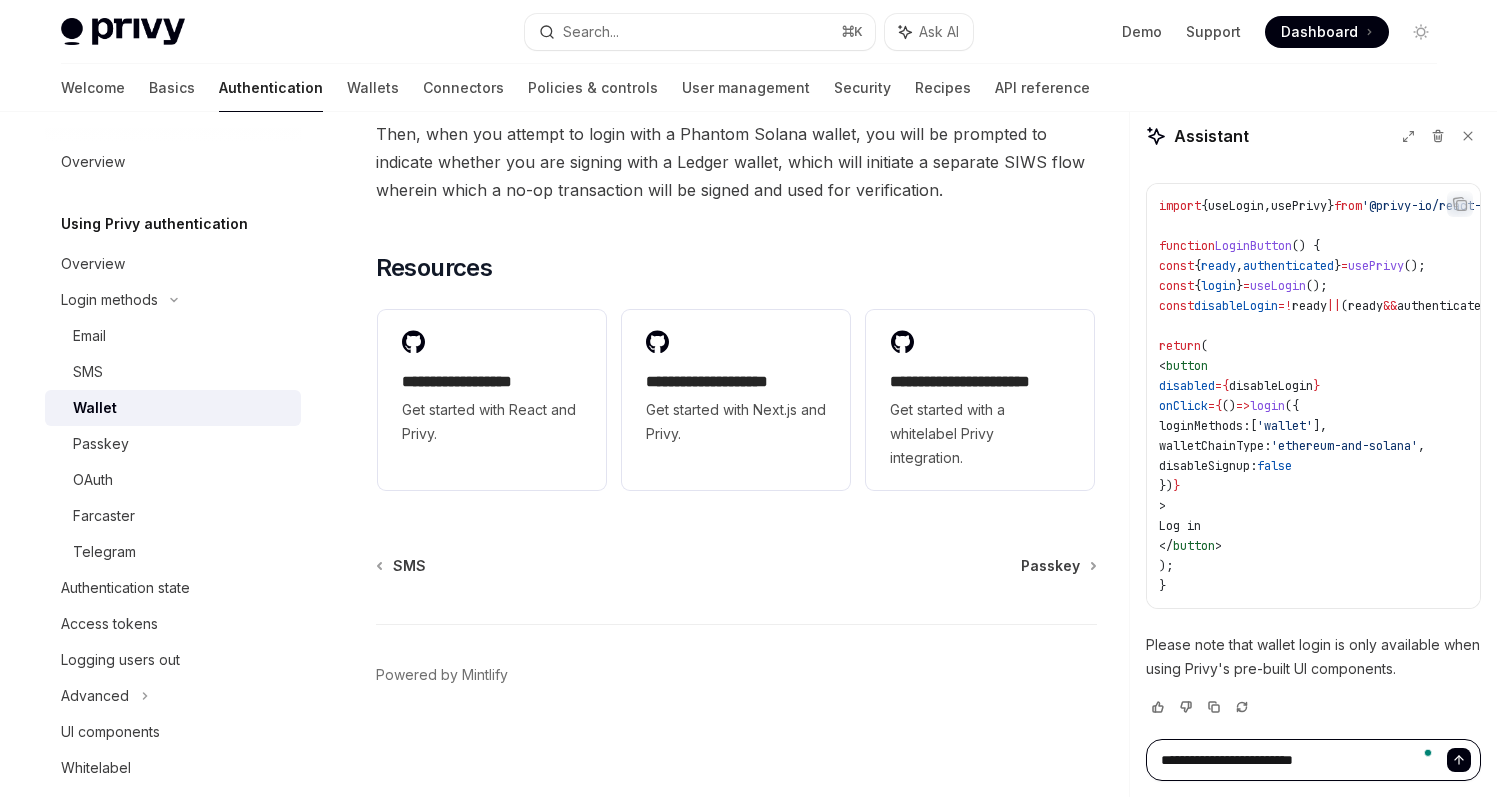 type on "**********" 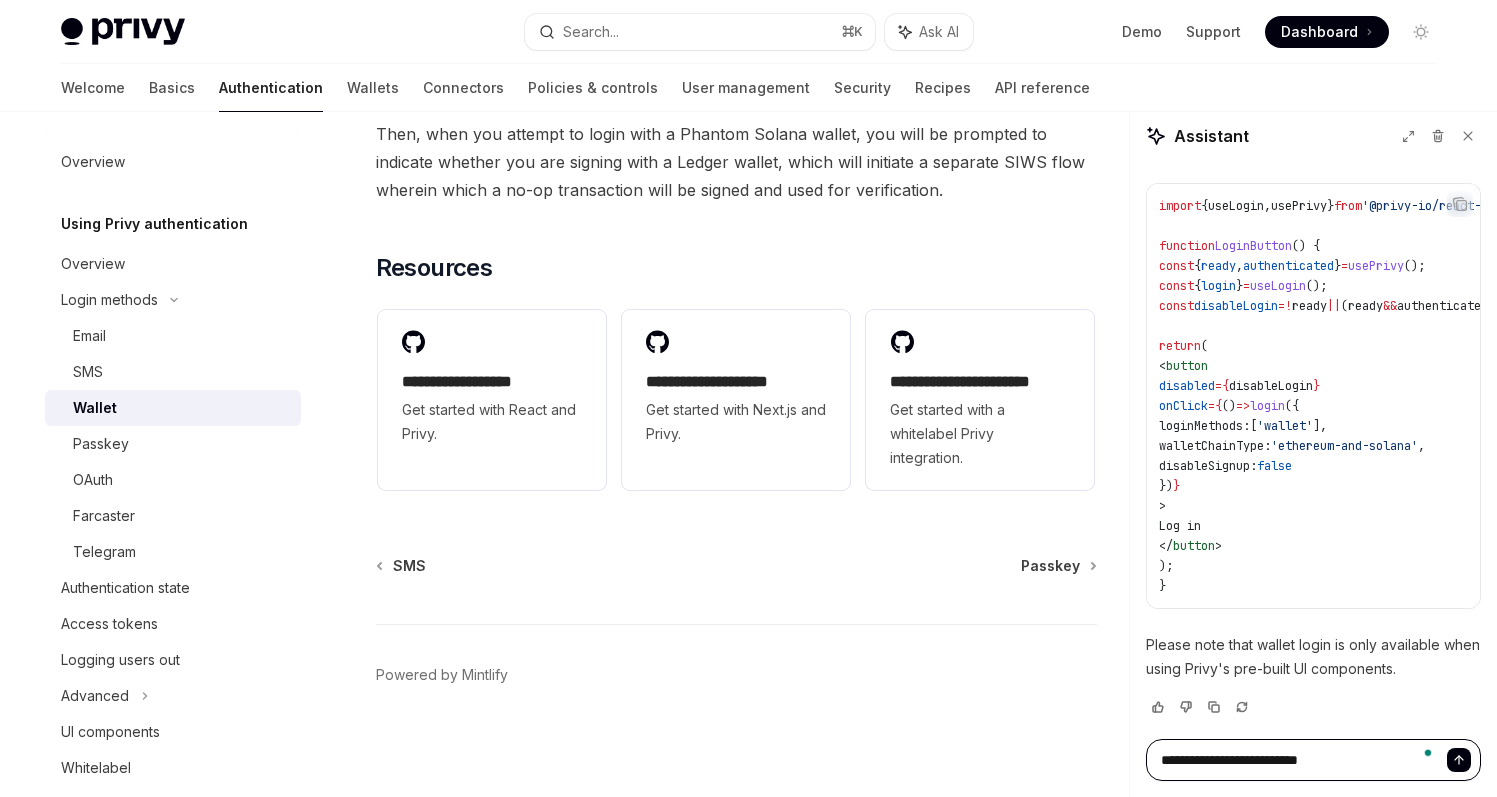 type on "**********" 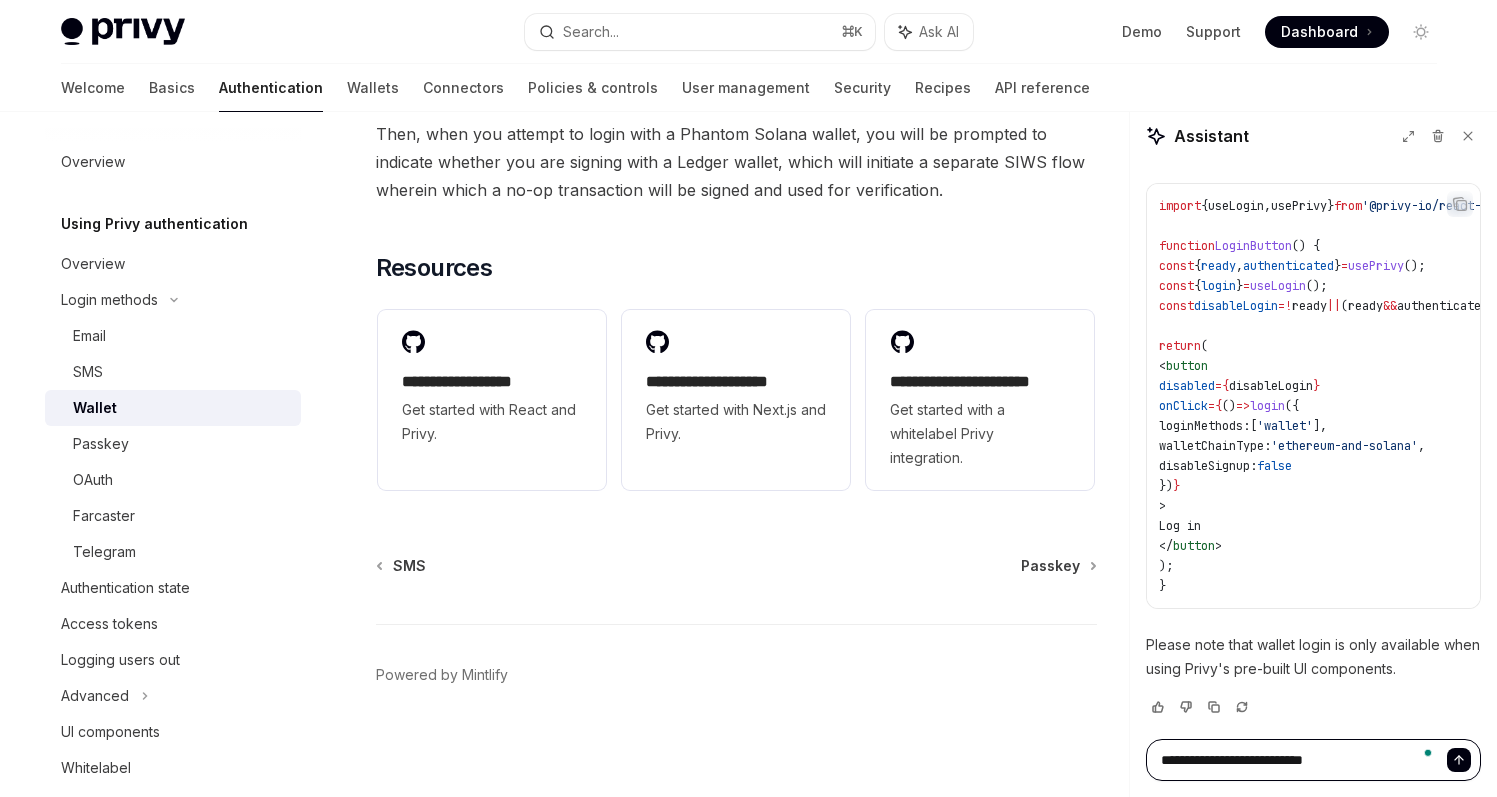 type on "**********" 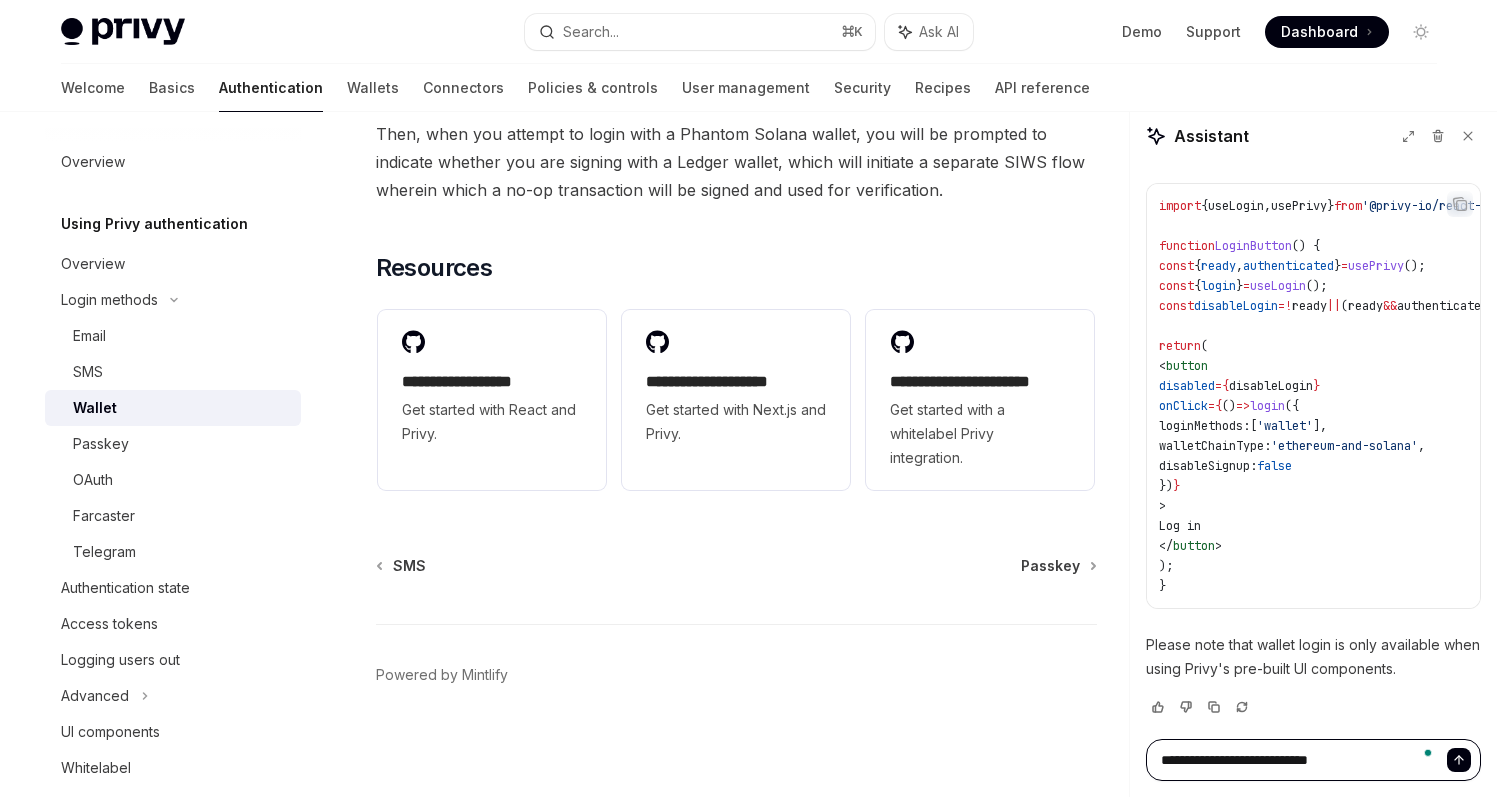 type on "**********" 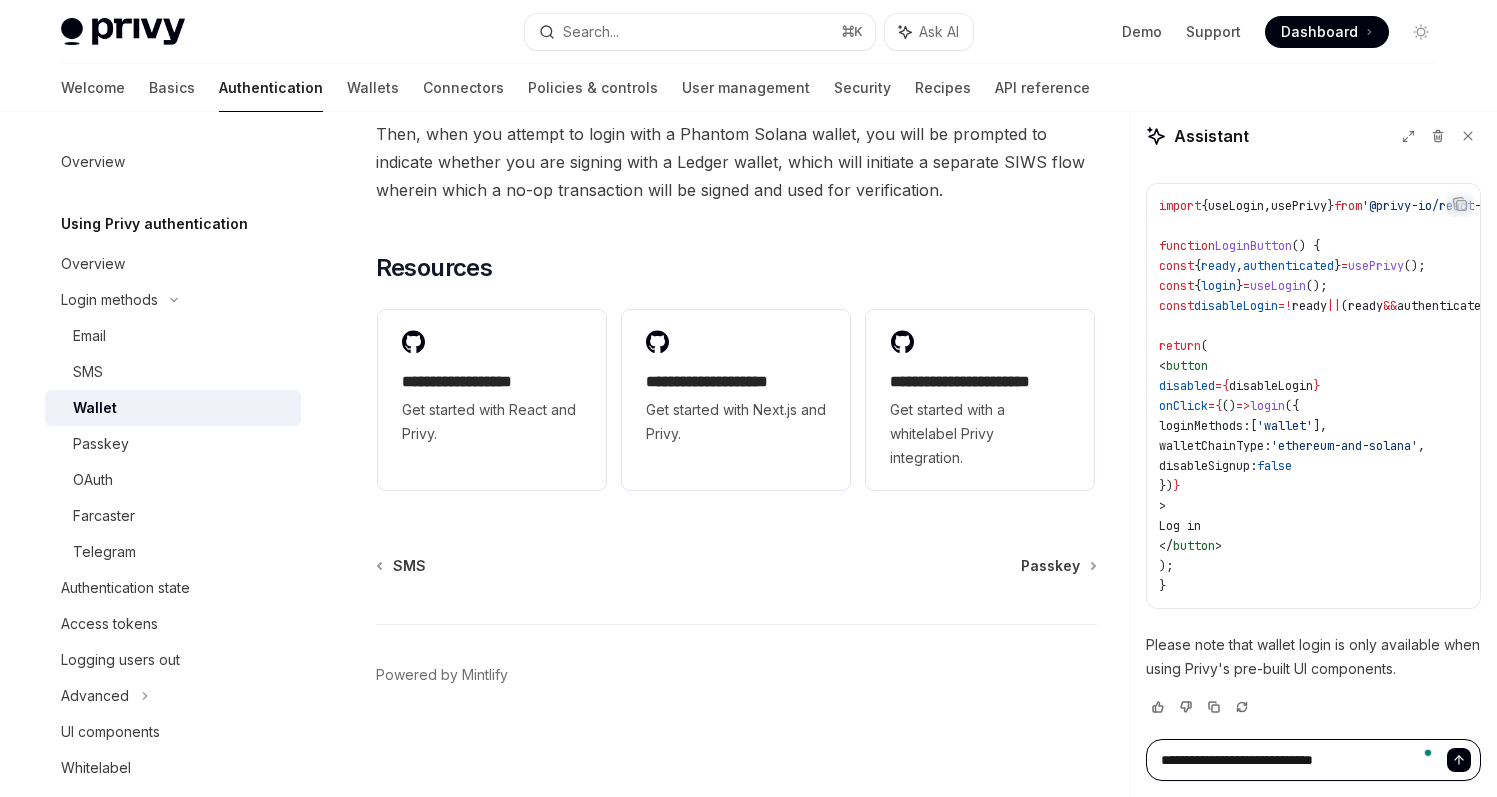 type on "**********" 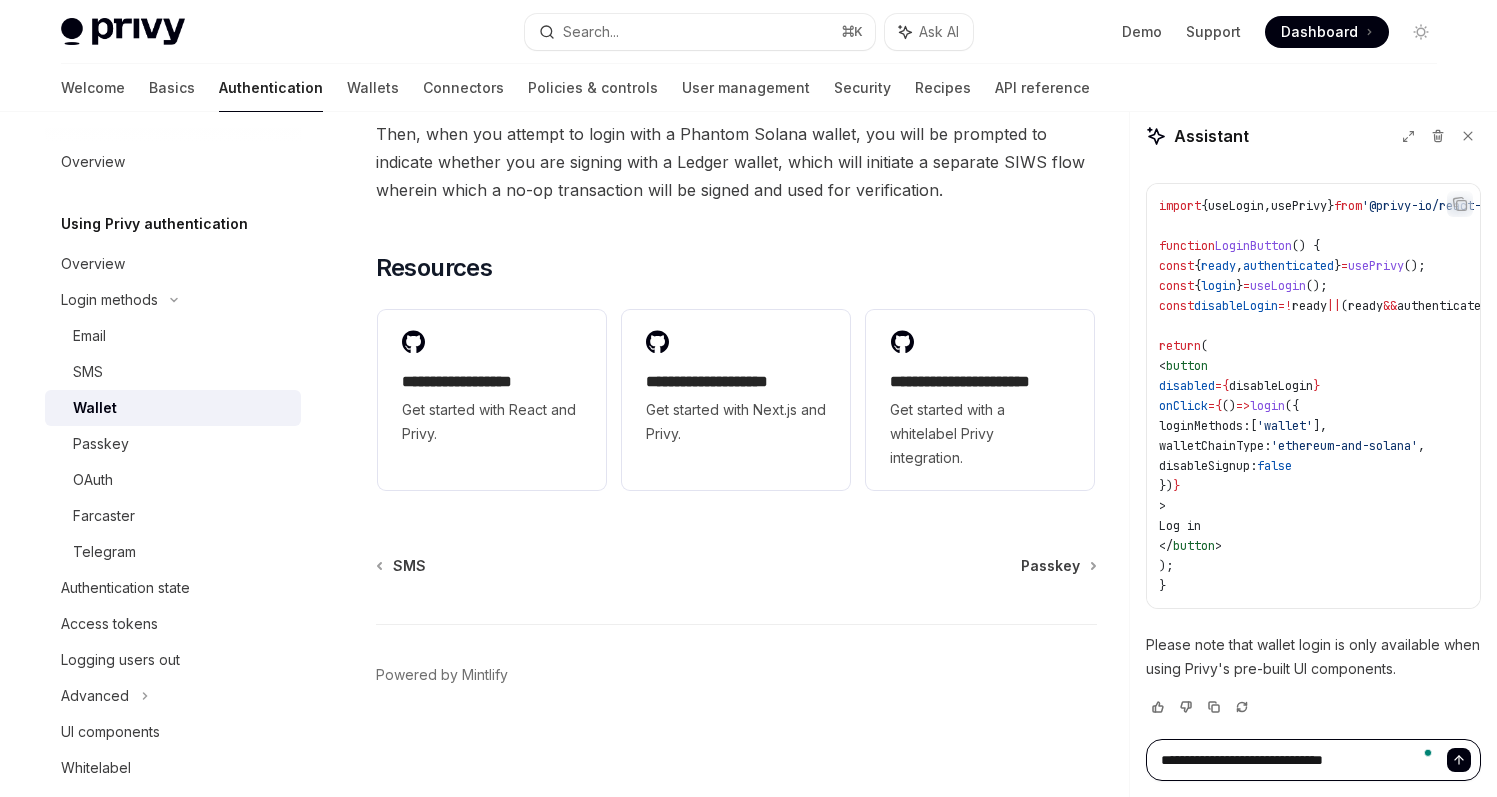 type on "**********" 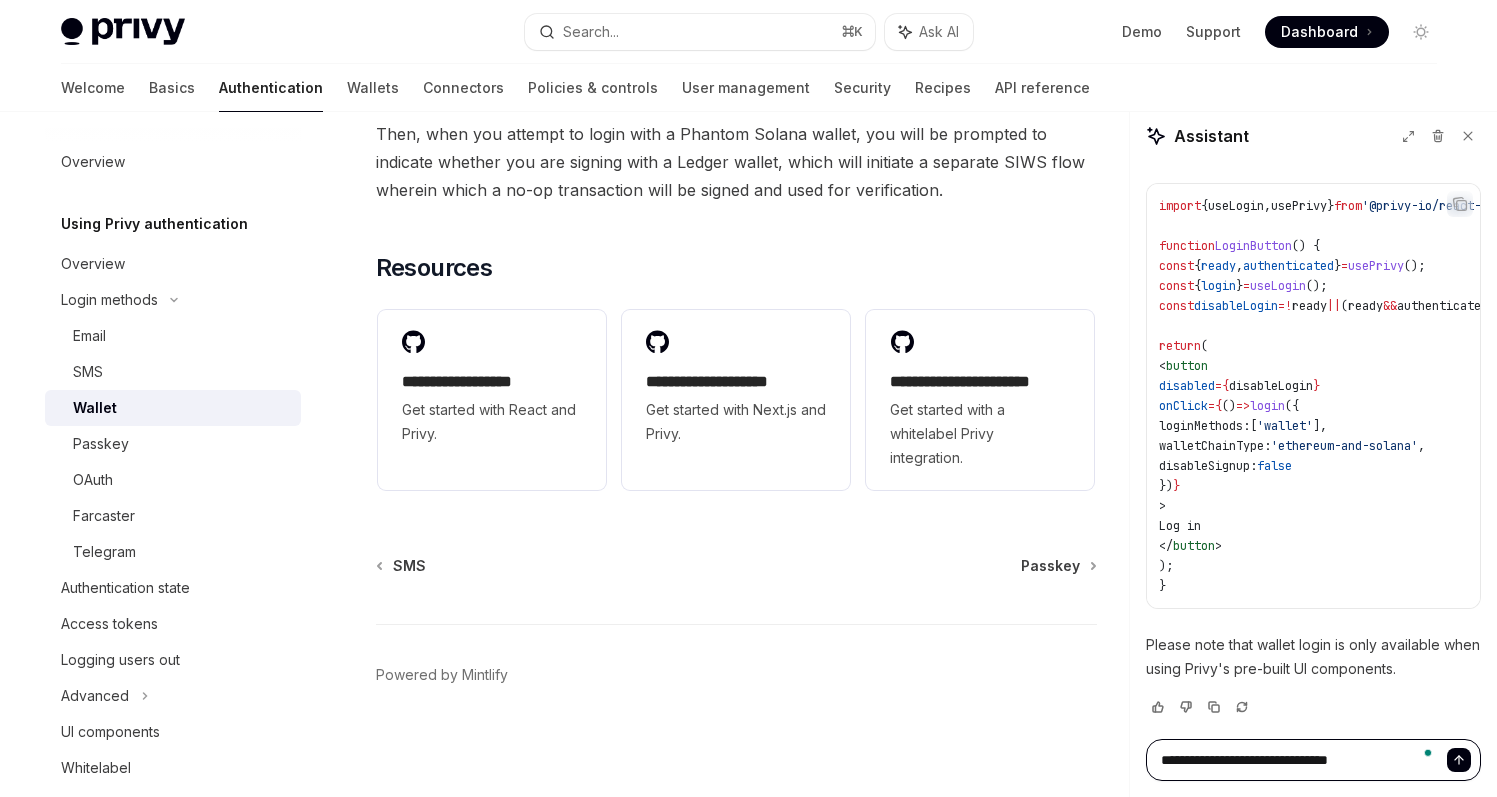 type on "*" 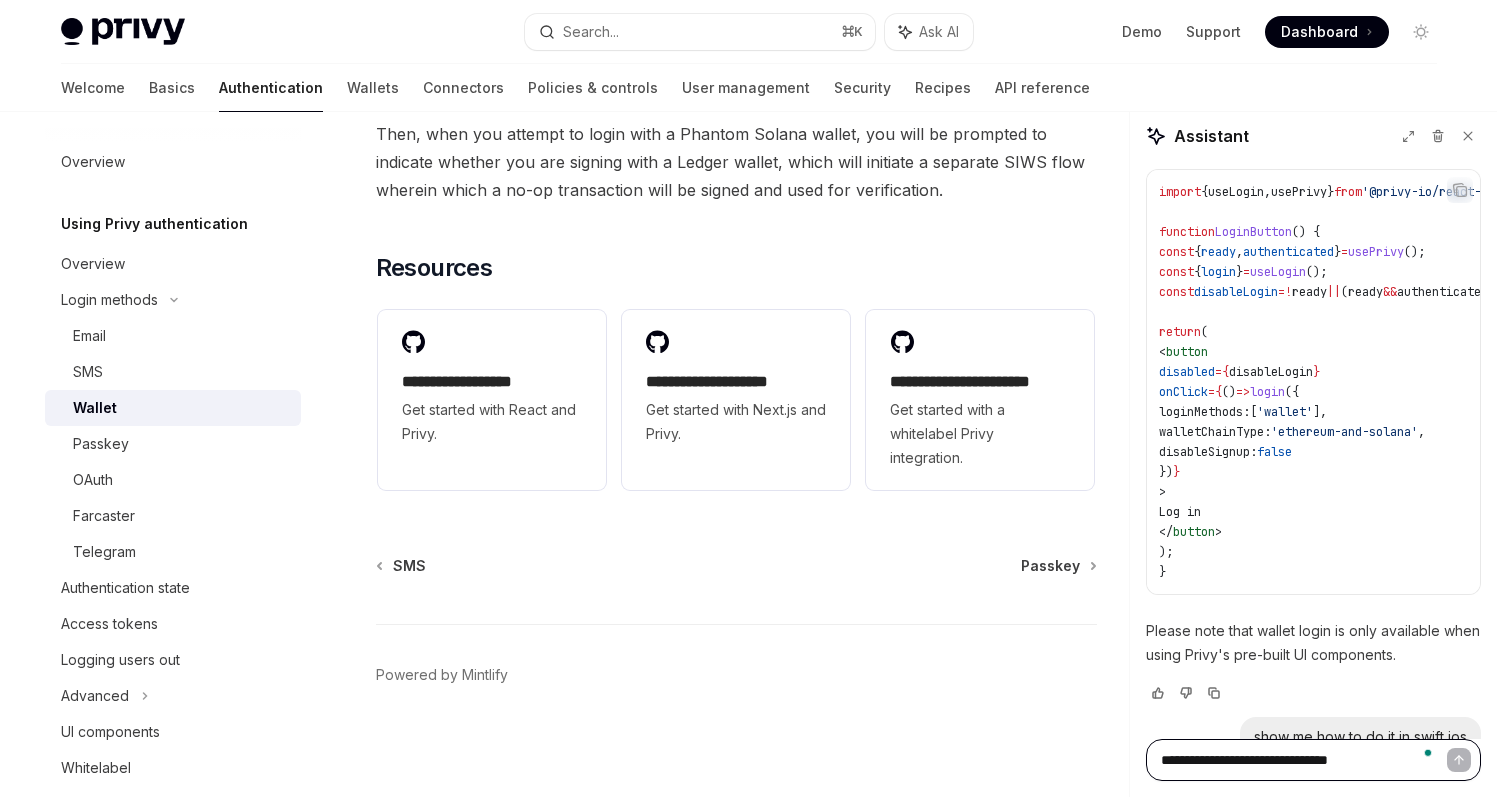 type 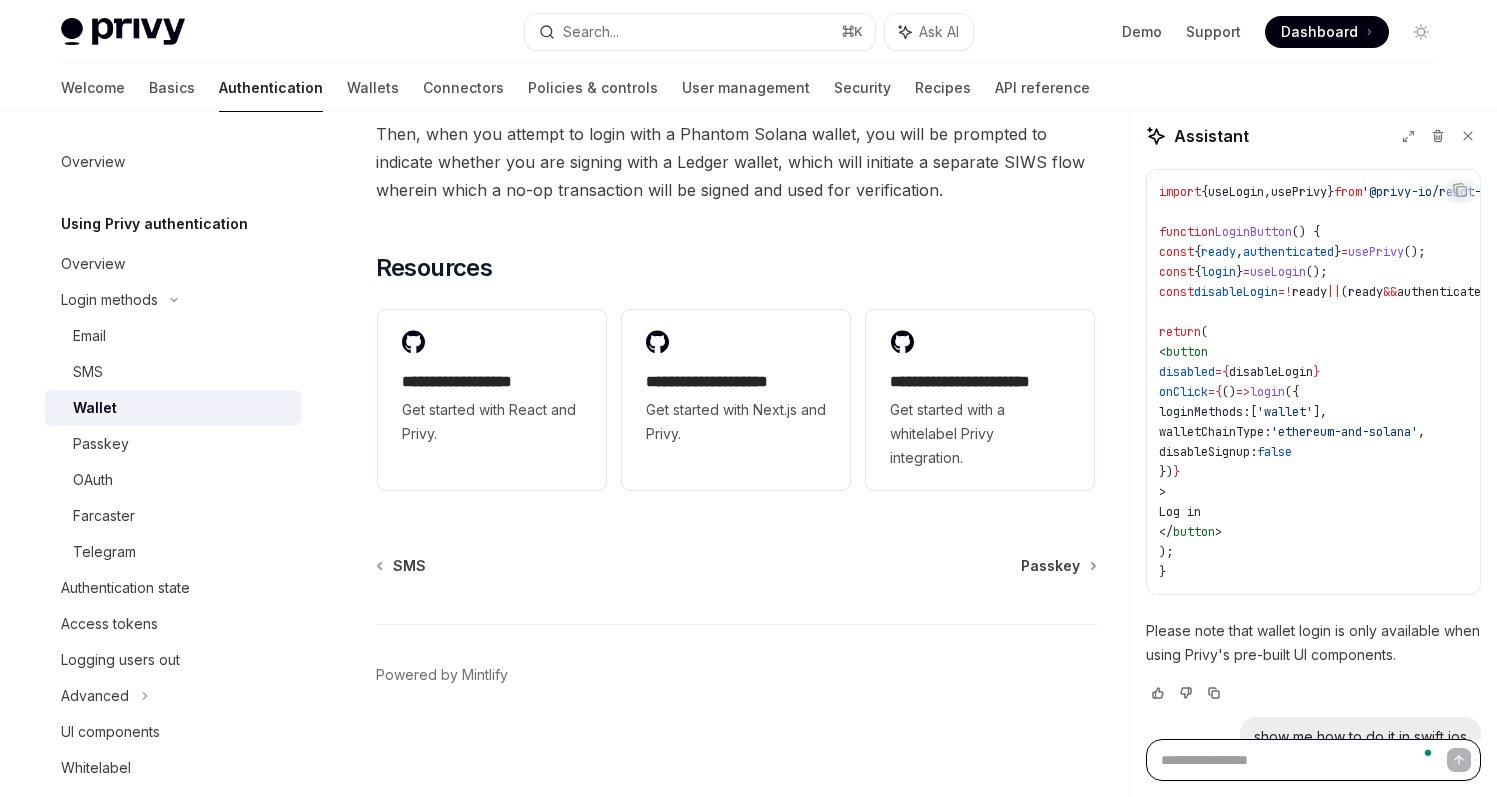 scroll, scrollTop: 433, scrollLeft: 0, axis: vertical 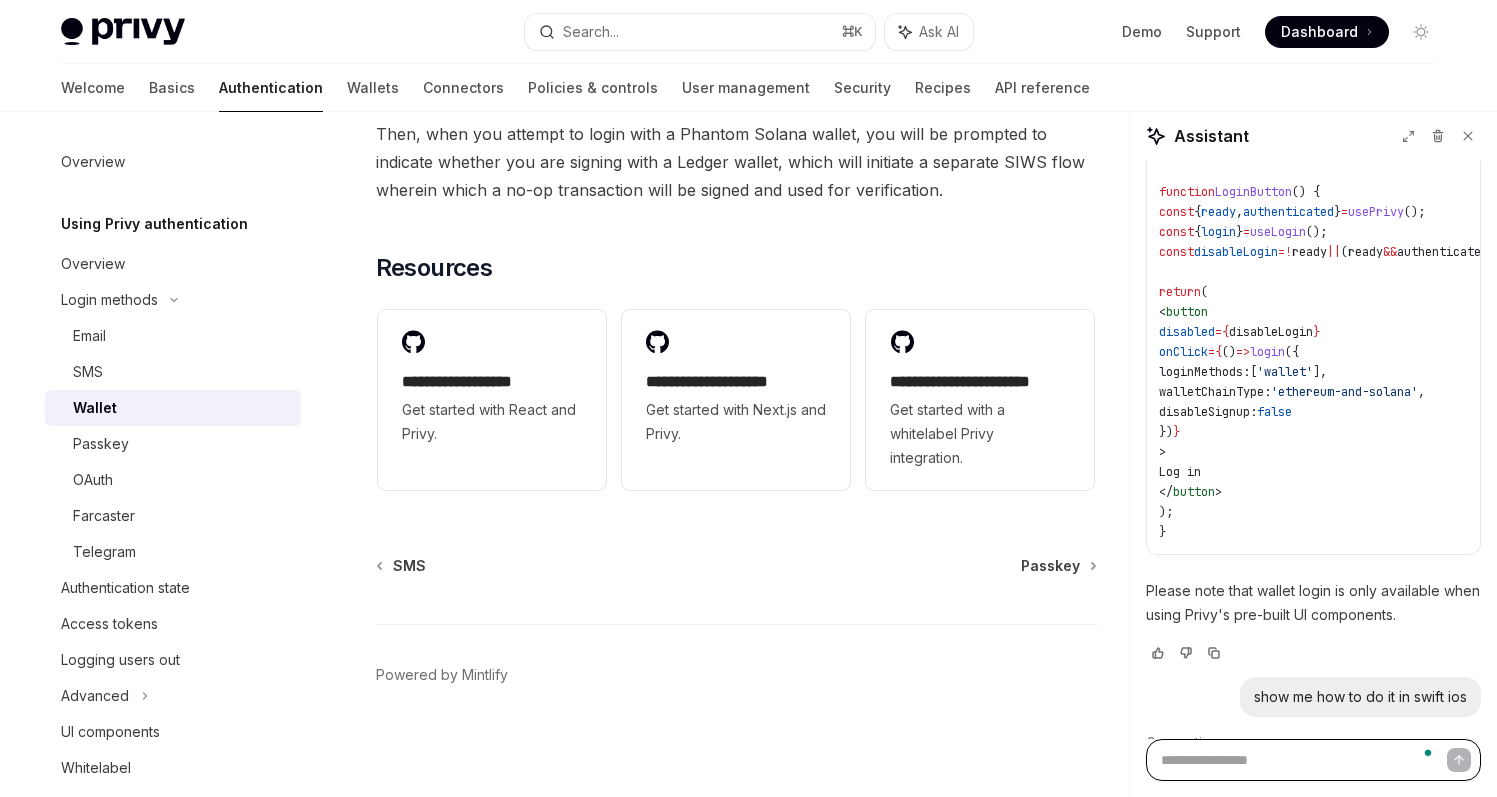type on "*" 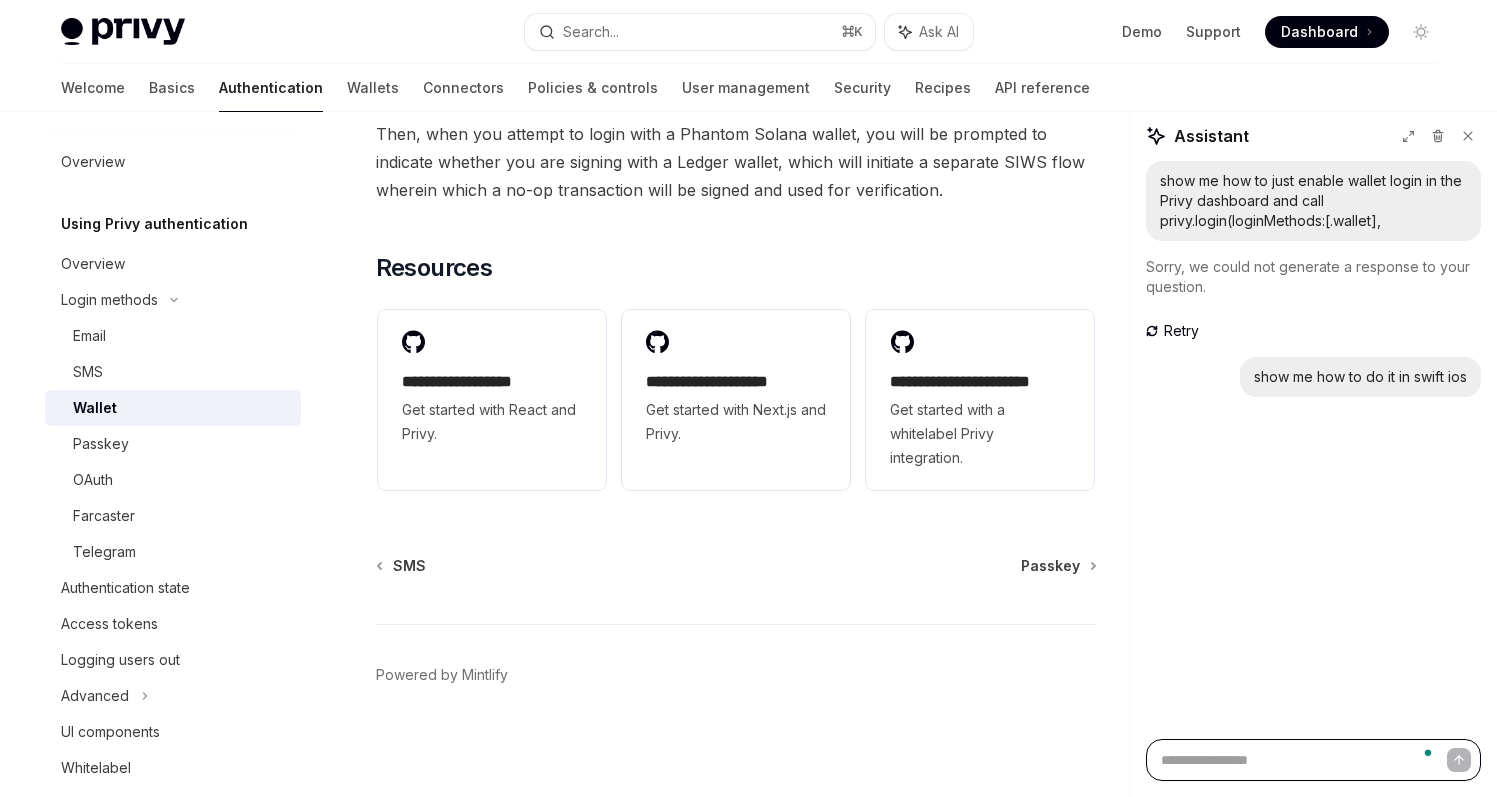 scroll, scrollTop: 0, scrollLeft: 0, axis: both 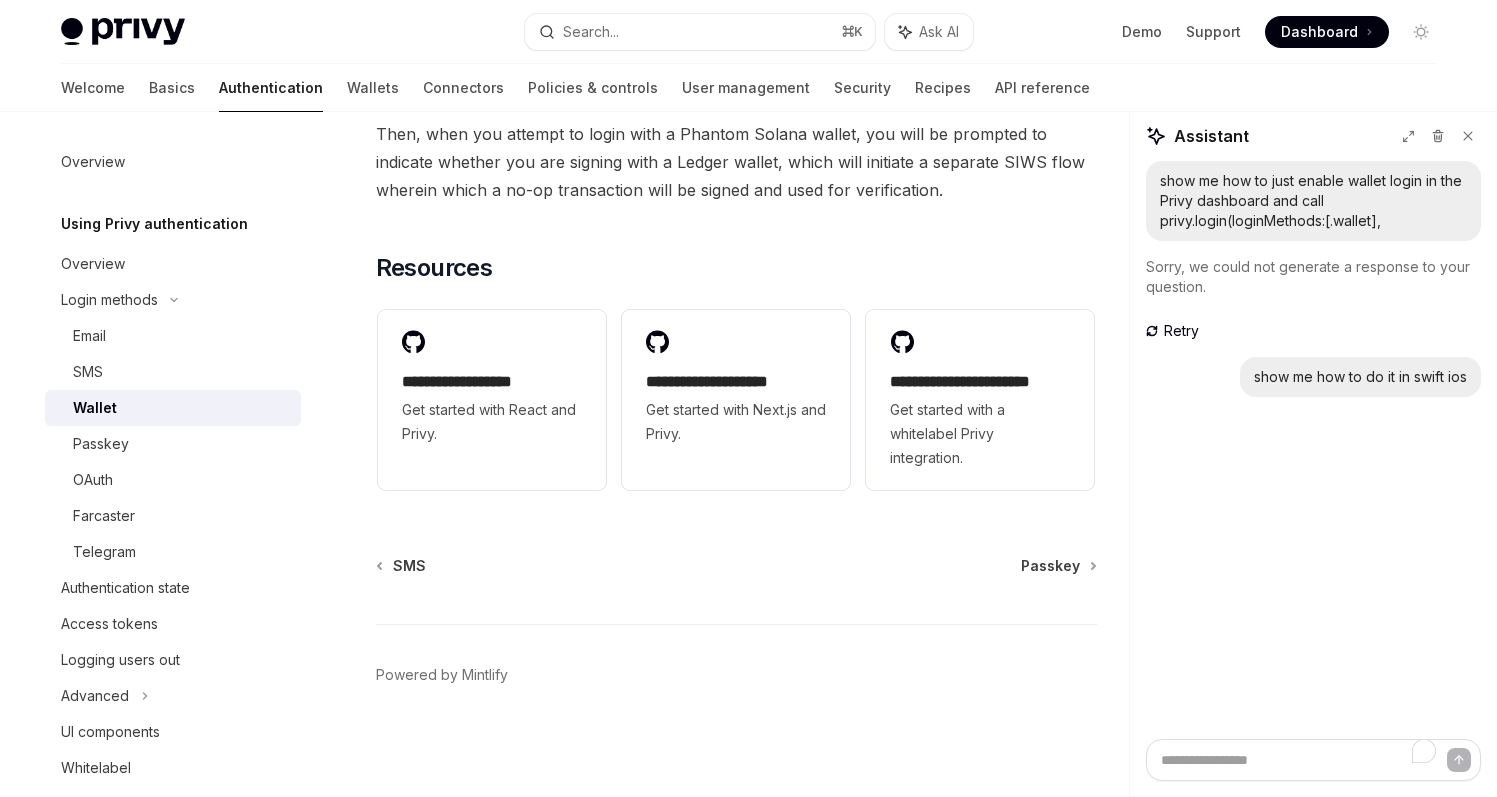 drag, startPoint x: 1177, startPoint y: 339, endPoint x: 1330, endPoint y: 430, distance: 178.01685 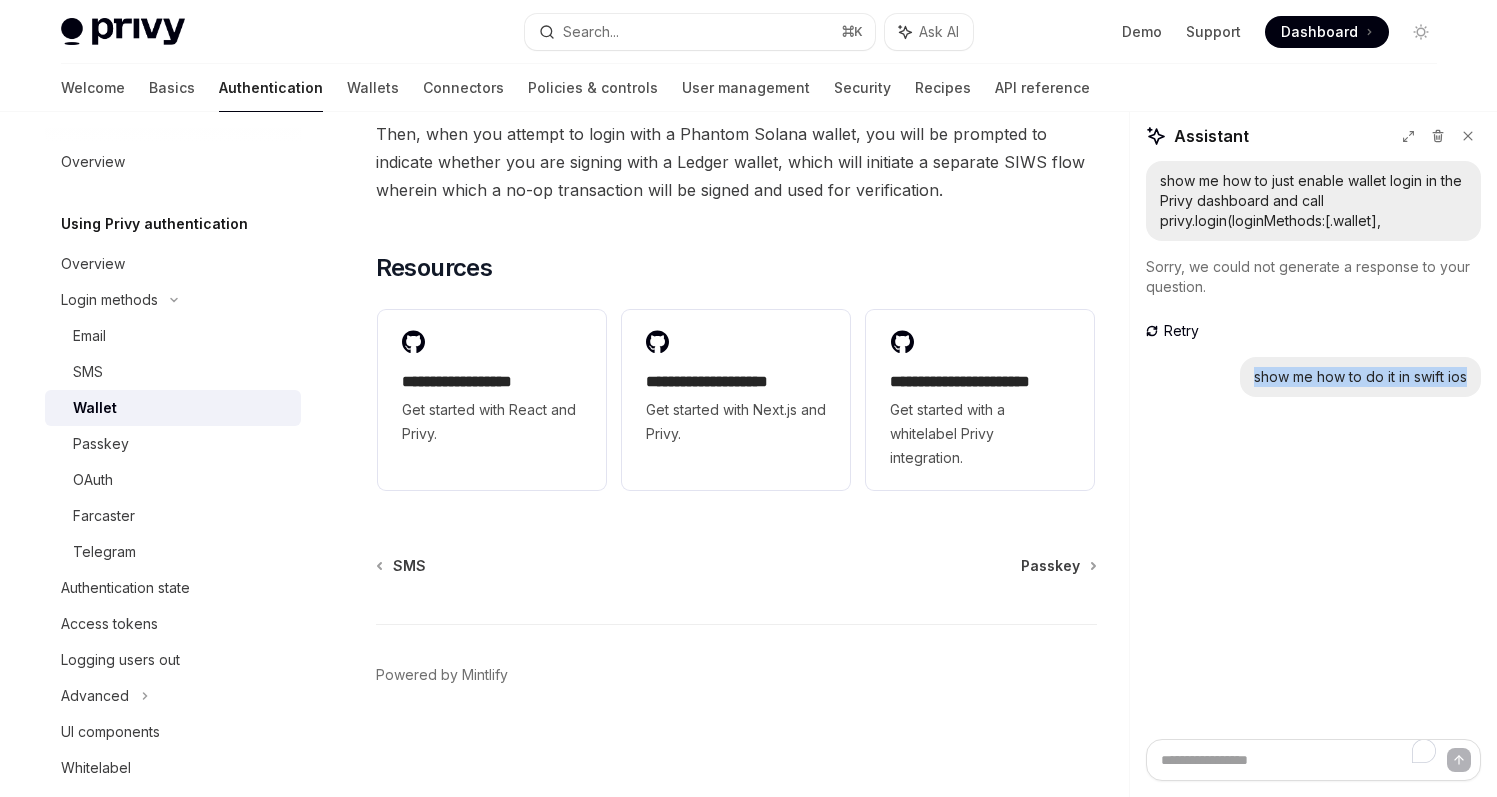 copy on "show me how to do it in swift ios" 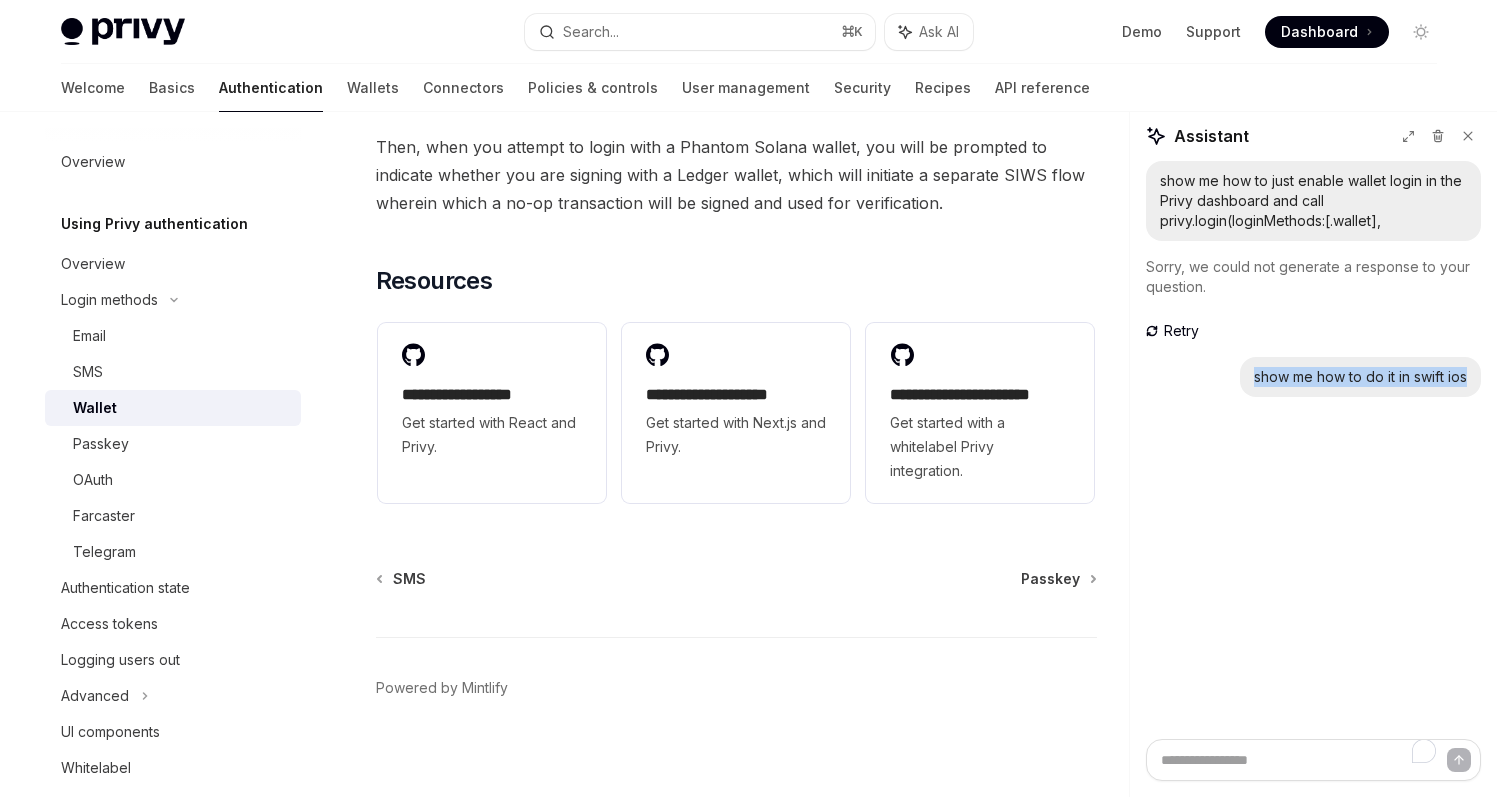 scroll, scrollTop: 2114, scrollLeft: 0, axis: vertical 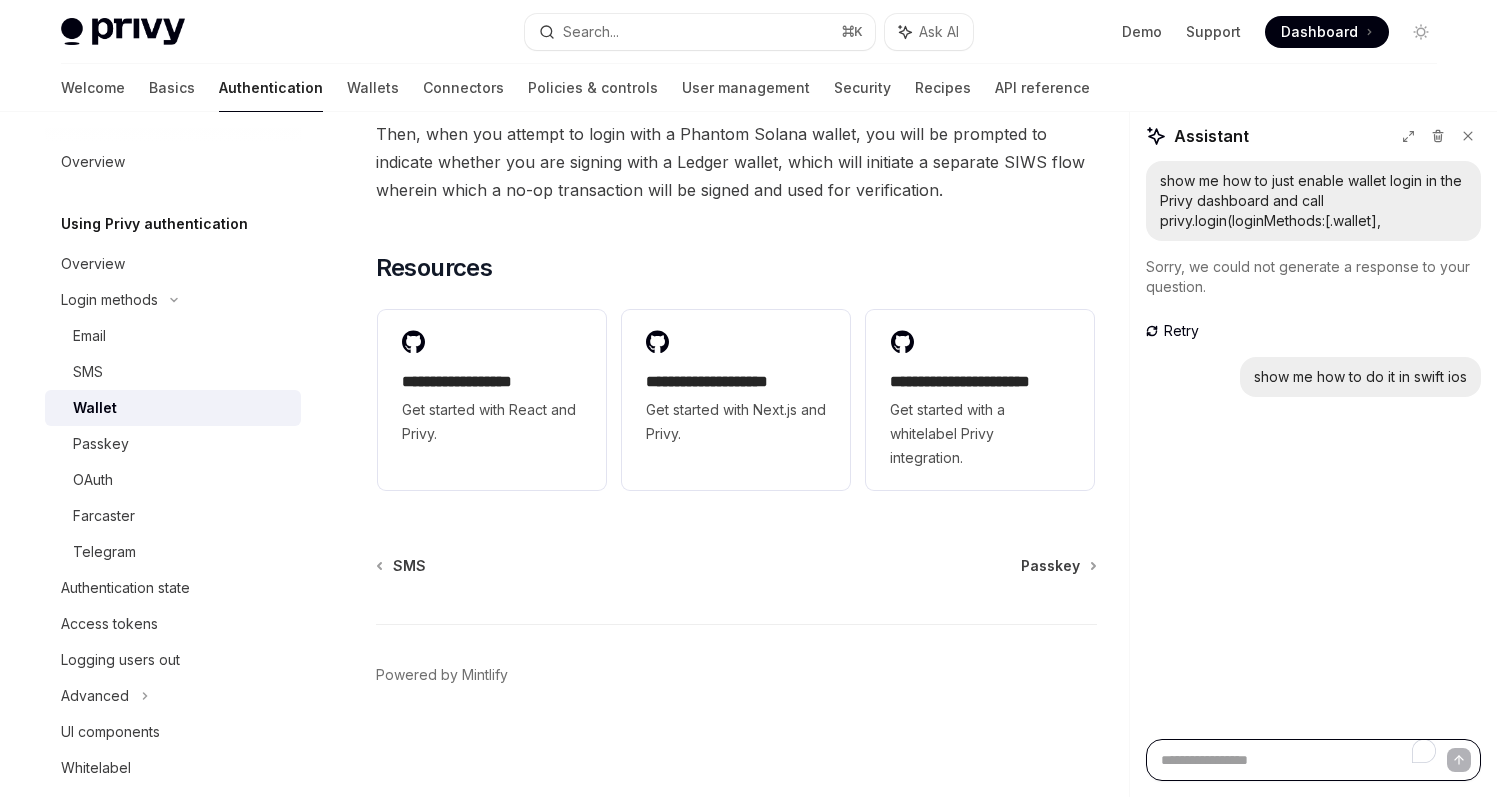 click at bounding box center [1313, 760] 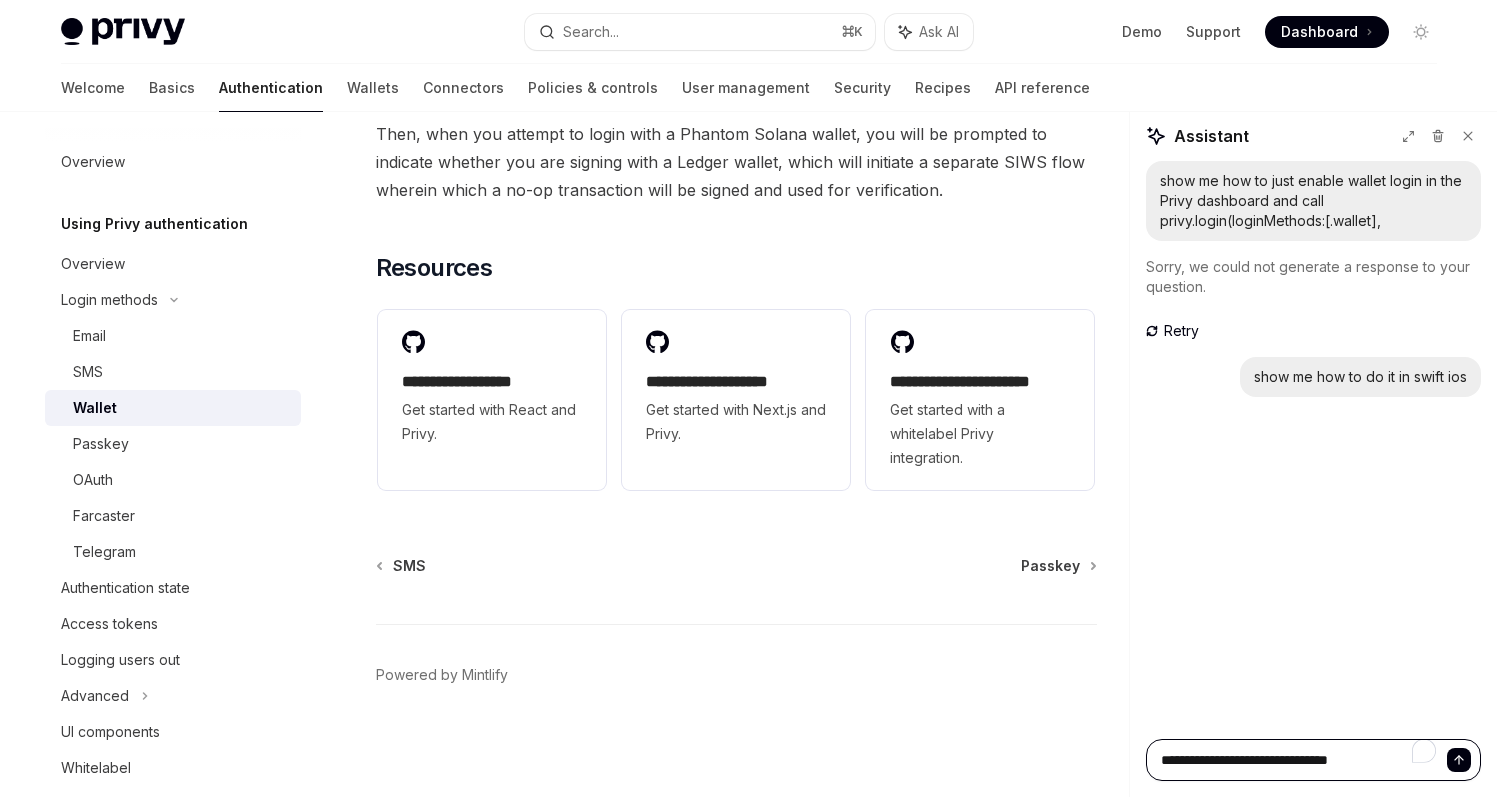type on "**********" 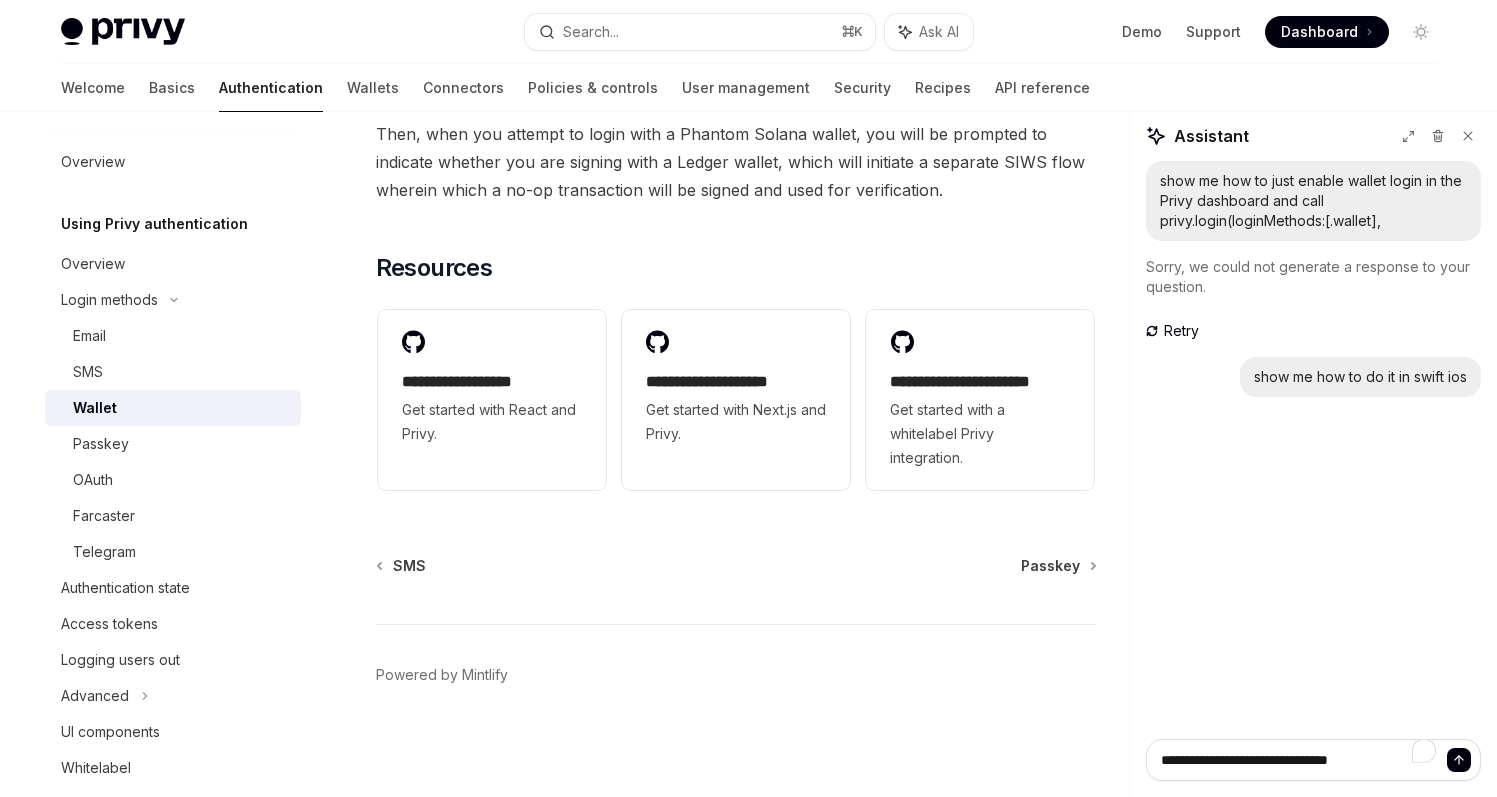 click at bounding box center [1459, 760] 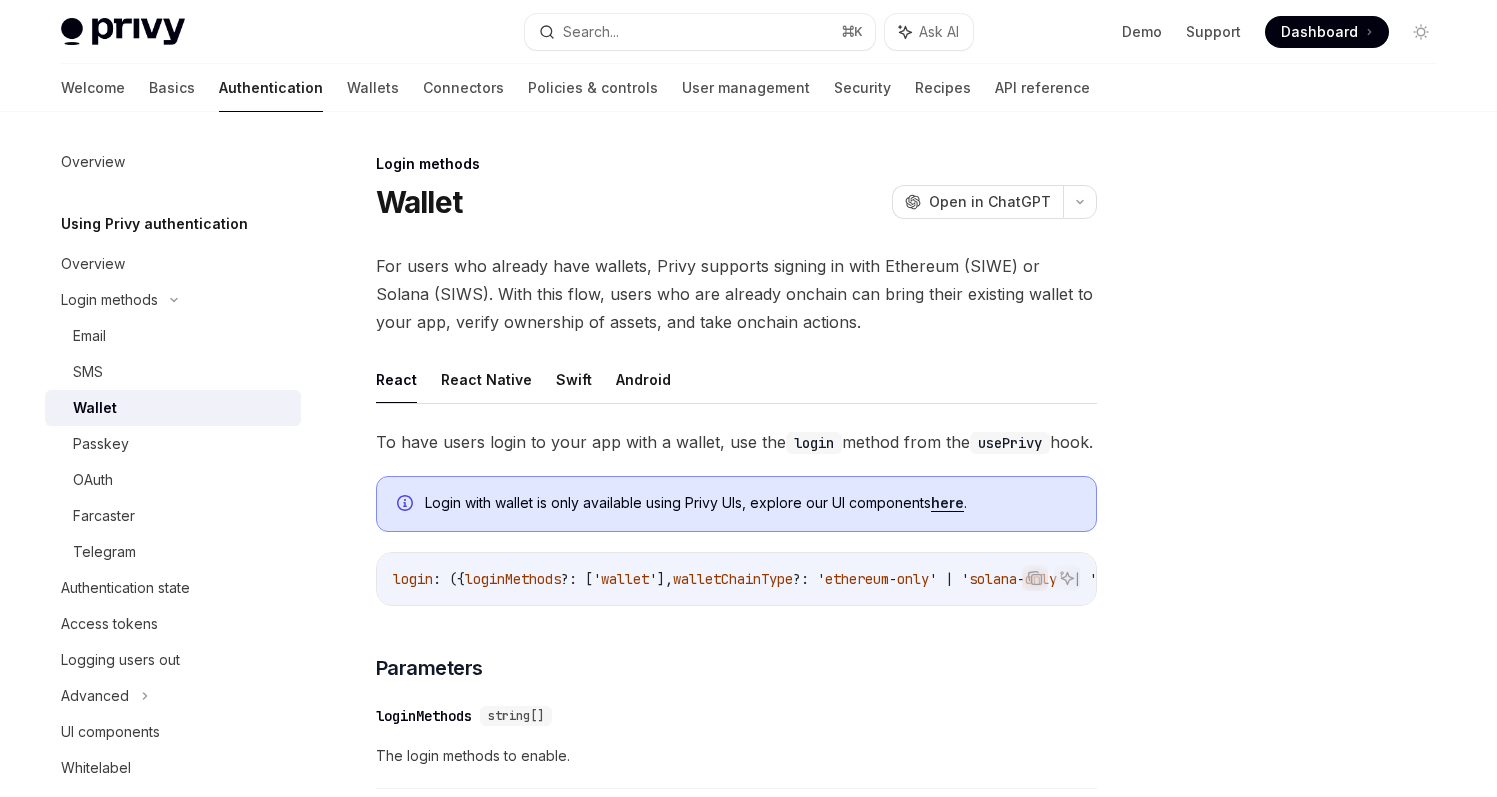 scroll, scrollTop: 2114, scrollLeft: 0, axis: vertical 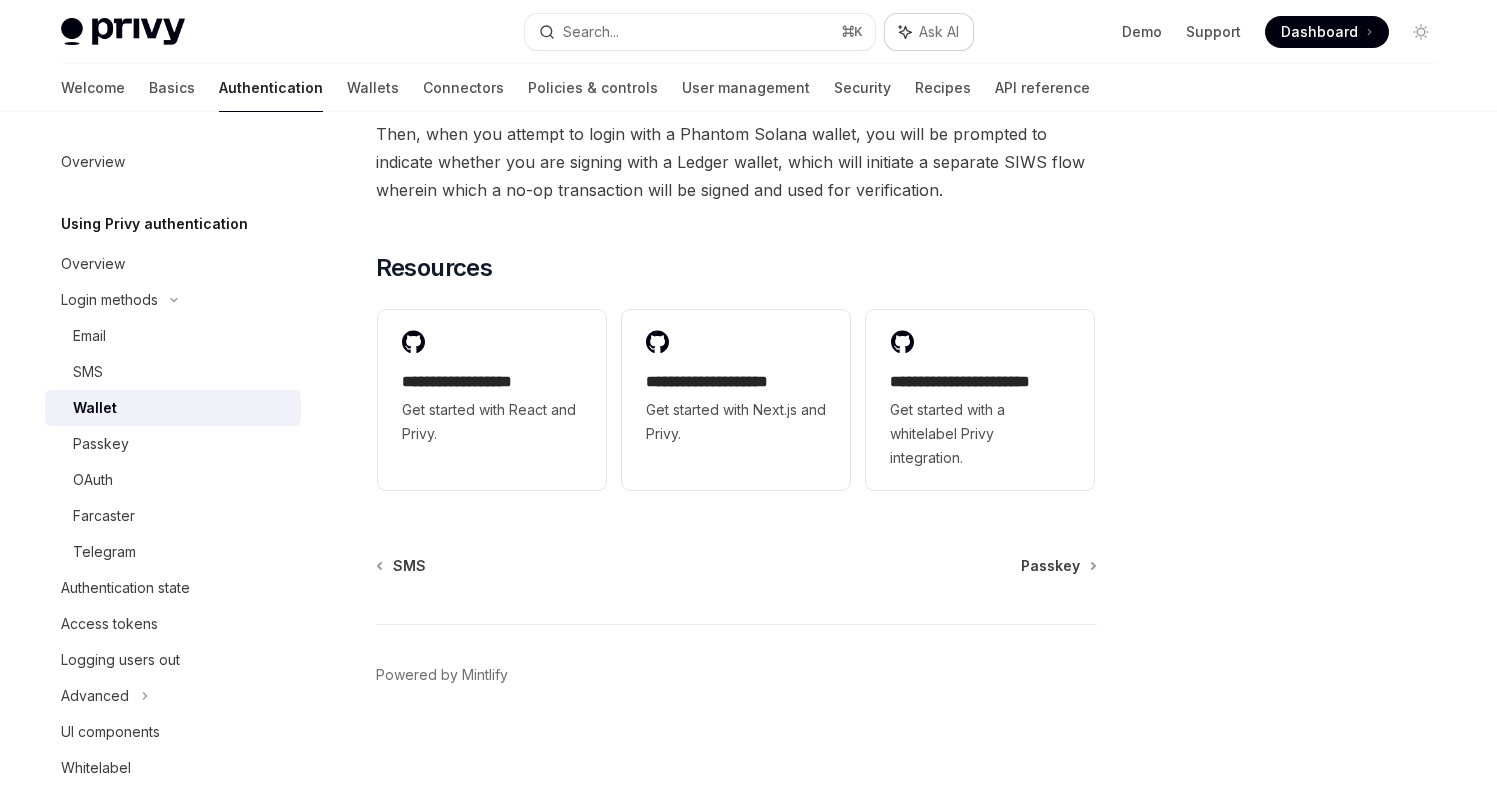 click on "Ask AI" at bounding box center [939, 32] 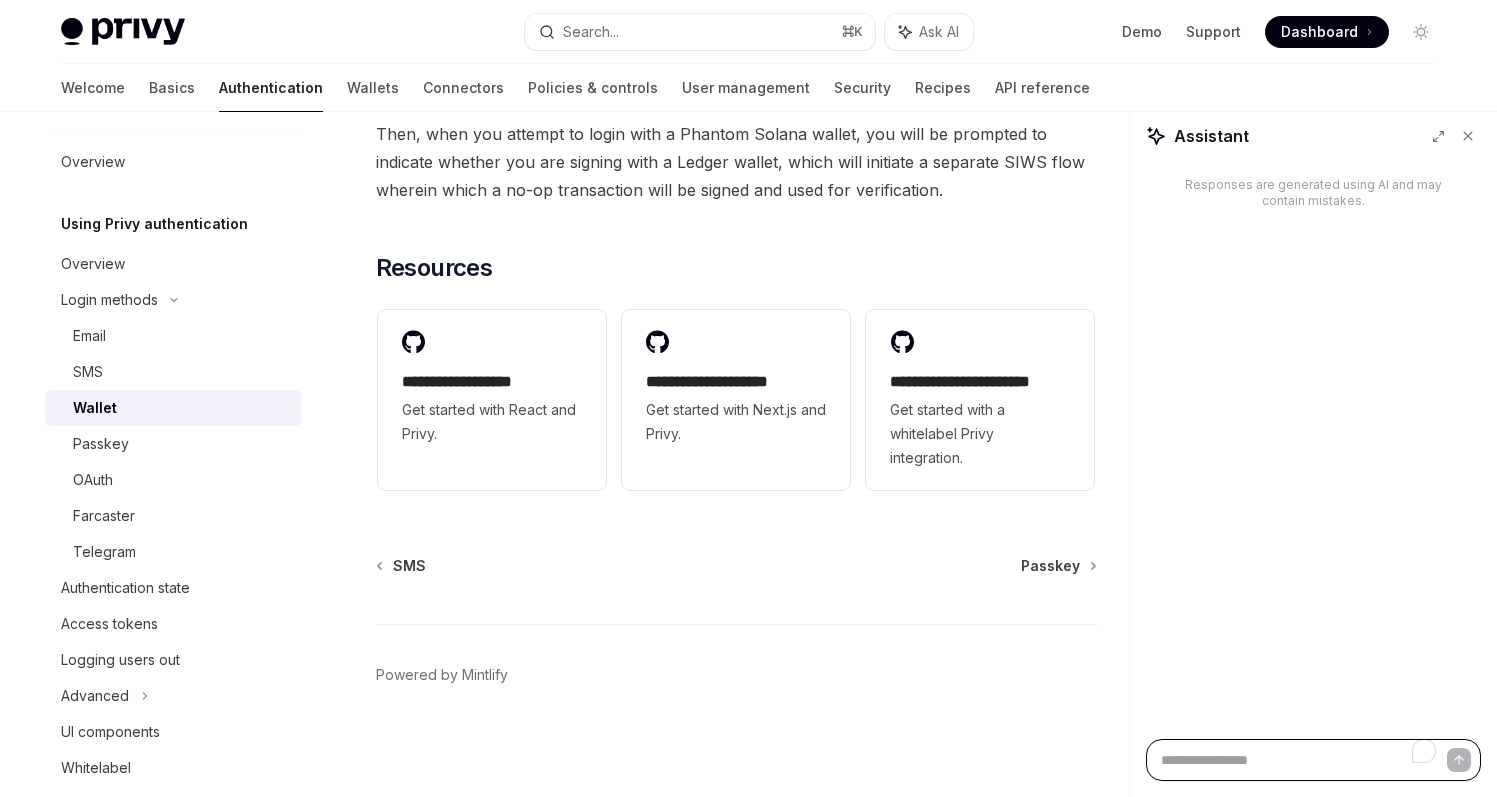 type on "*" 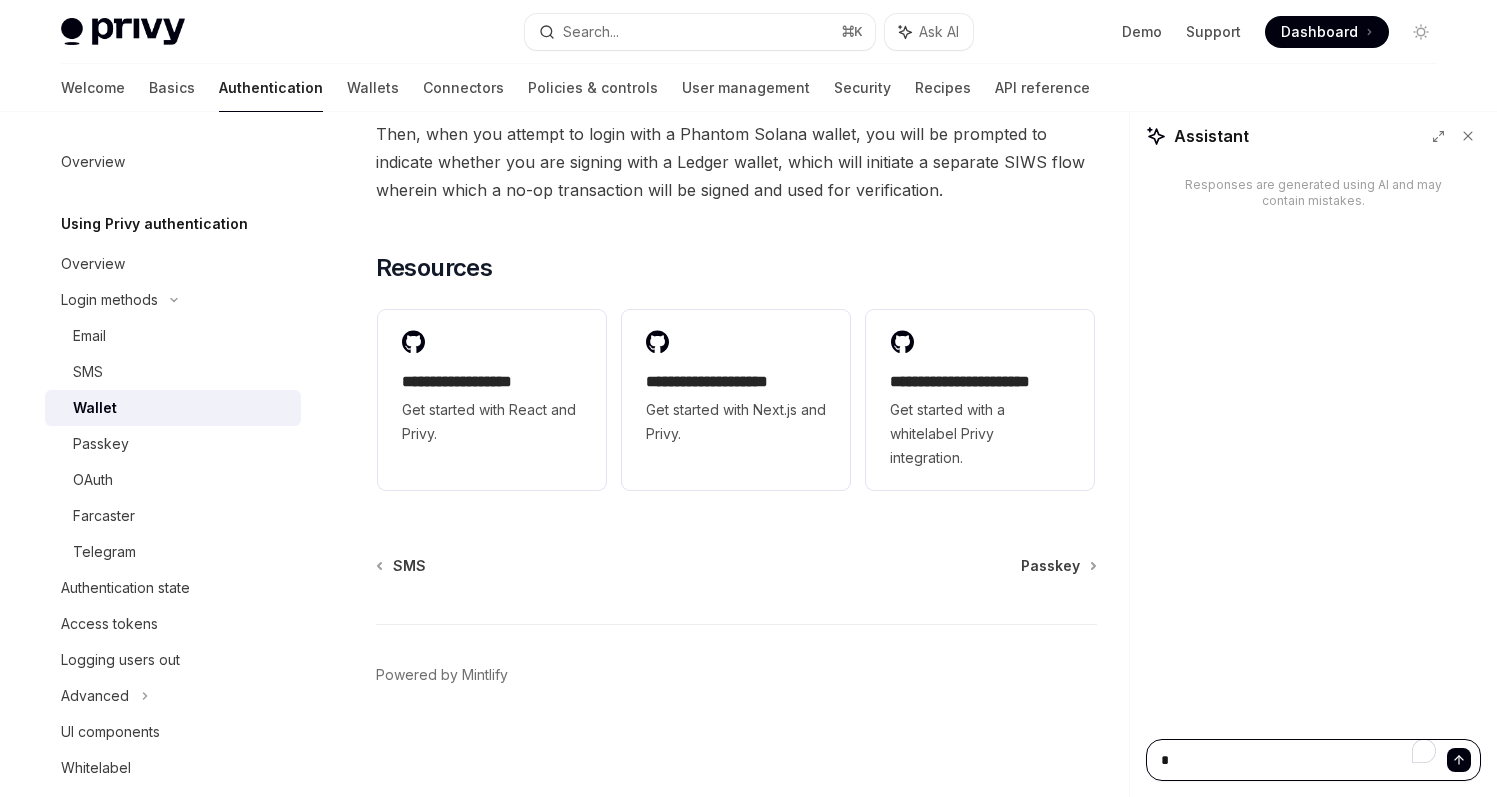 type on "**" 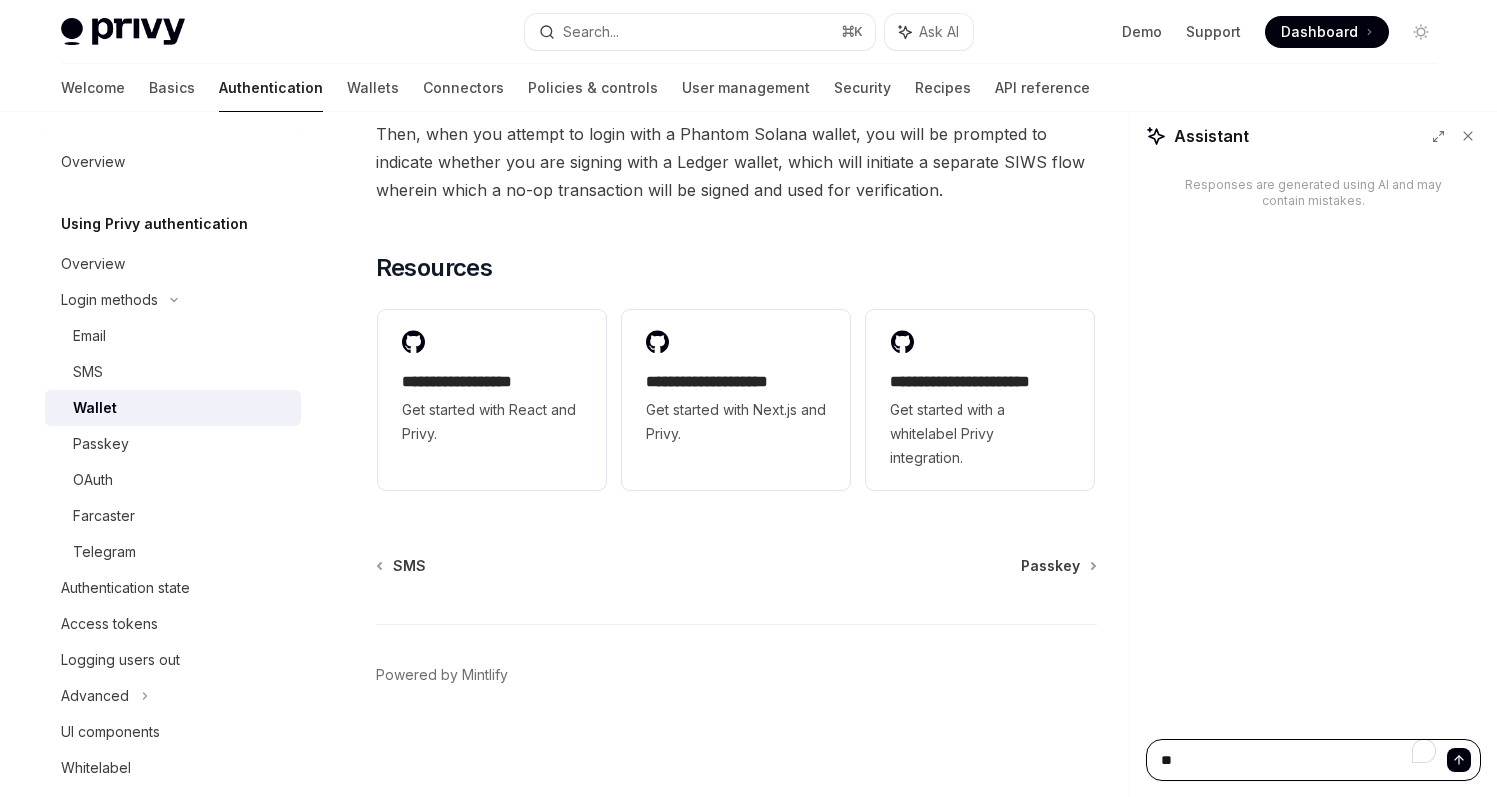 type on "***" 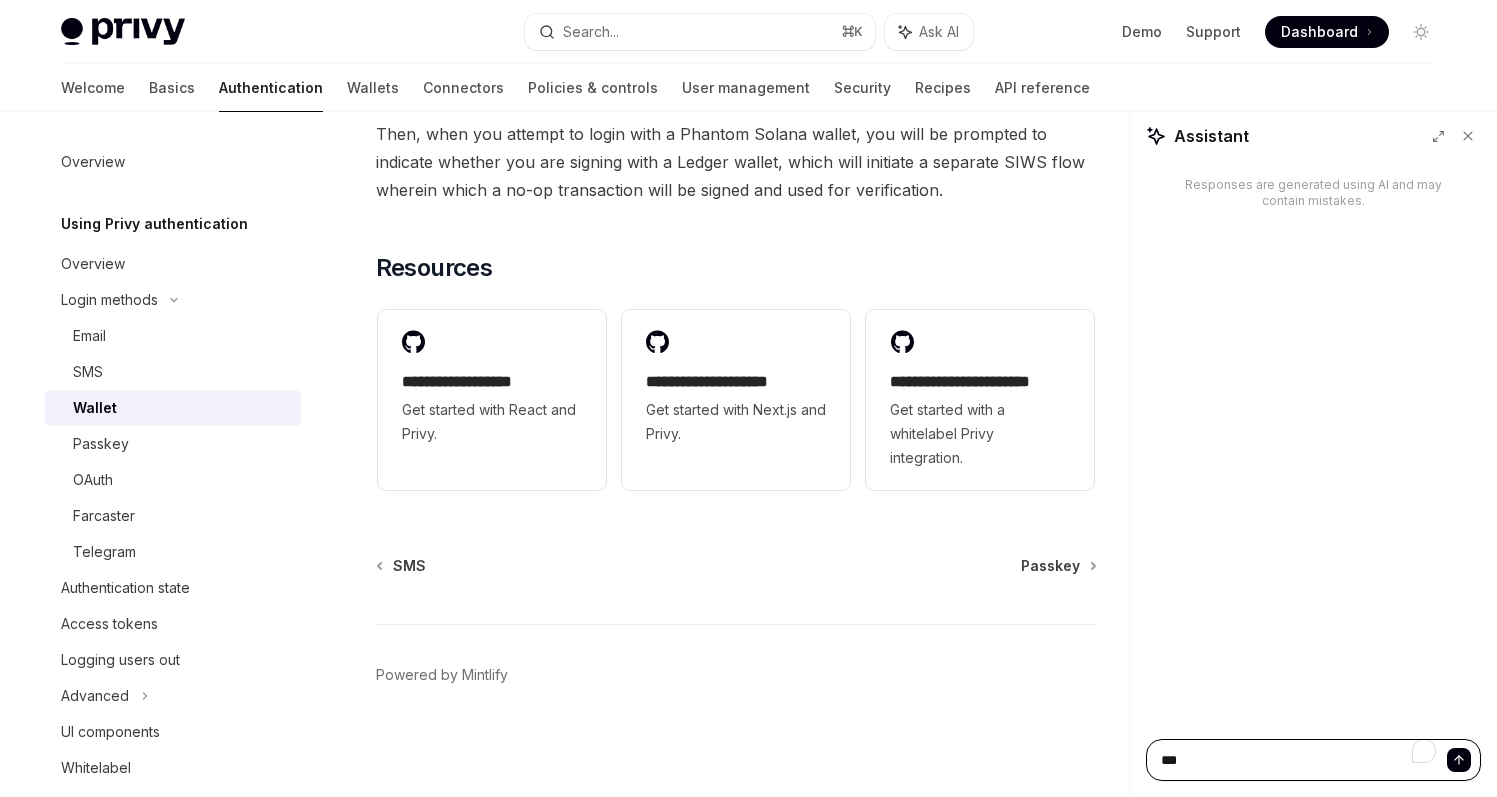 type on "****" 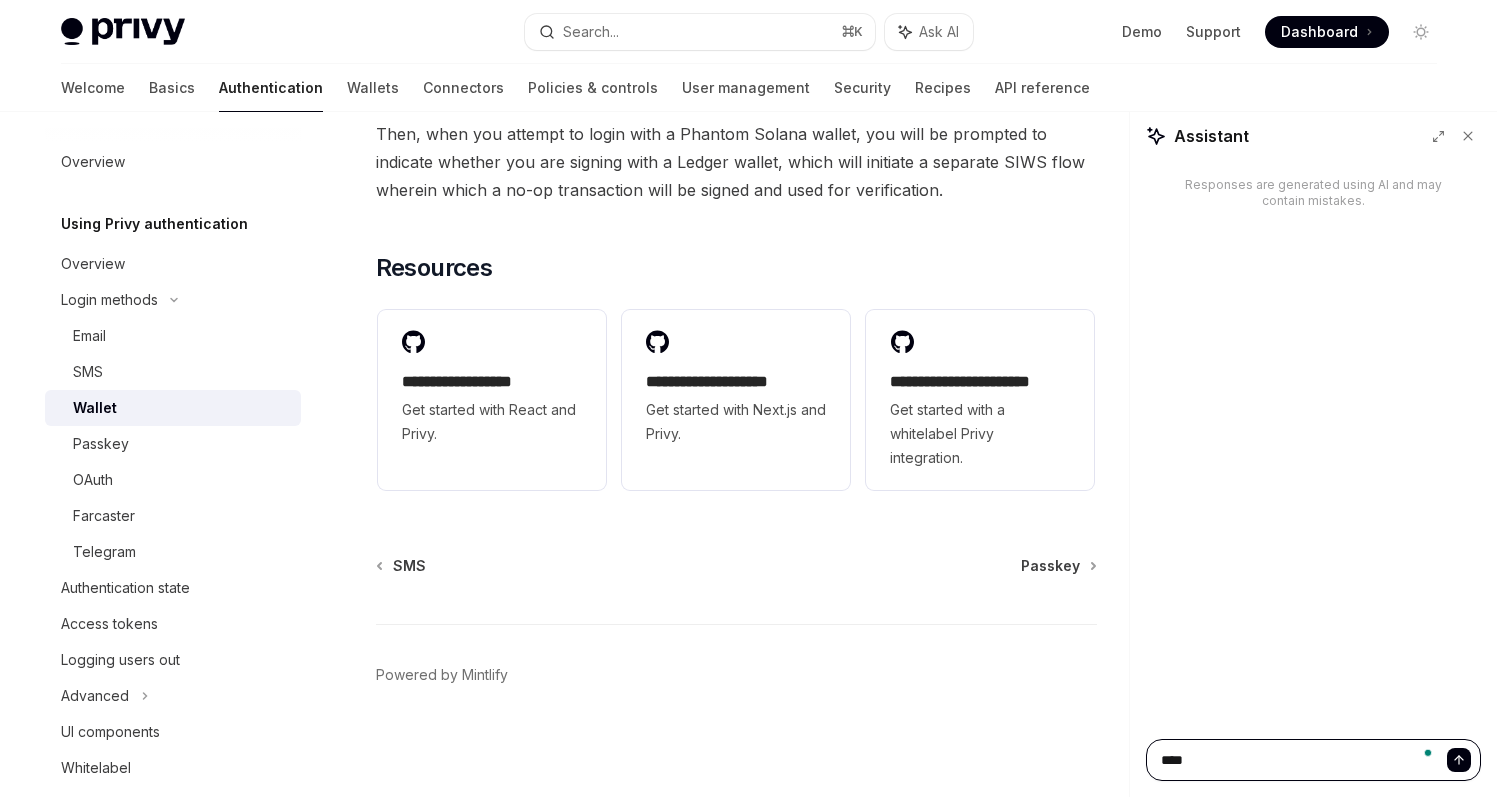 type on "****" 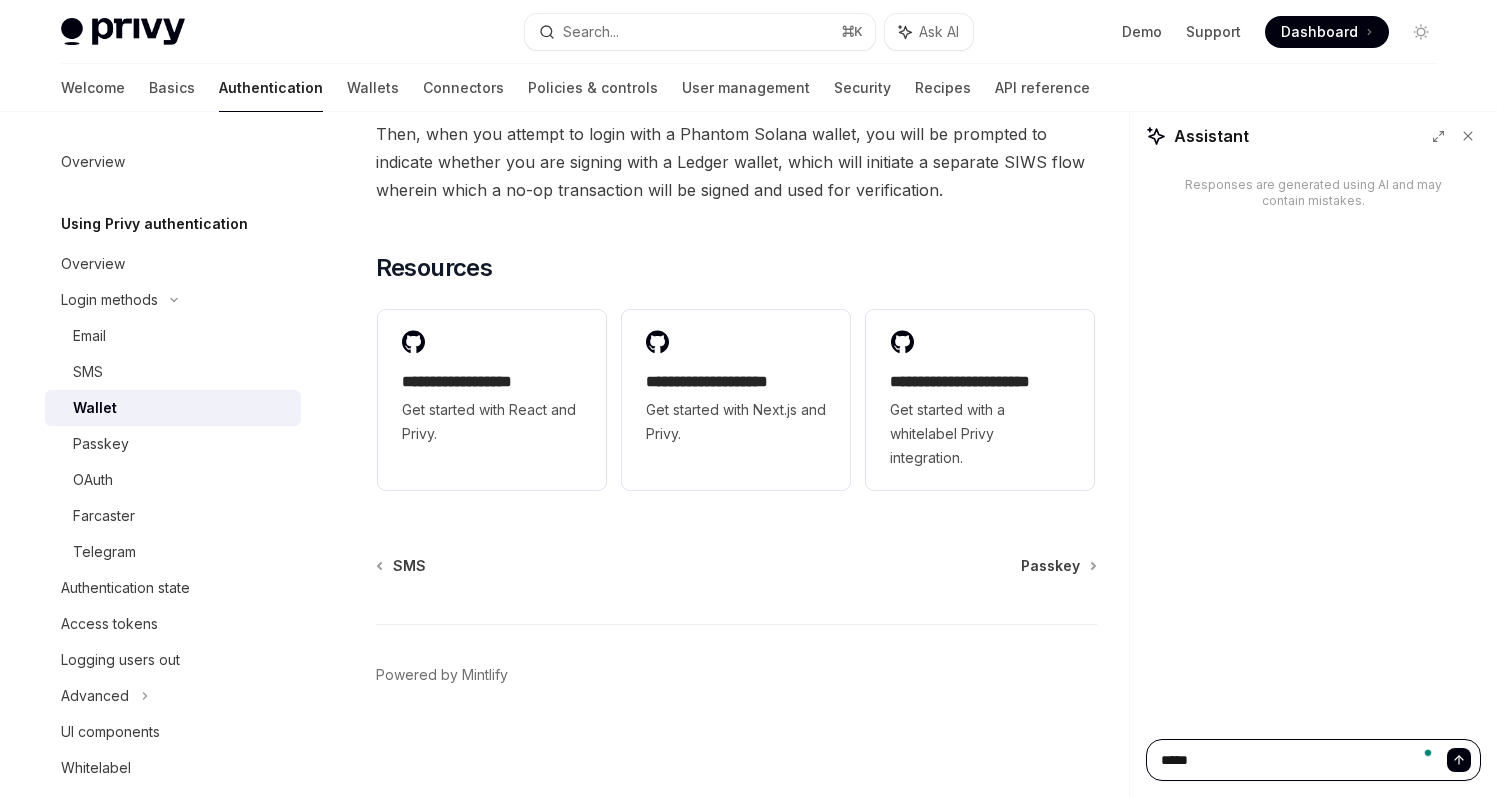 type on "******" 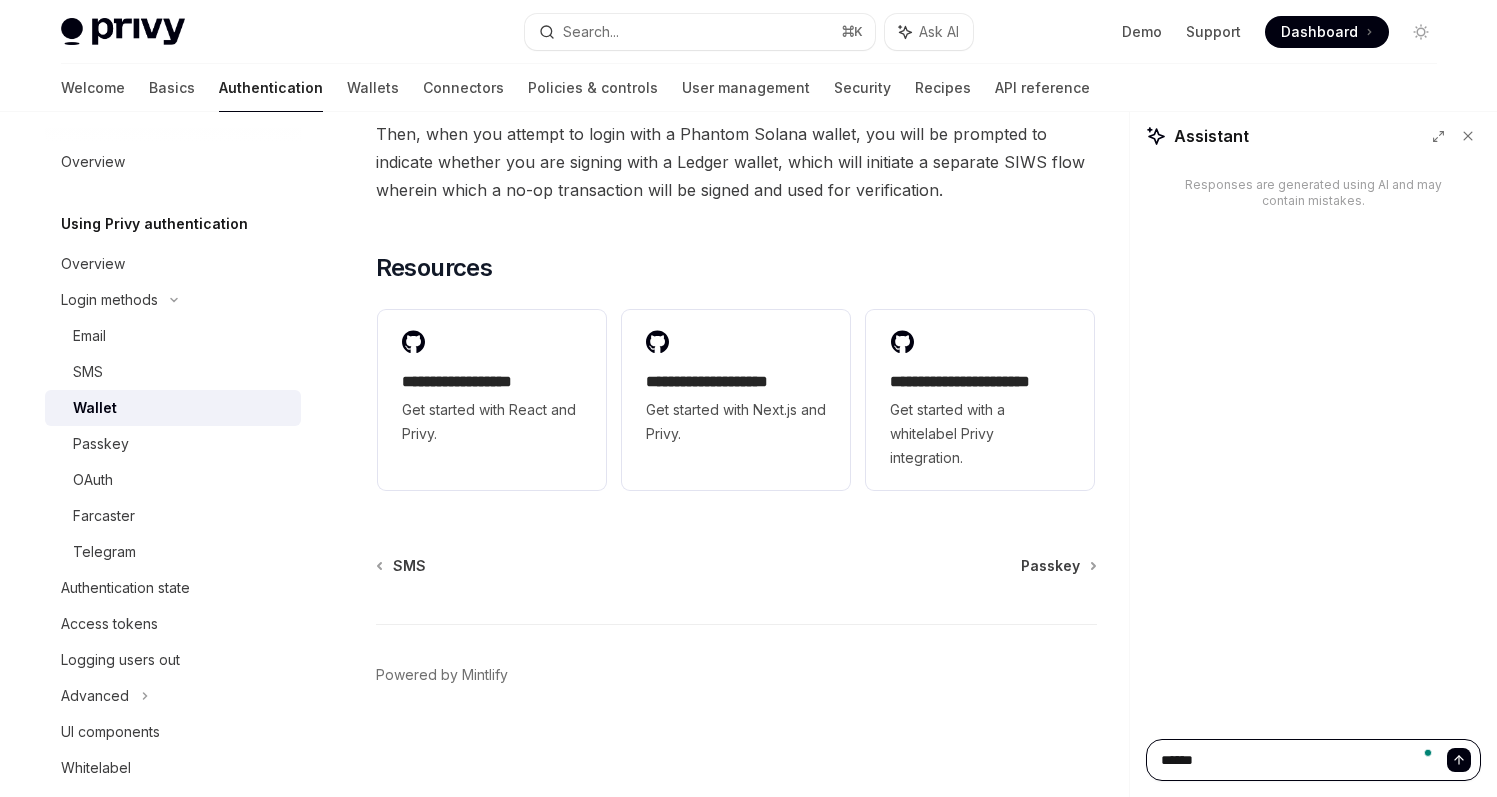 type on "*******" 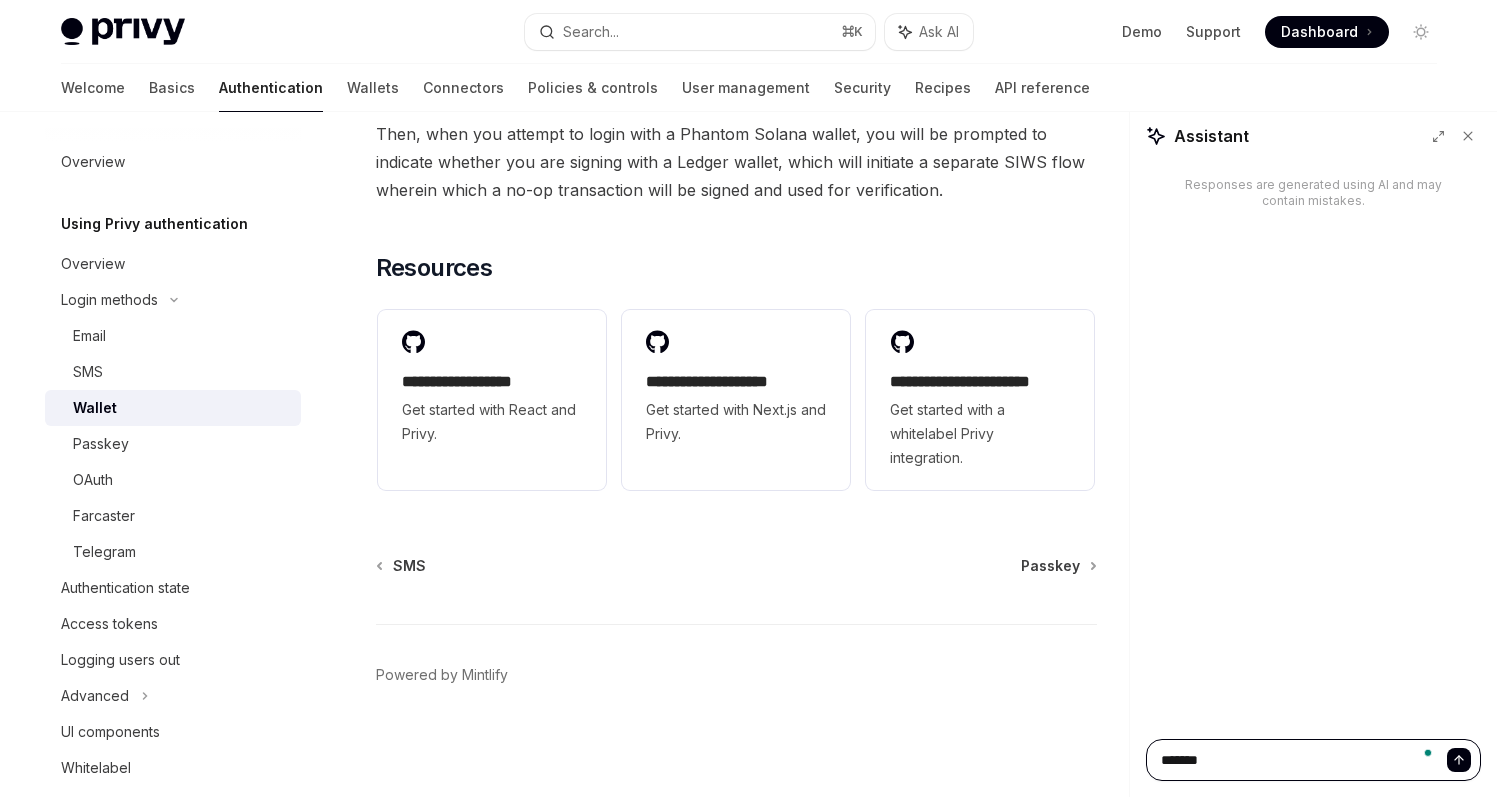 type on "*" 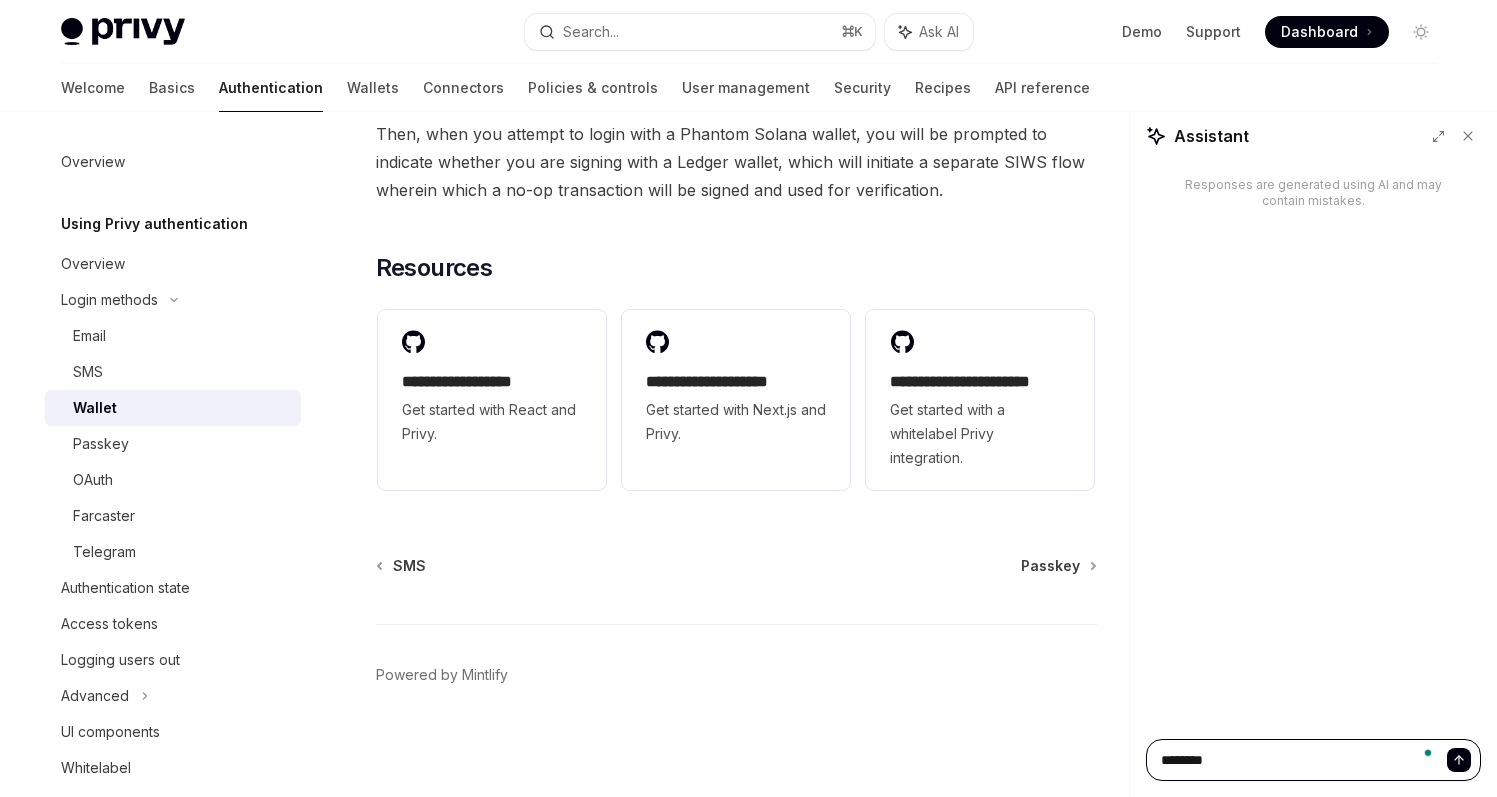 paste on "**********" 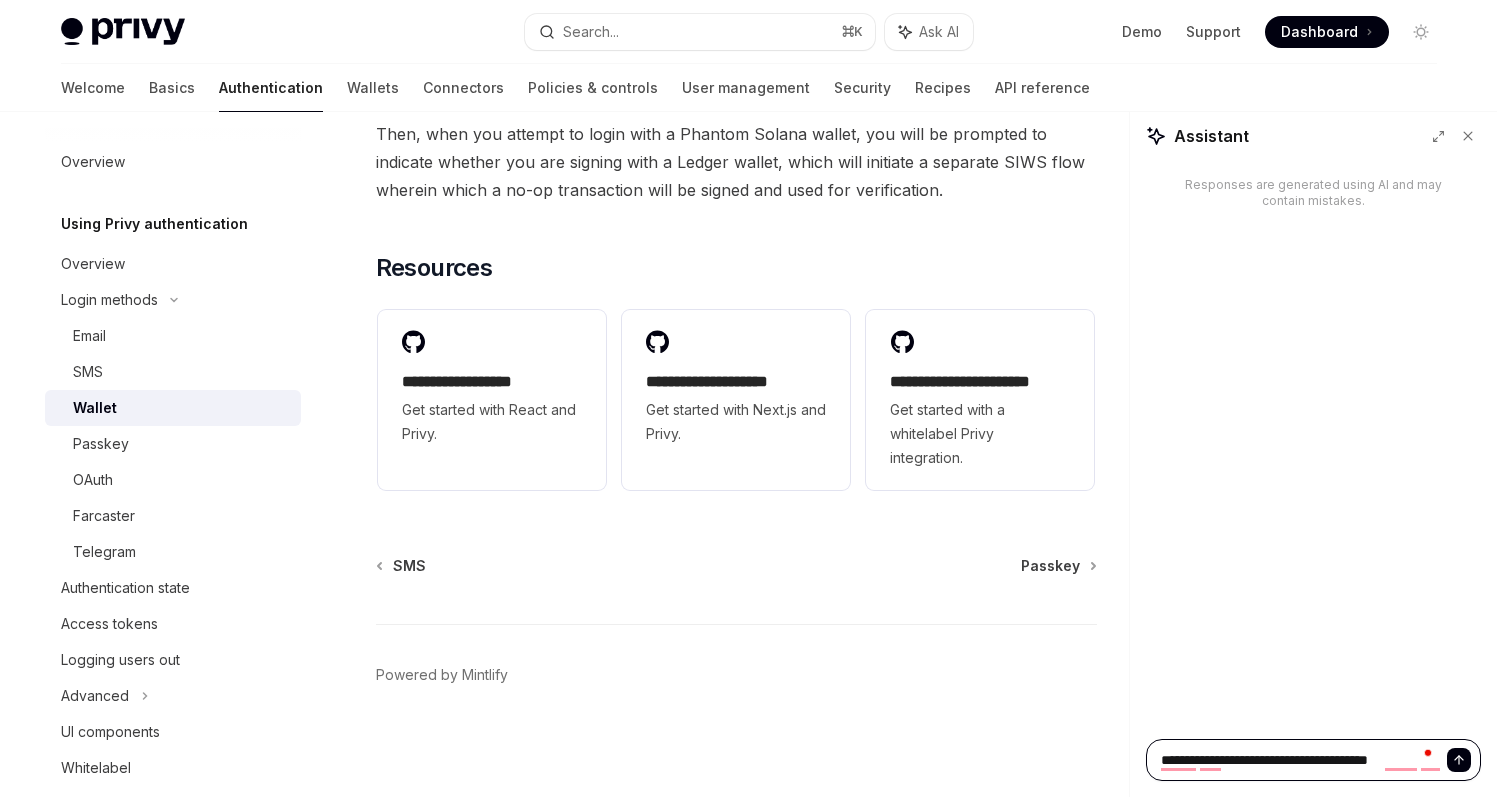 click on "**********" at bounding box center (1313, 760) 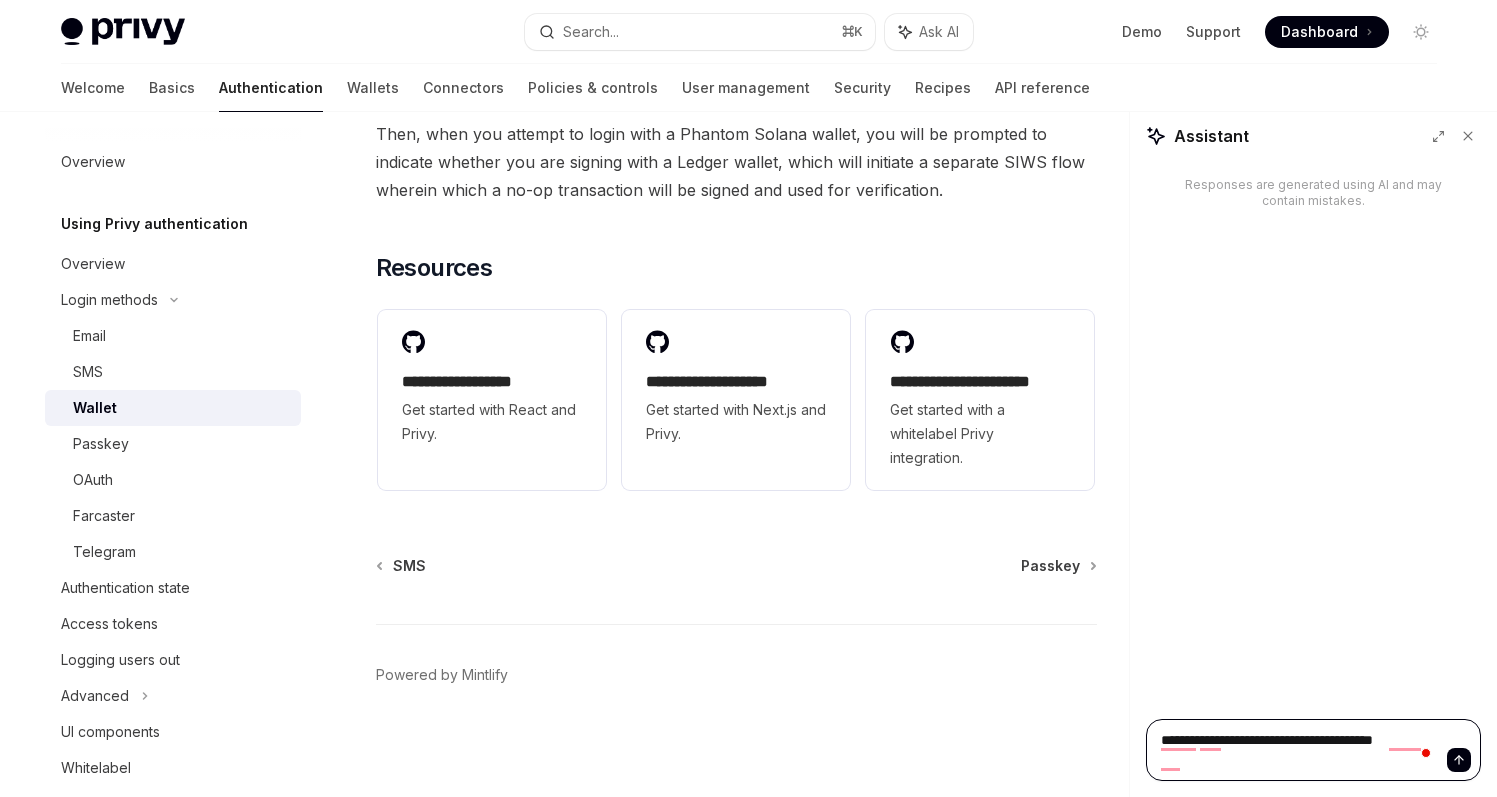 type on "**********" 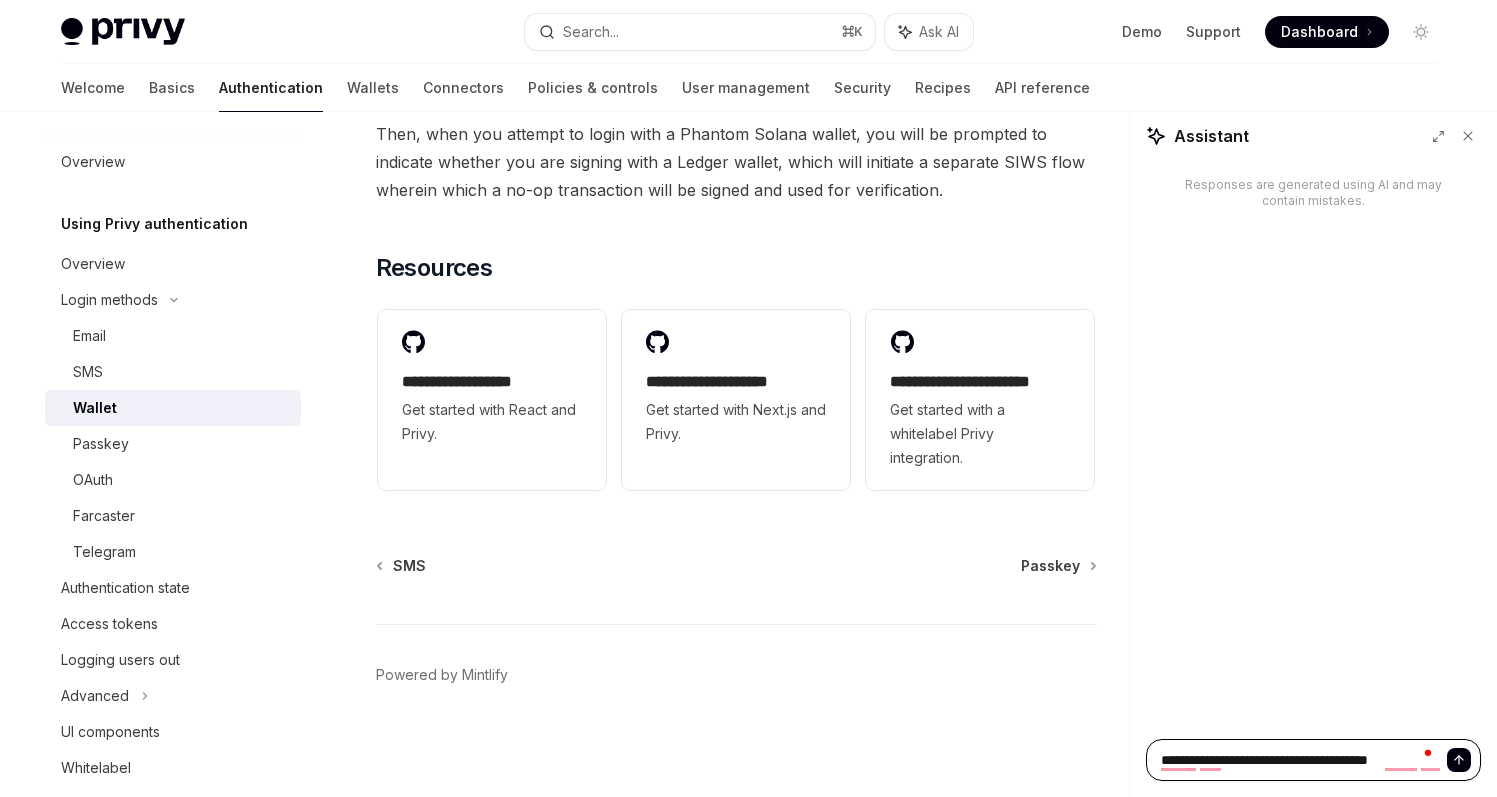 type on "**********" 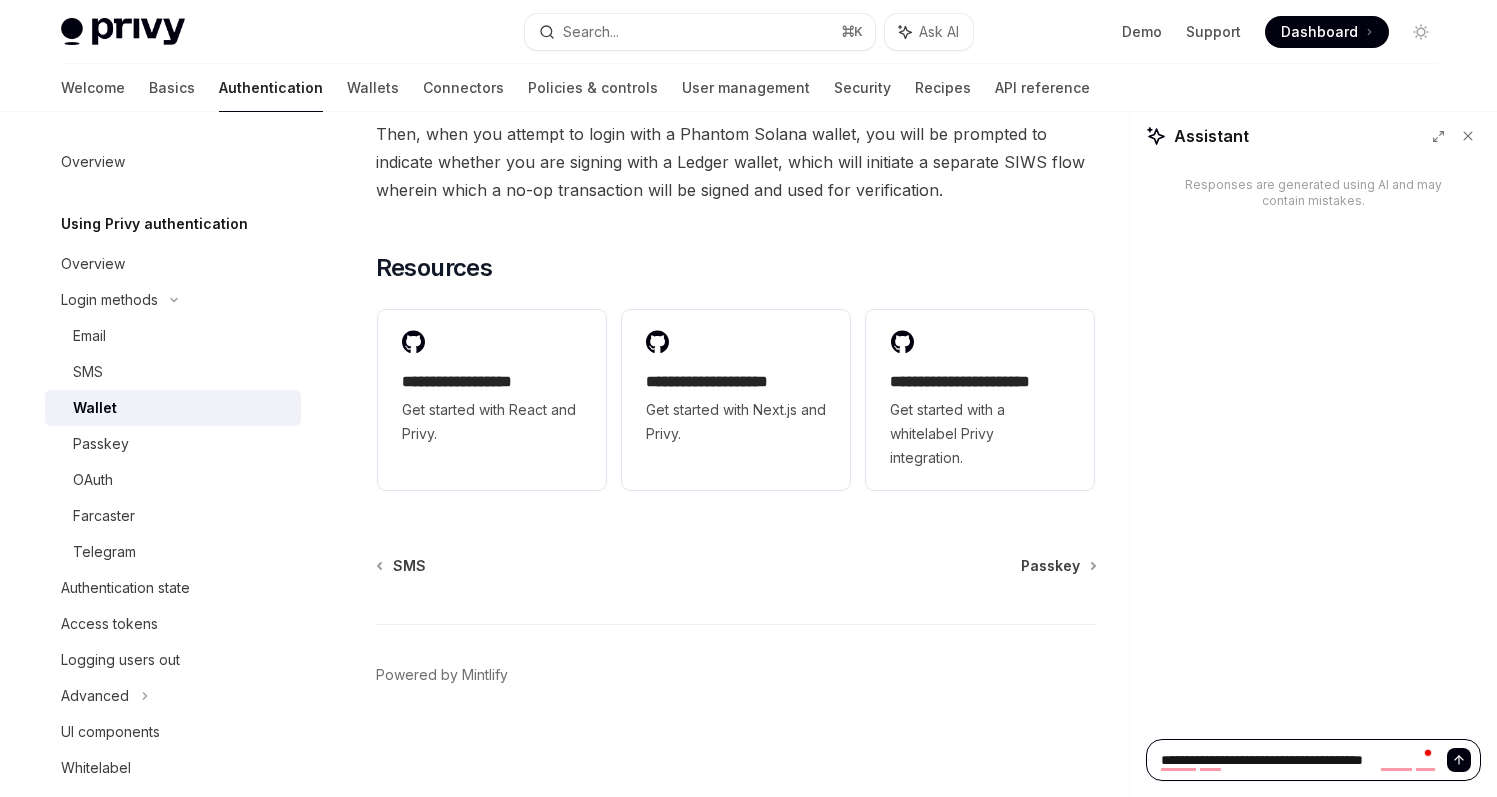 type on "**********" 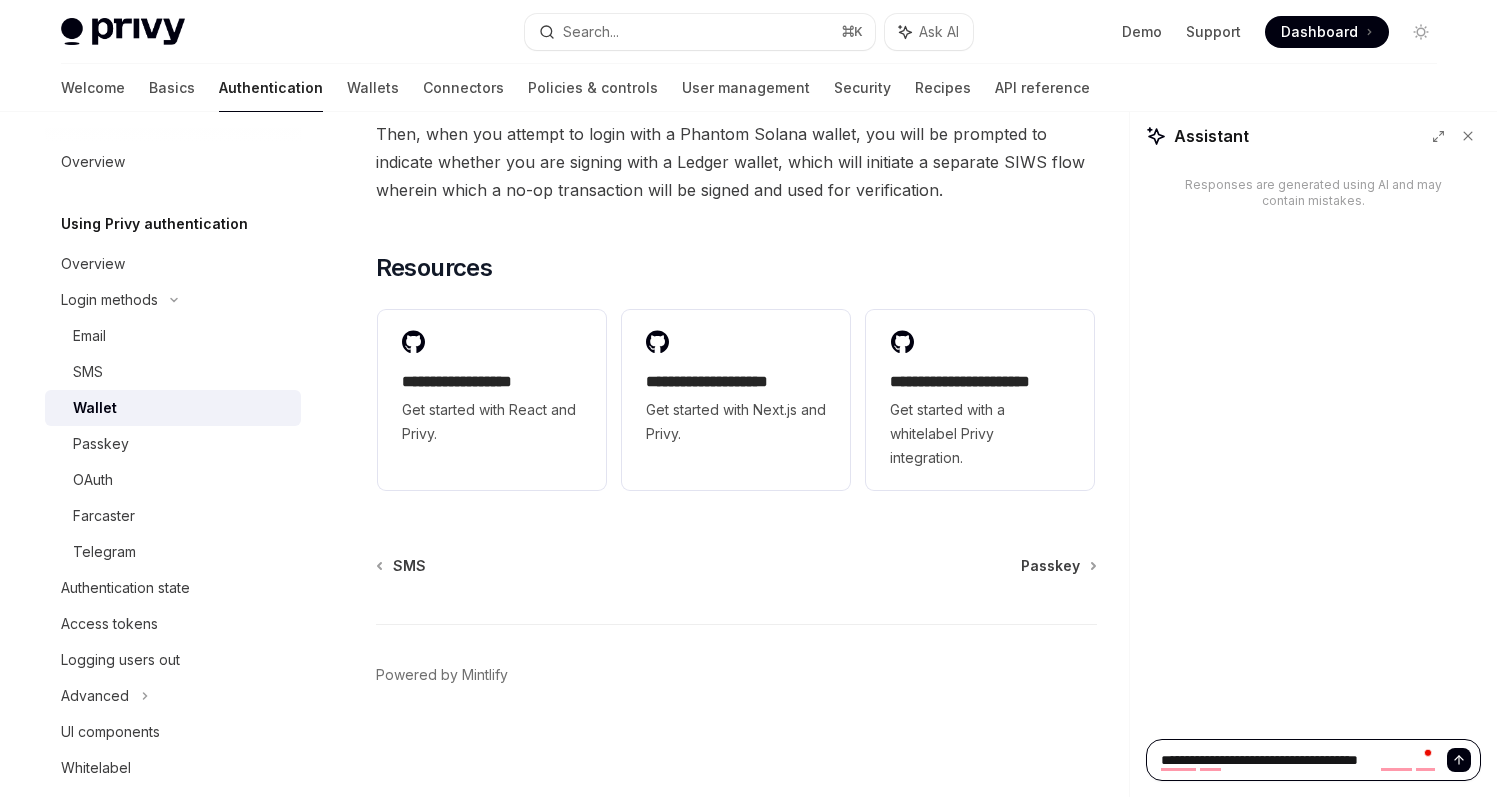 type on "**********" 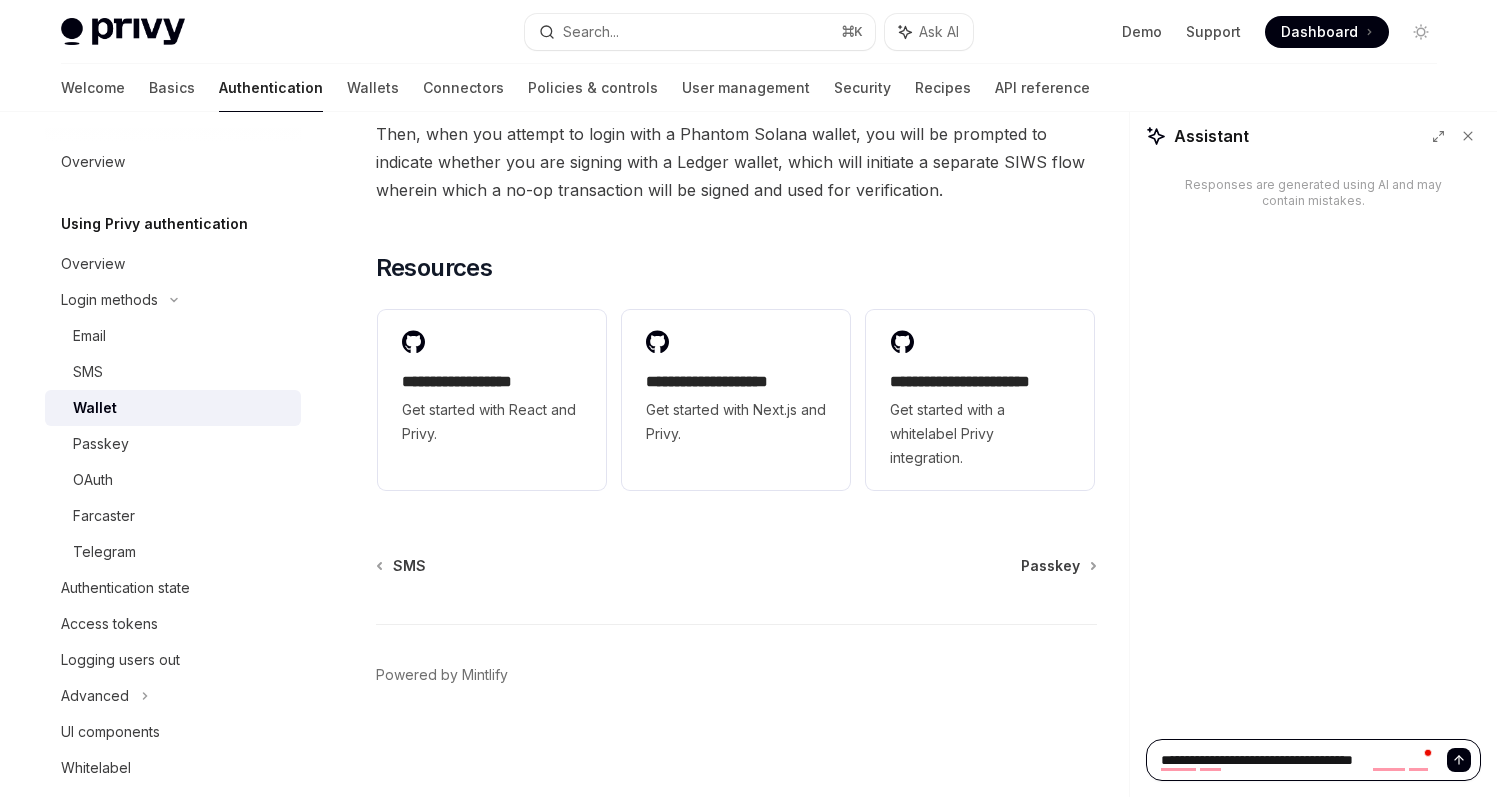 type on "**********" 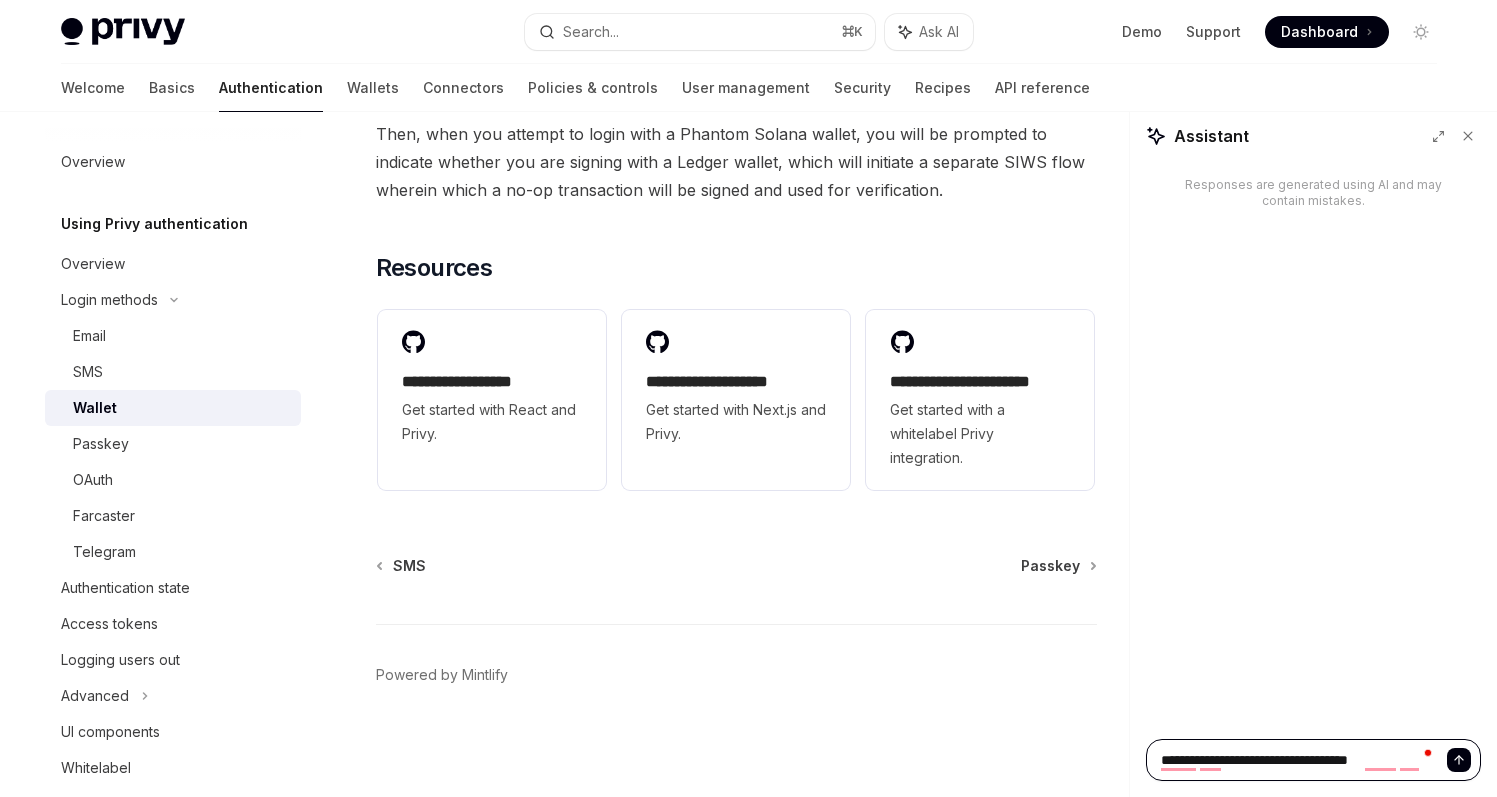 type on "**********" 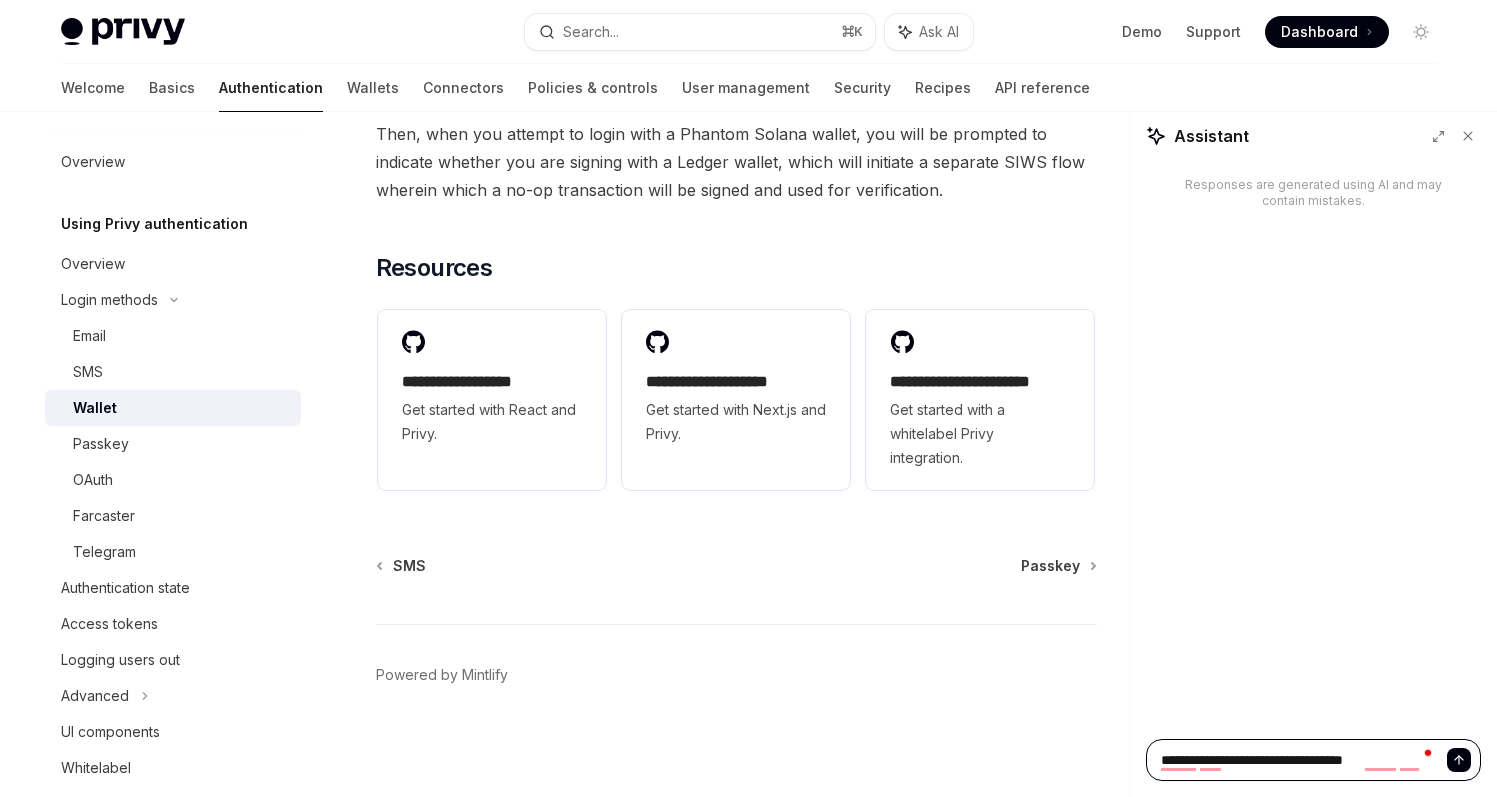 type on "**********" 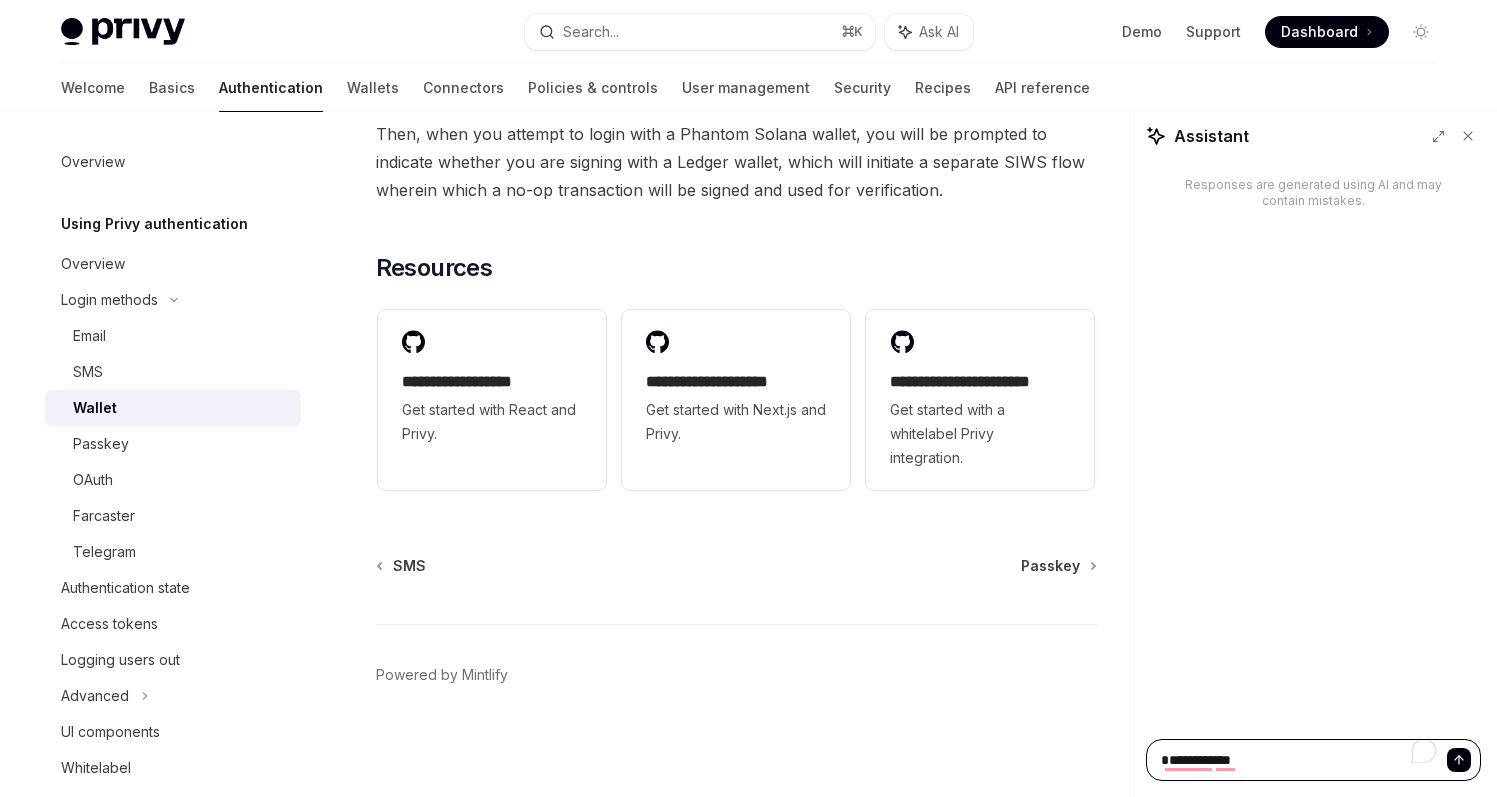 type on "**********" 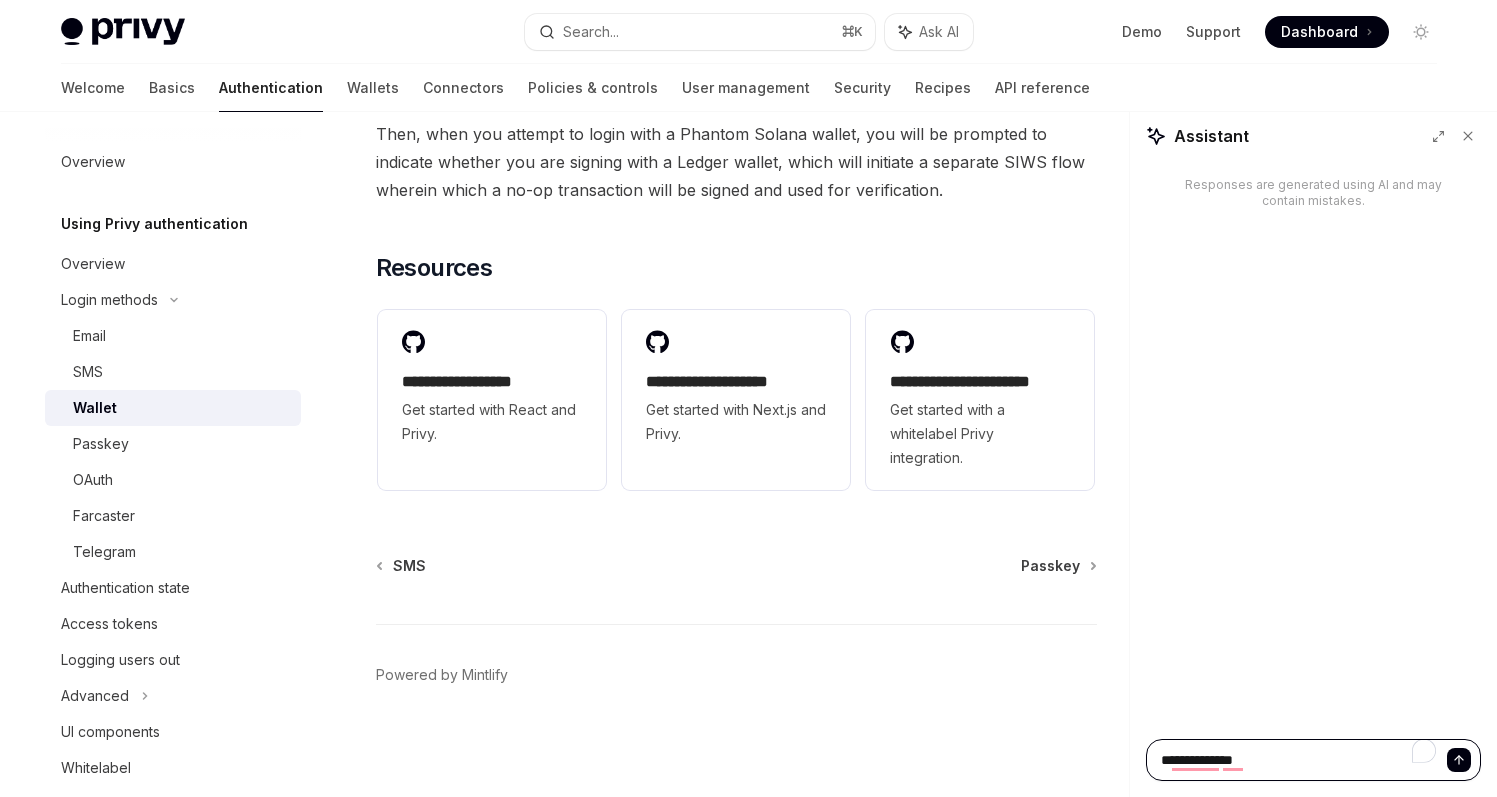 type on "**********" 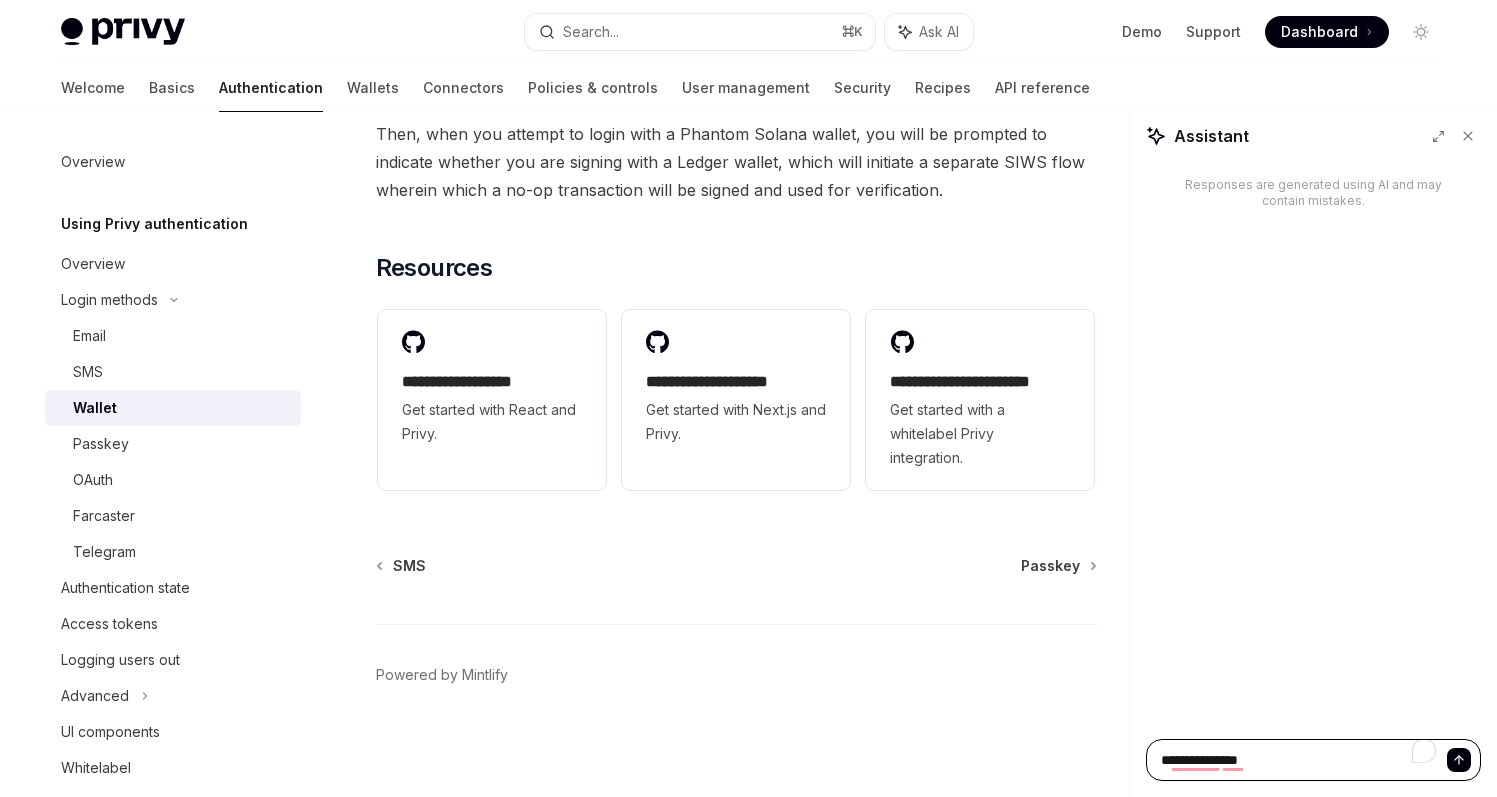 type on "**********" 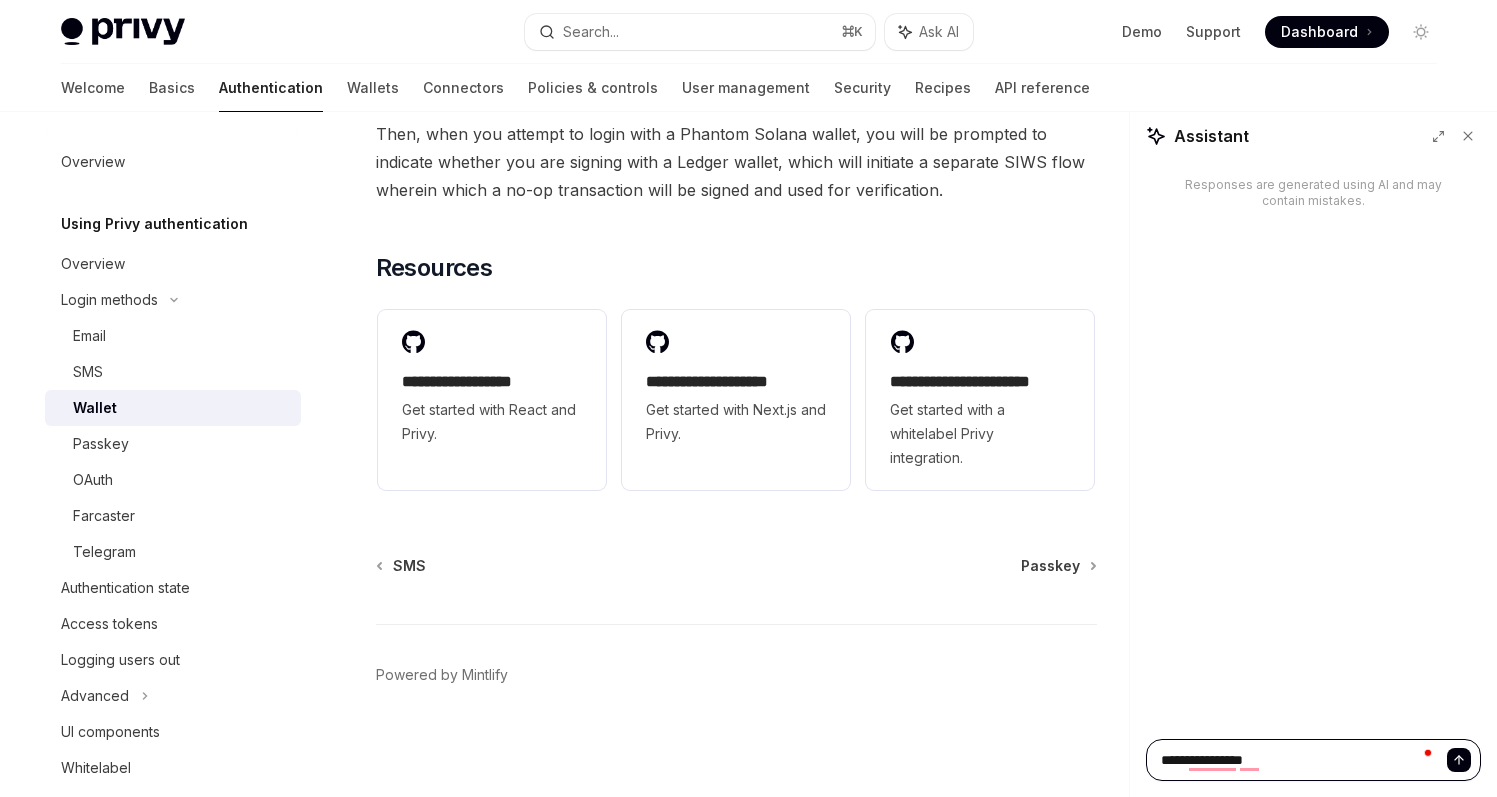 type on "**********" 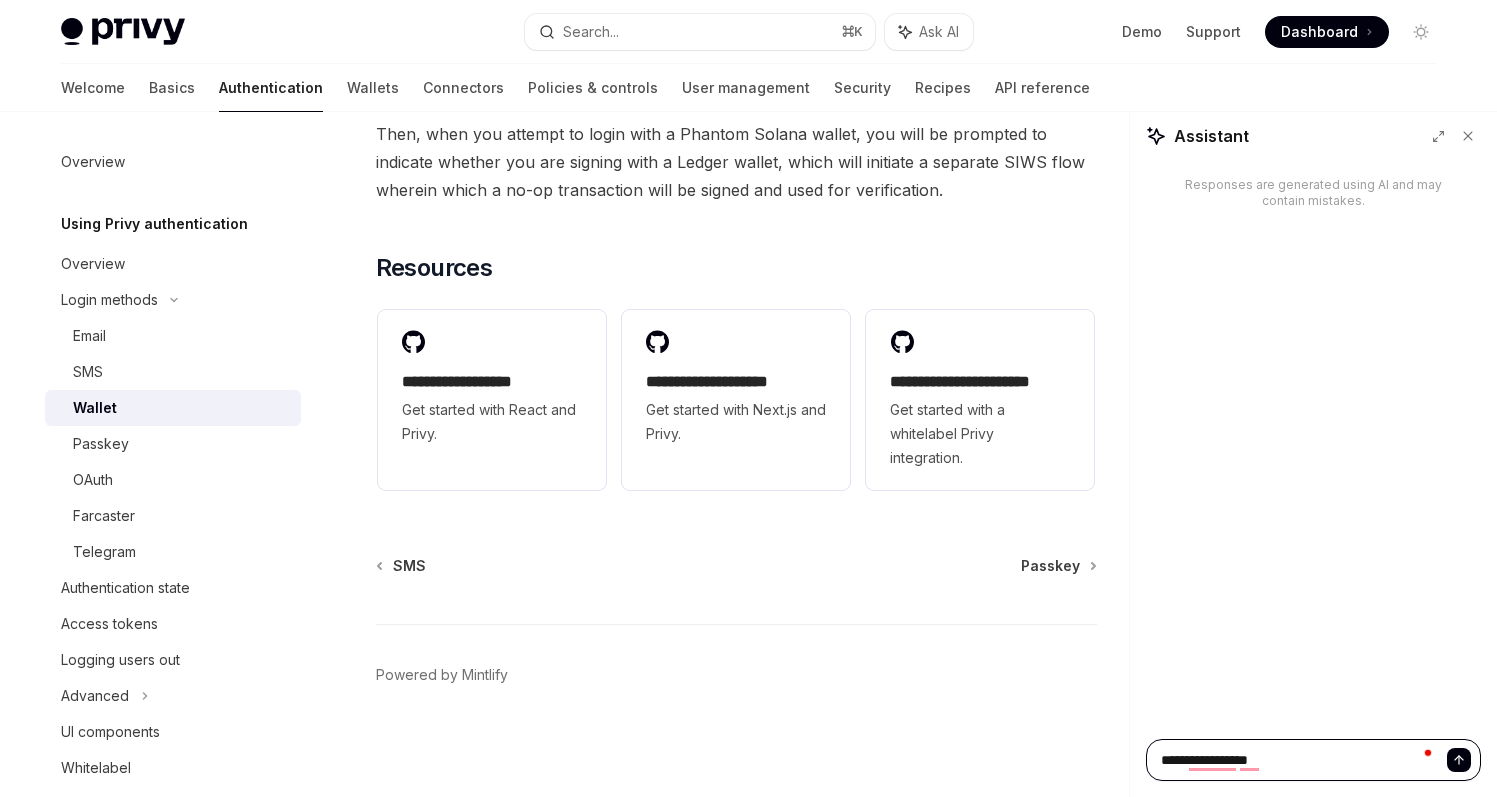 type on "*" 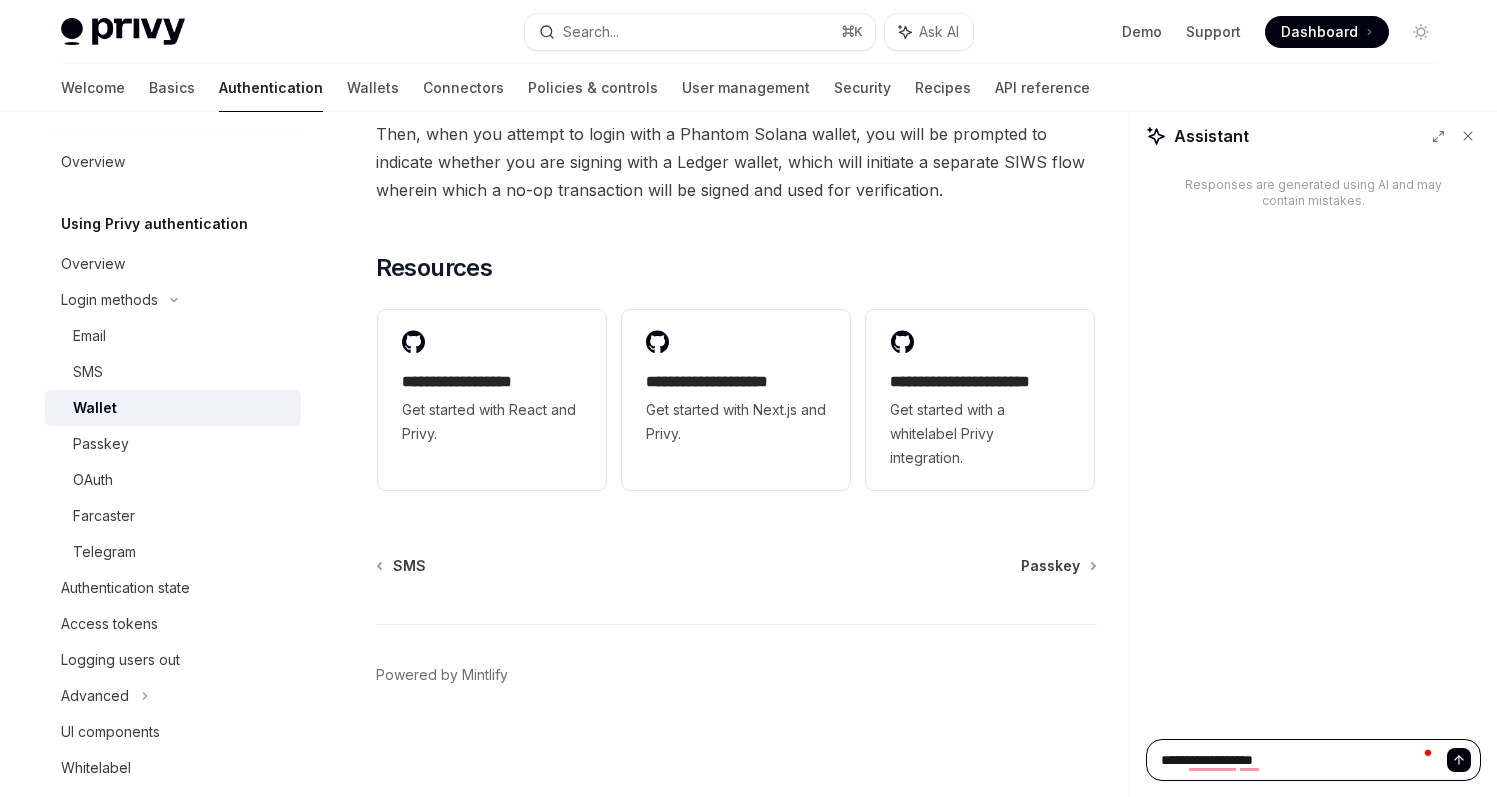type on "**********" 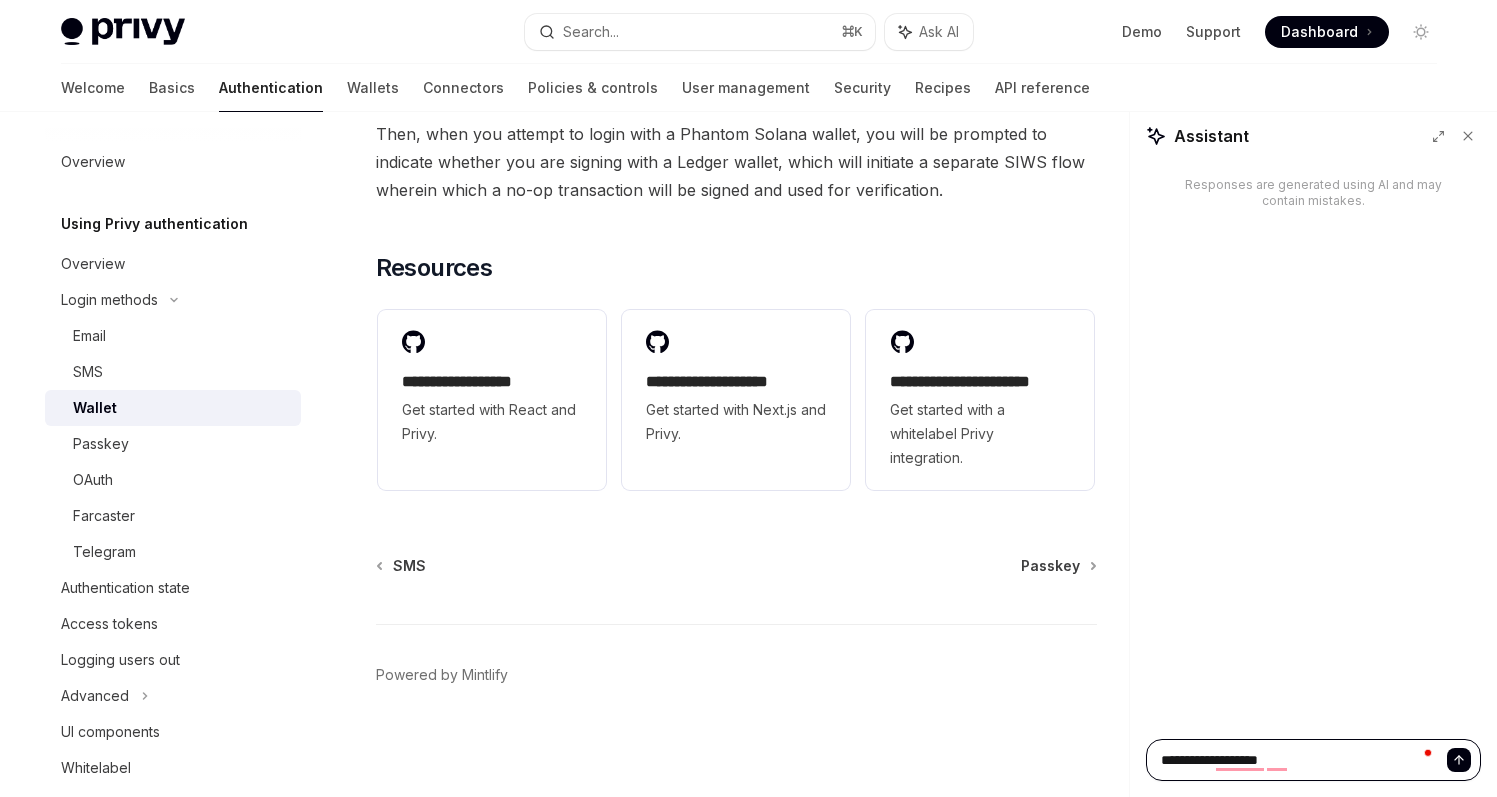 type on "**********" 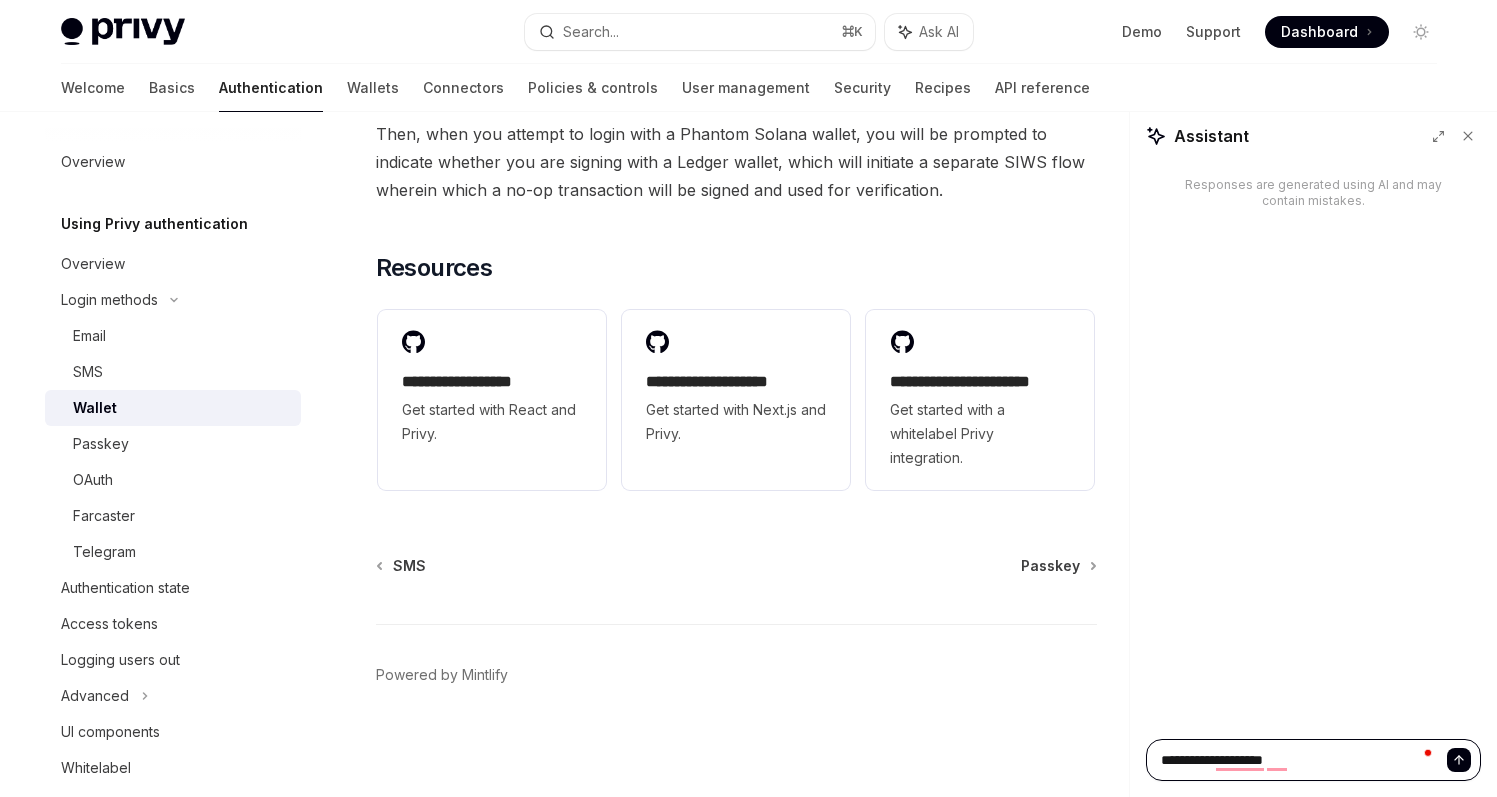 type on "*" 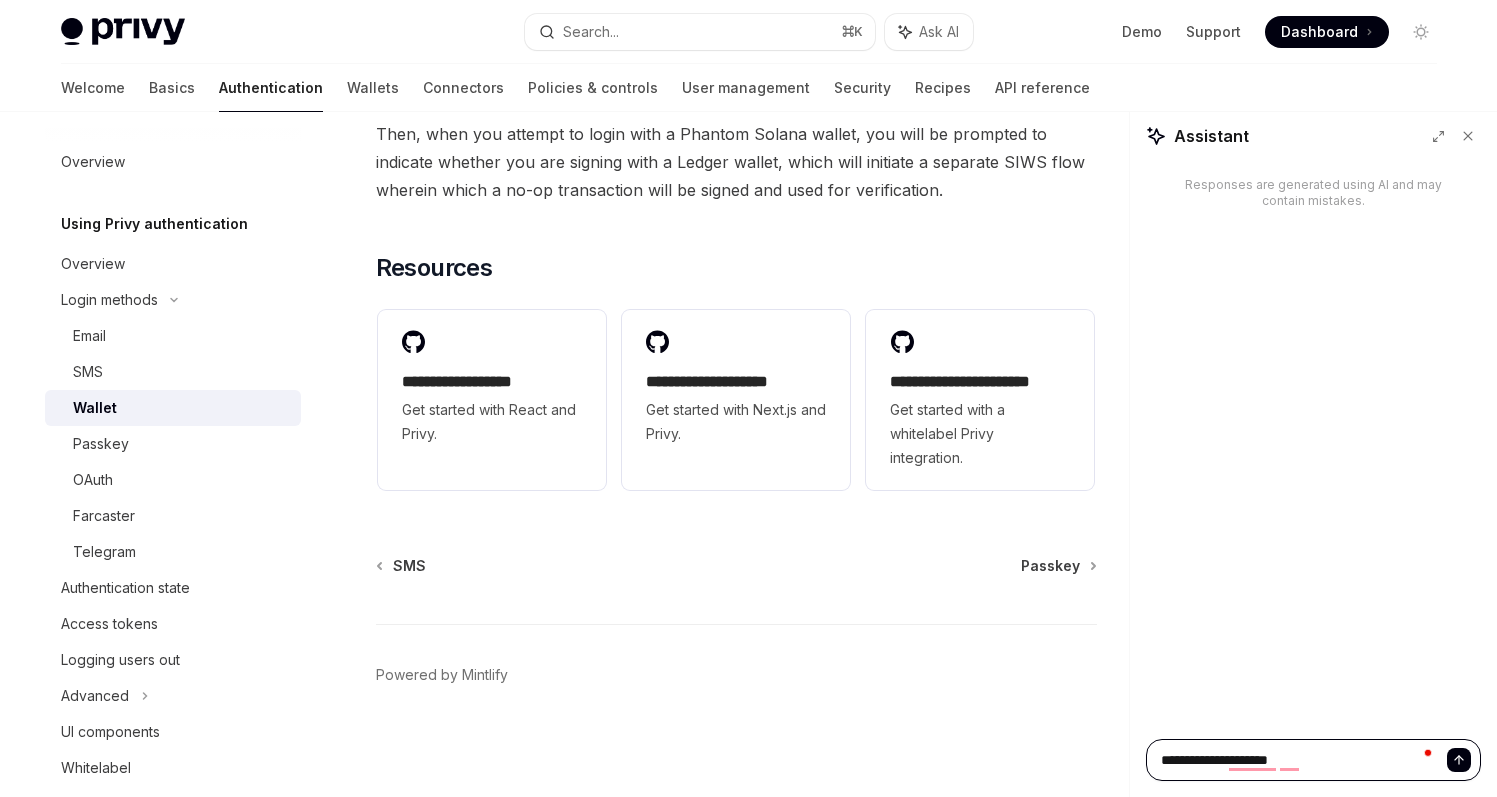 type on "**********" 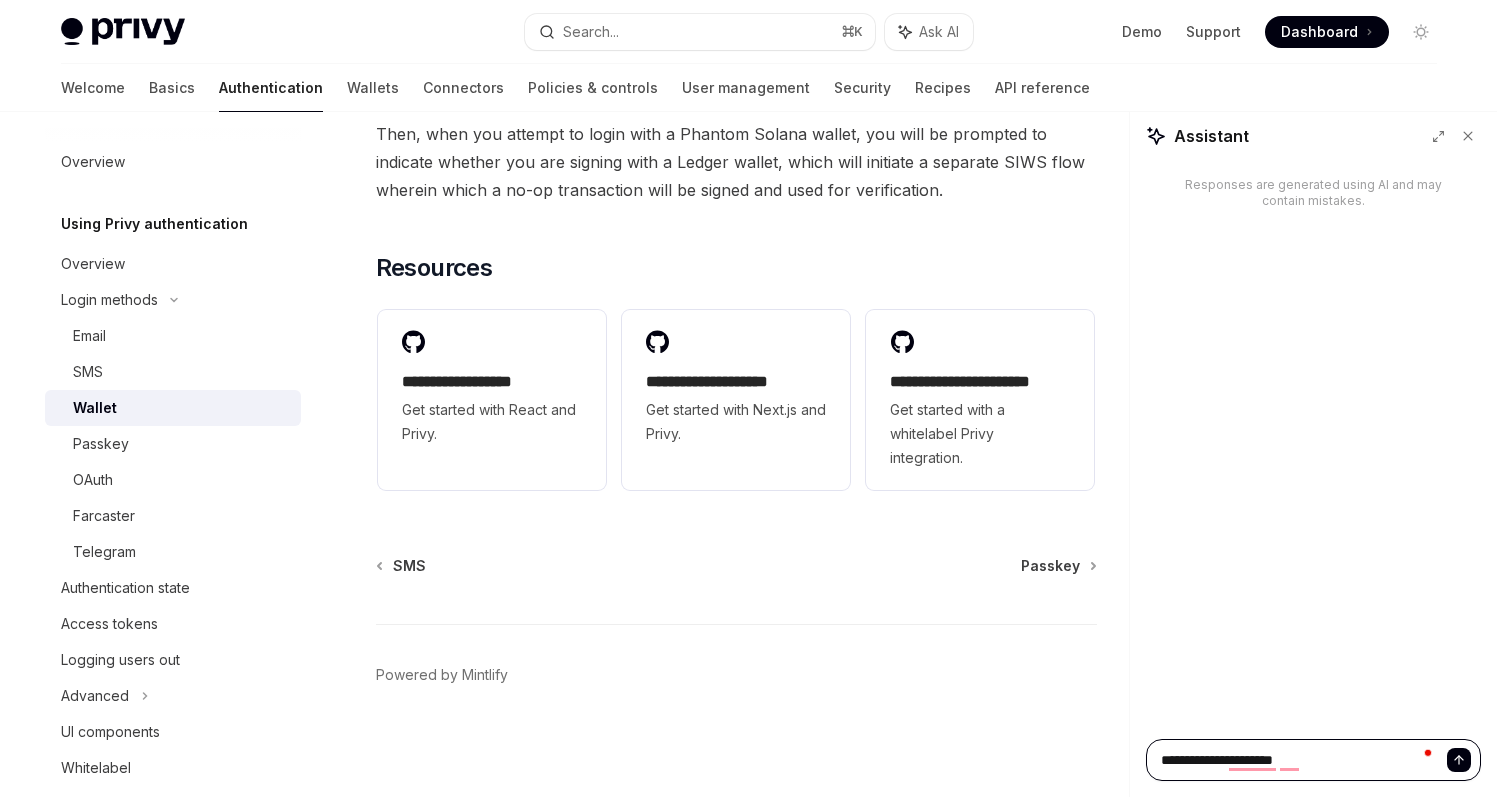 type on "**********" 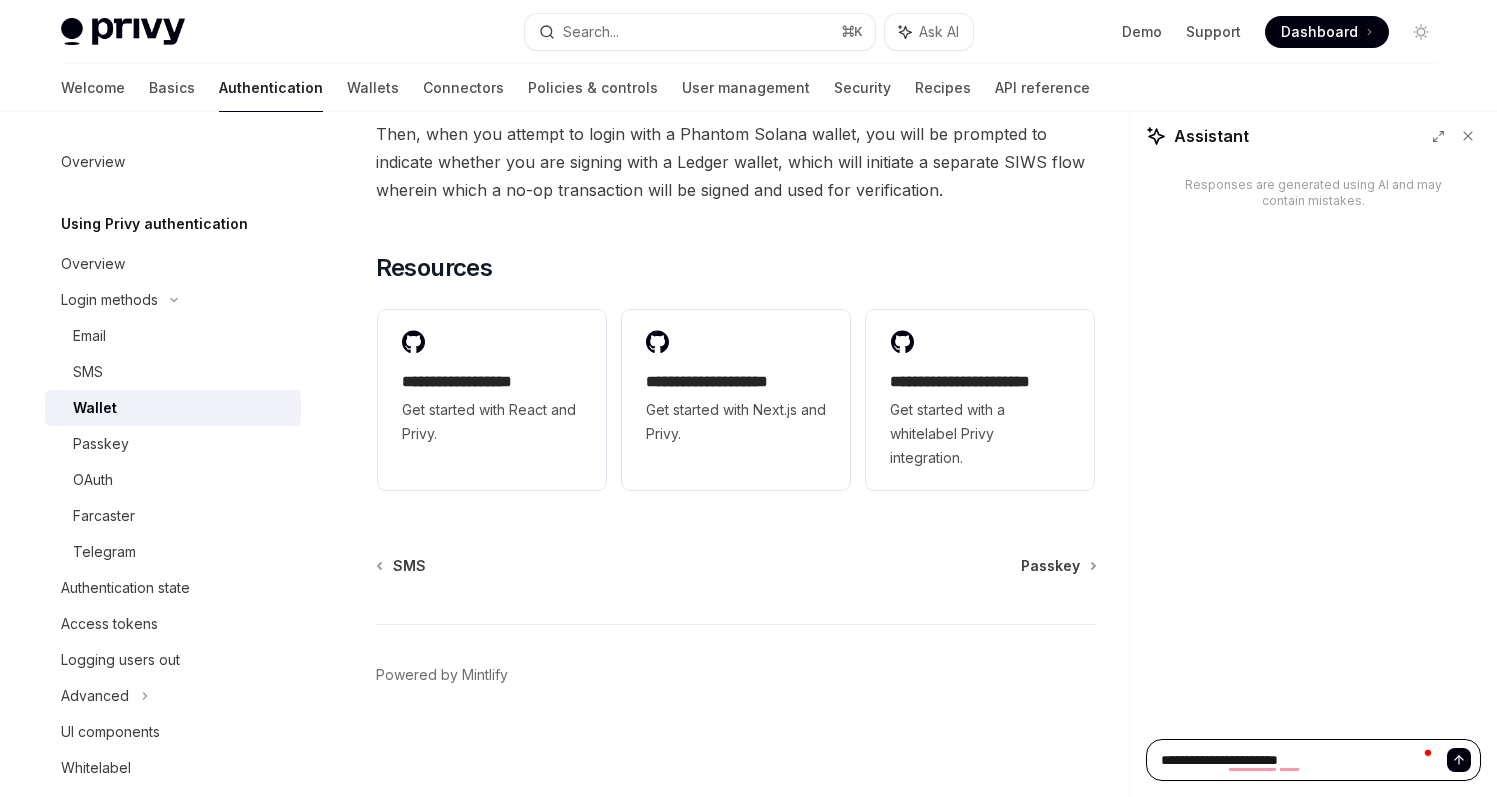 type on "**********" 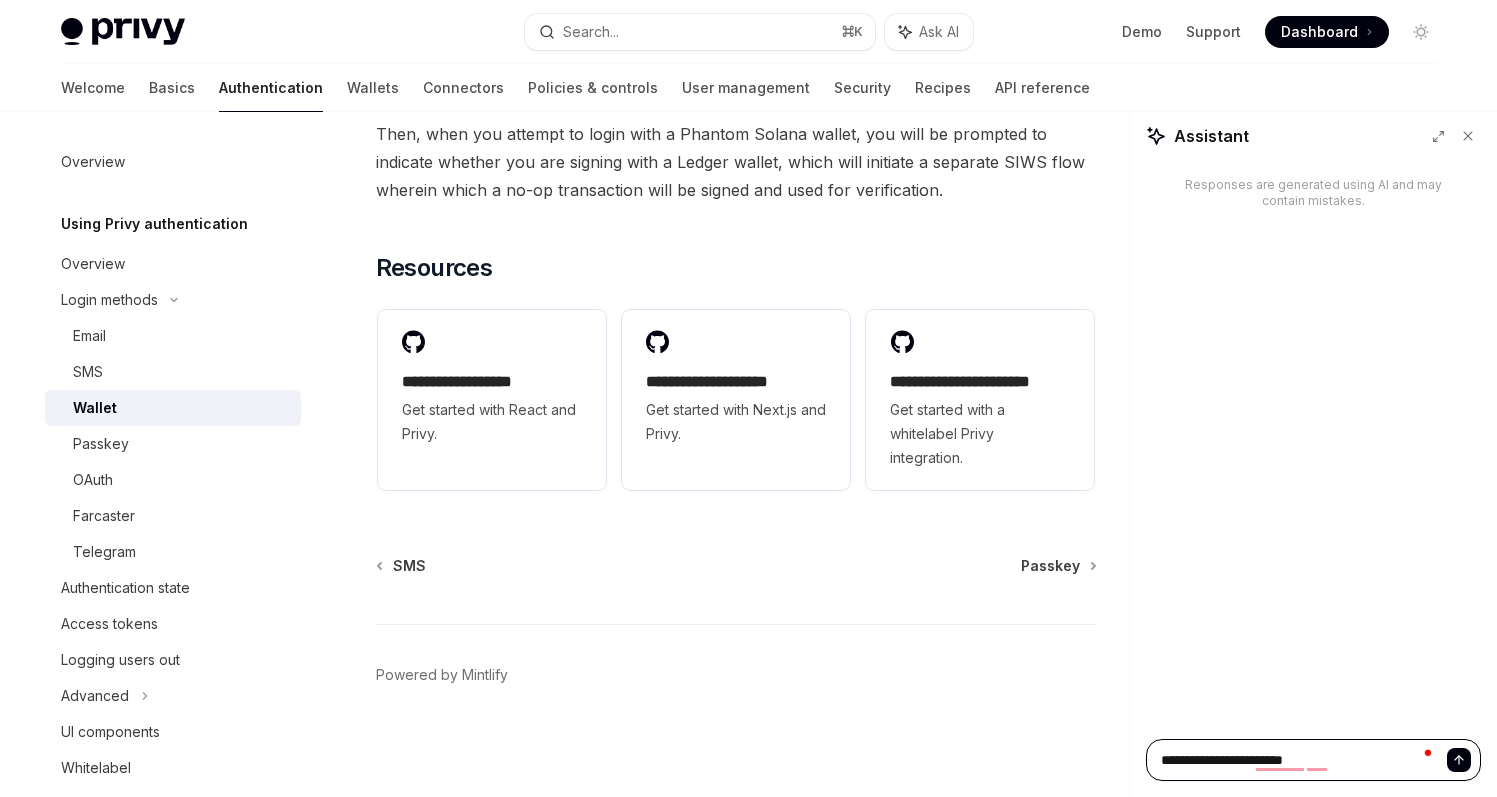 type on "**********" 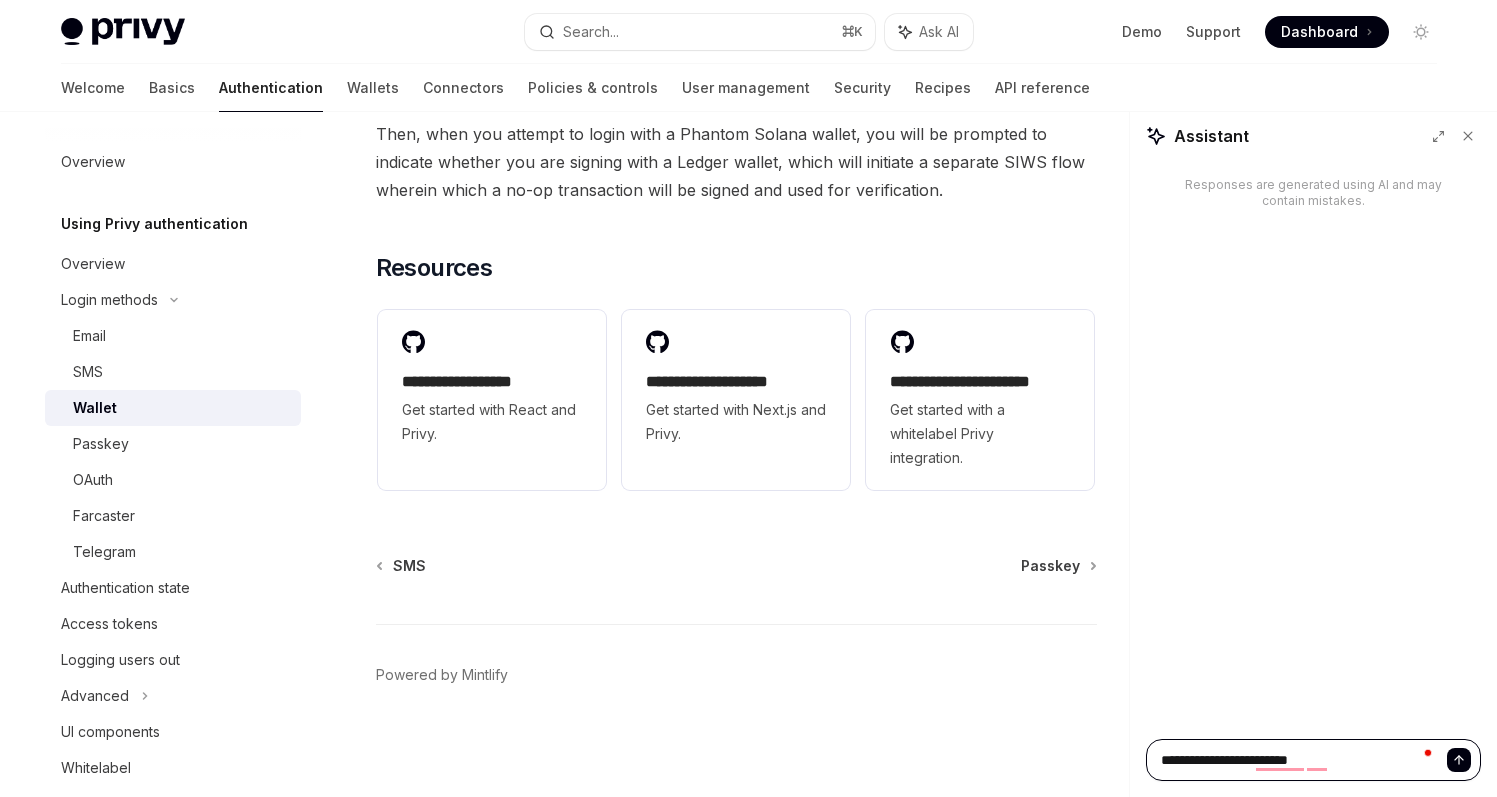 type on "**********" 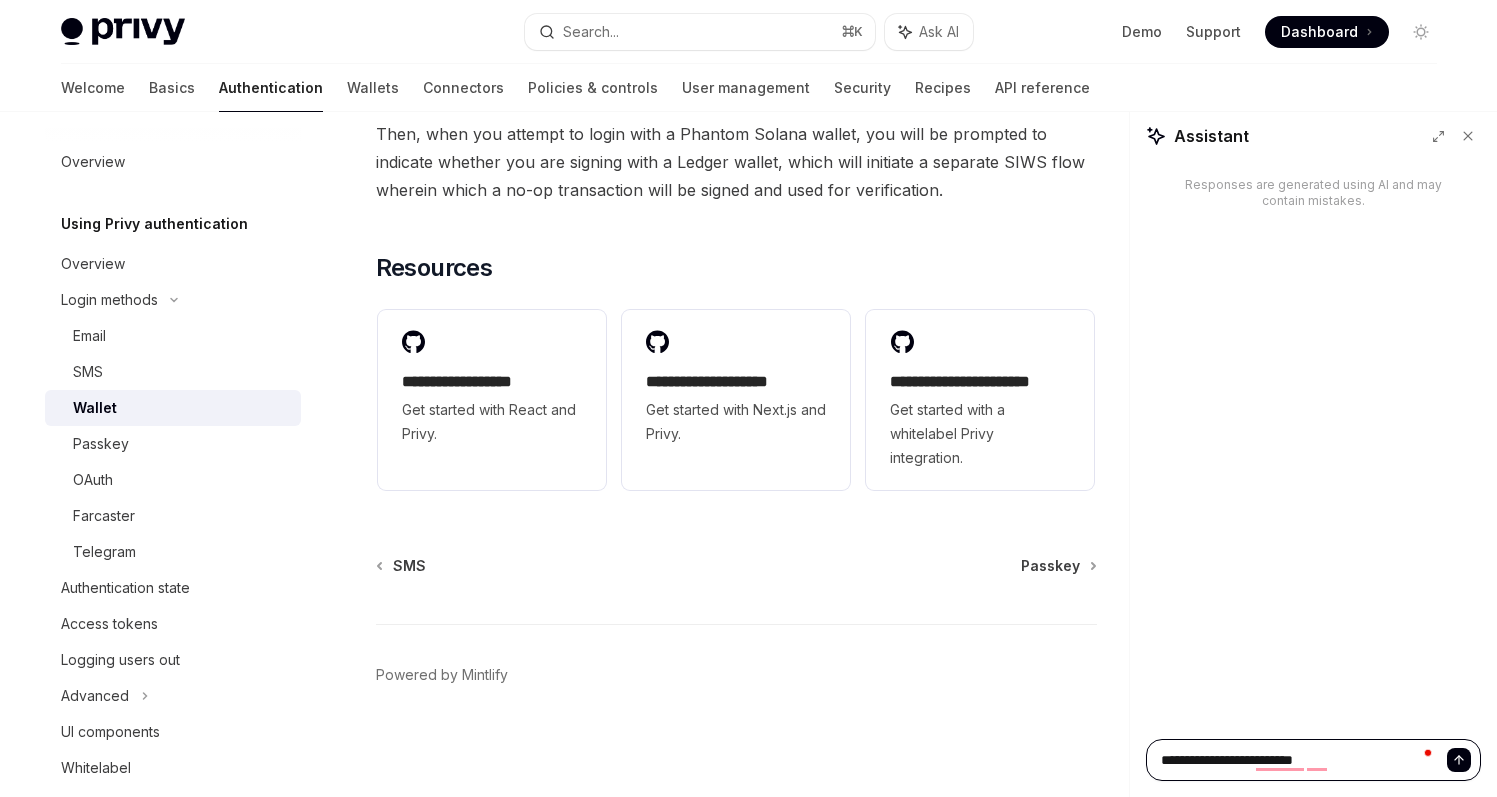 type on "**********" 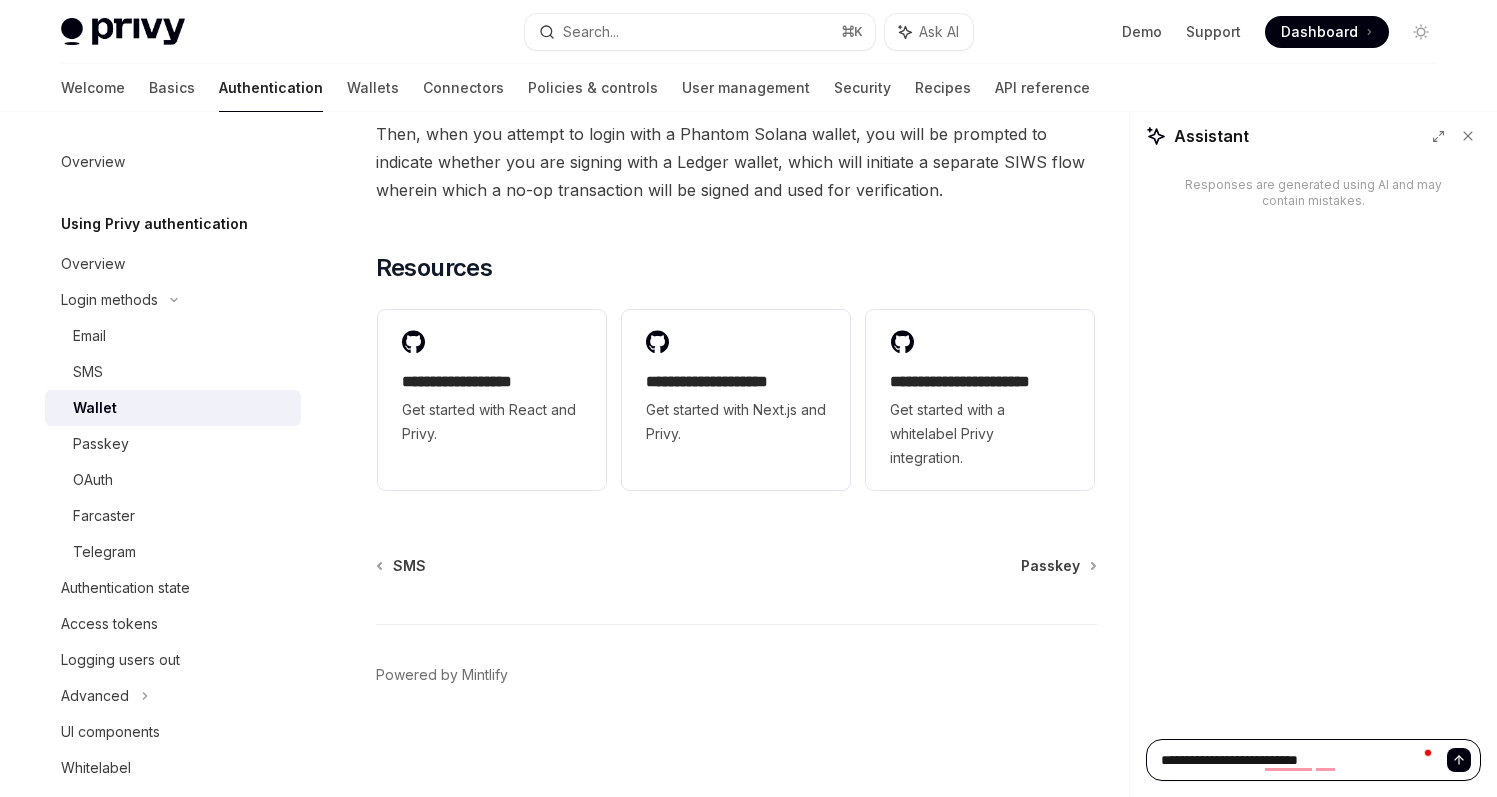 type on "**********" 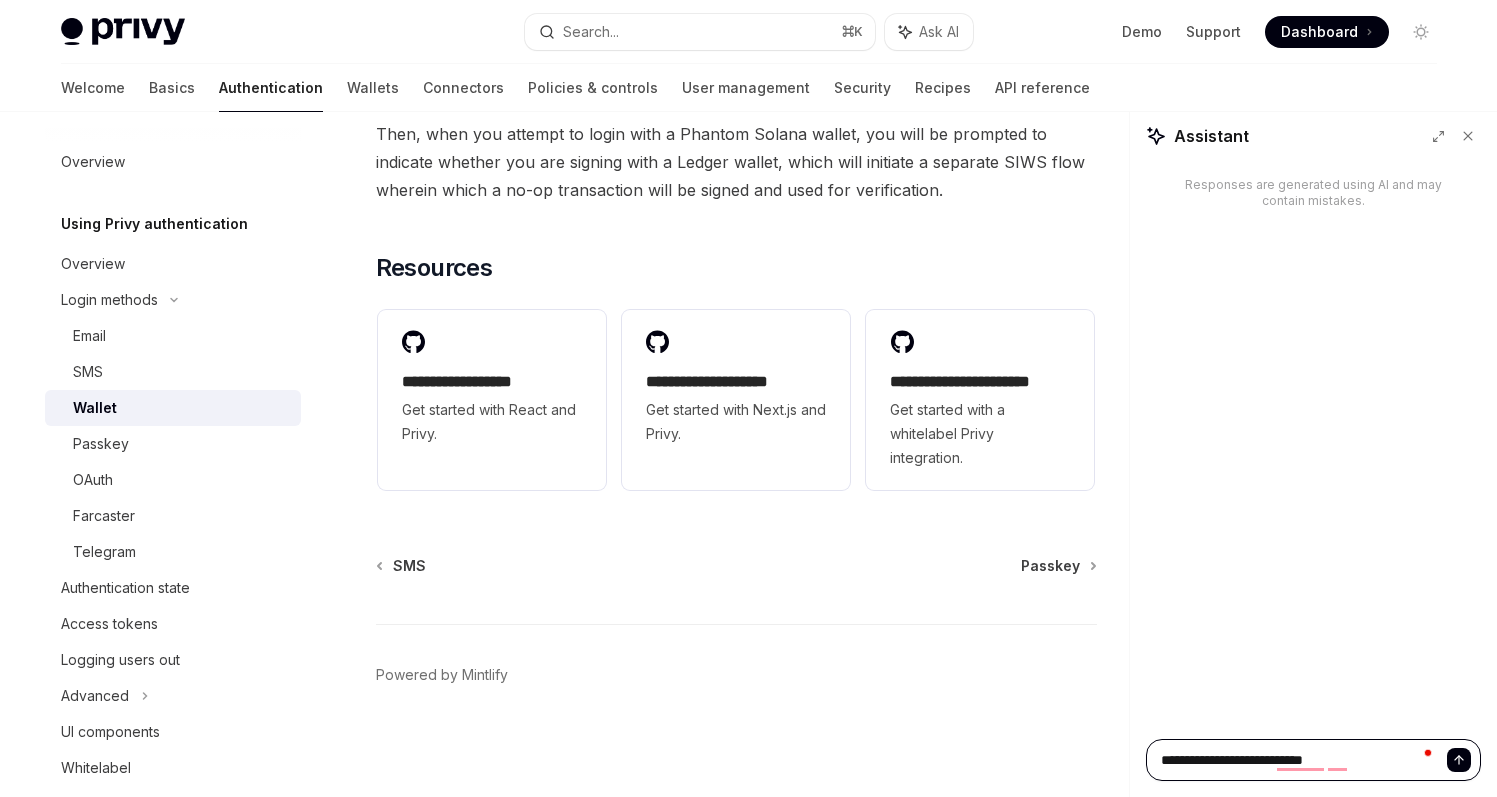 paste on "**********" 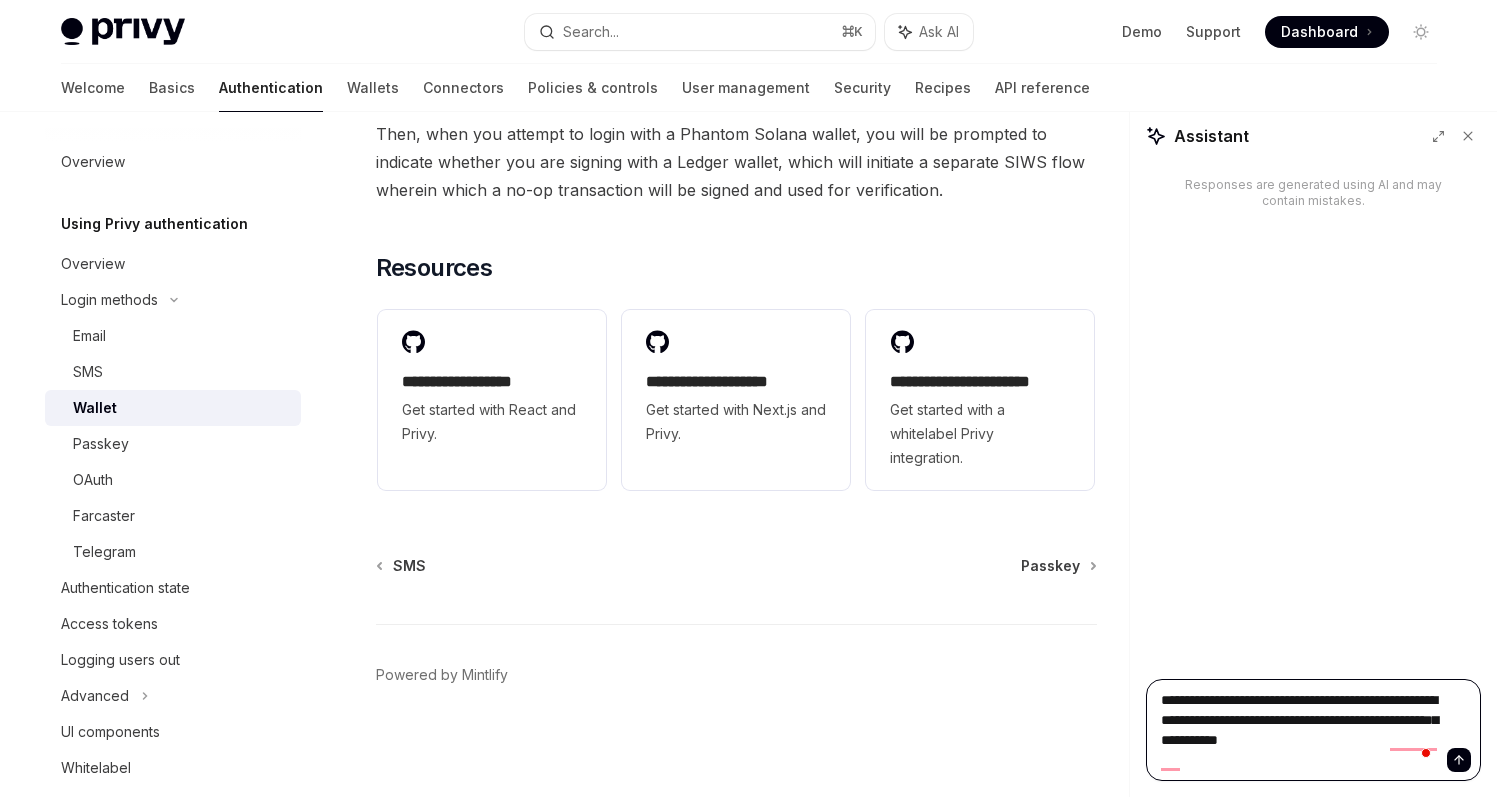 type on "*" 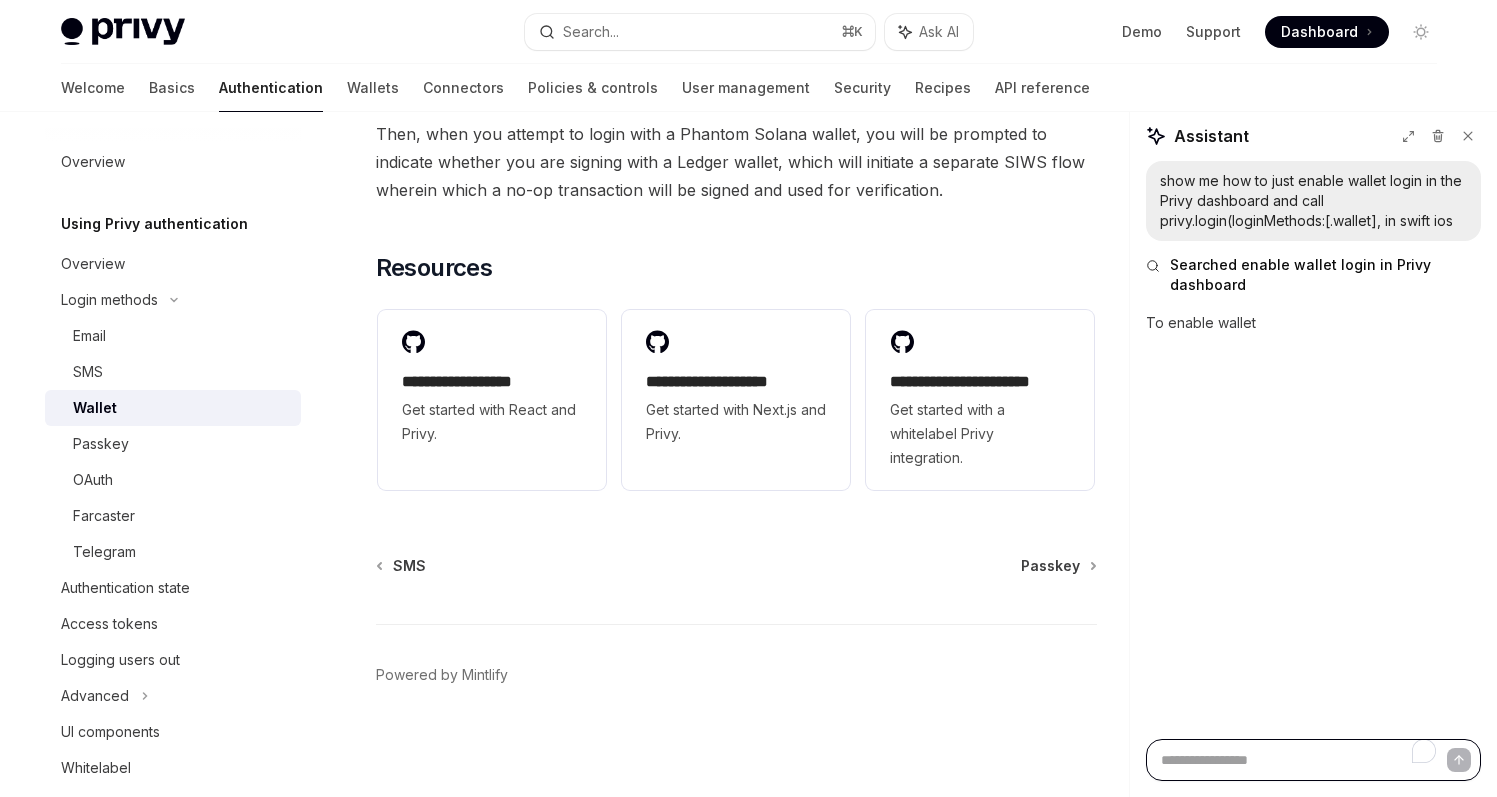 type on "*" 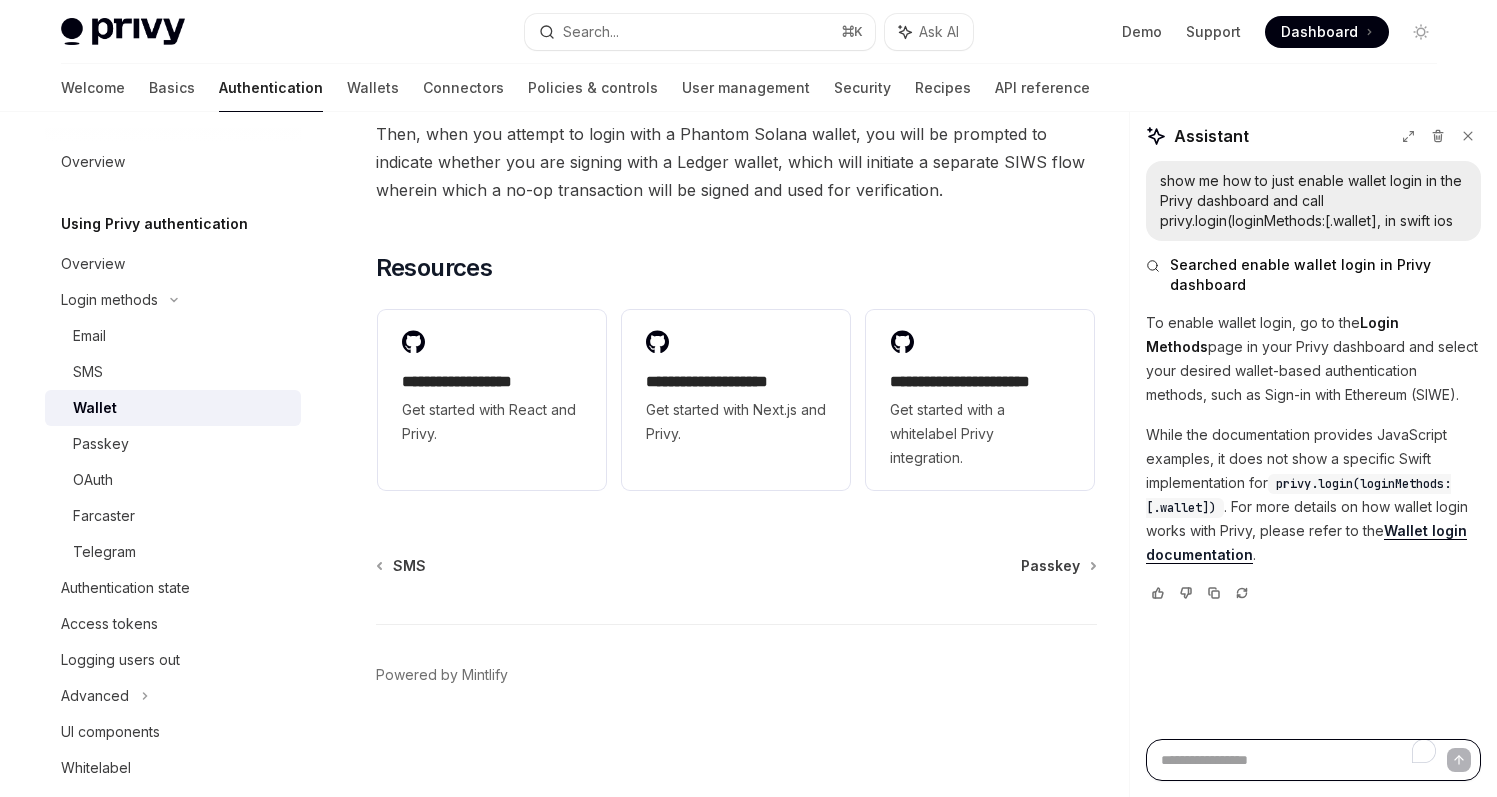 type 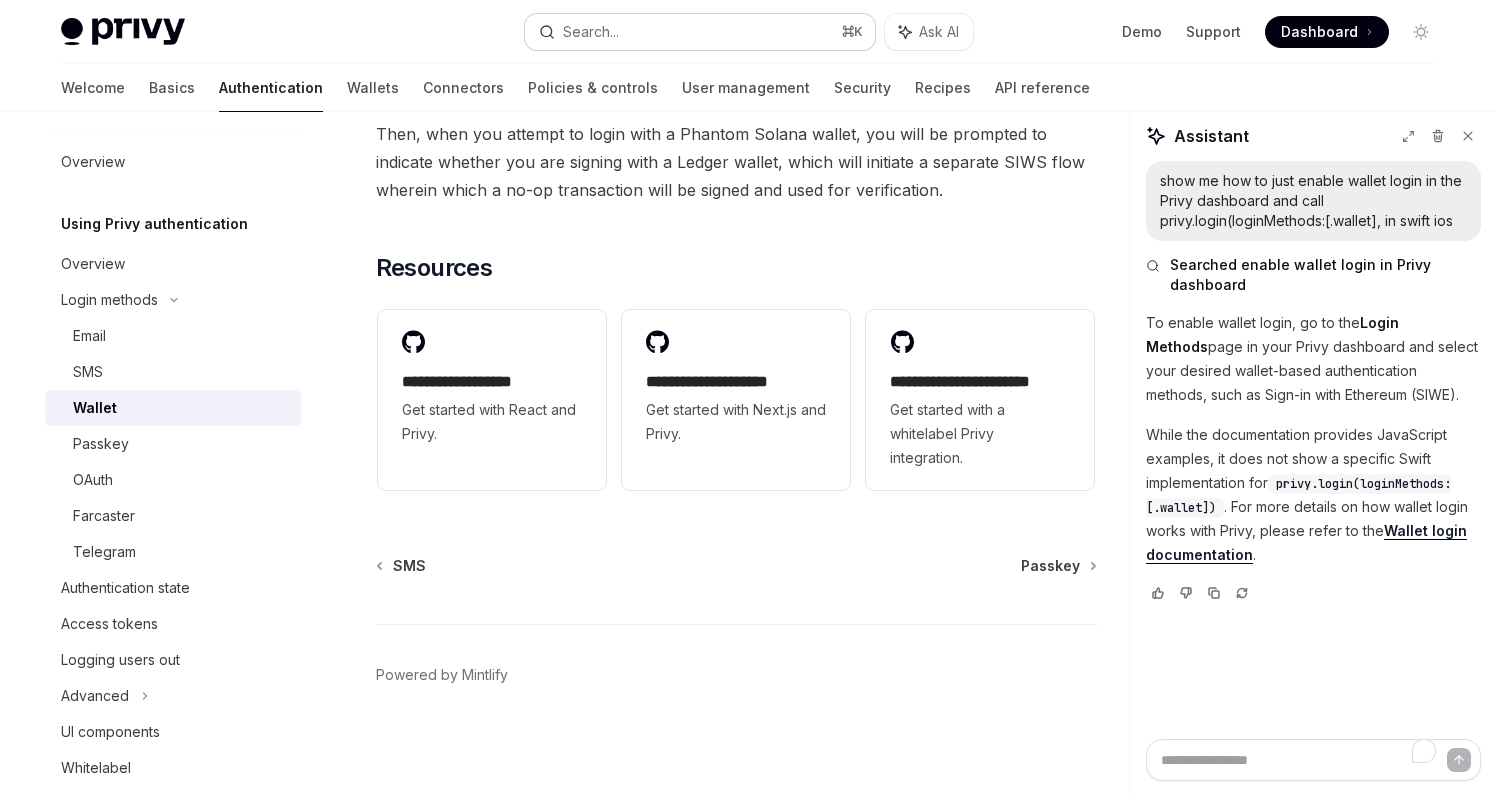 click on "Search... ⌘ K" at bounding box center [700, 32] 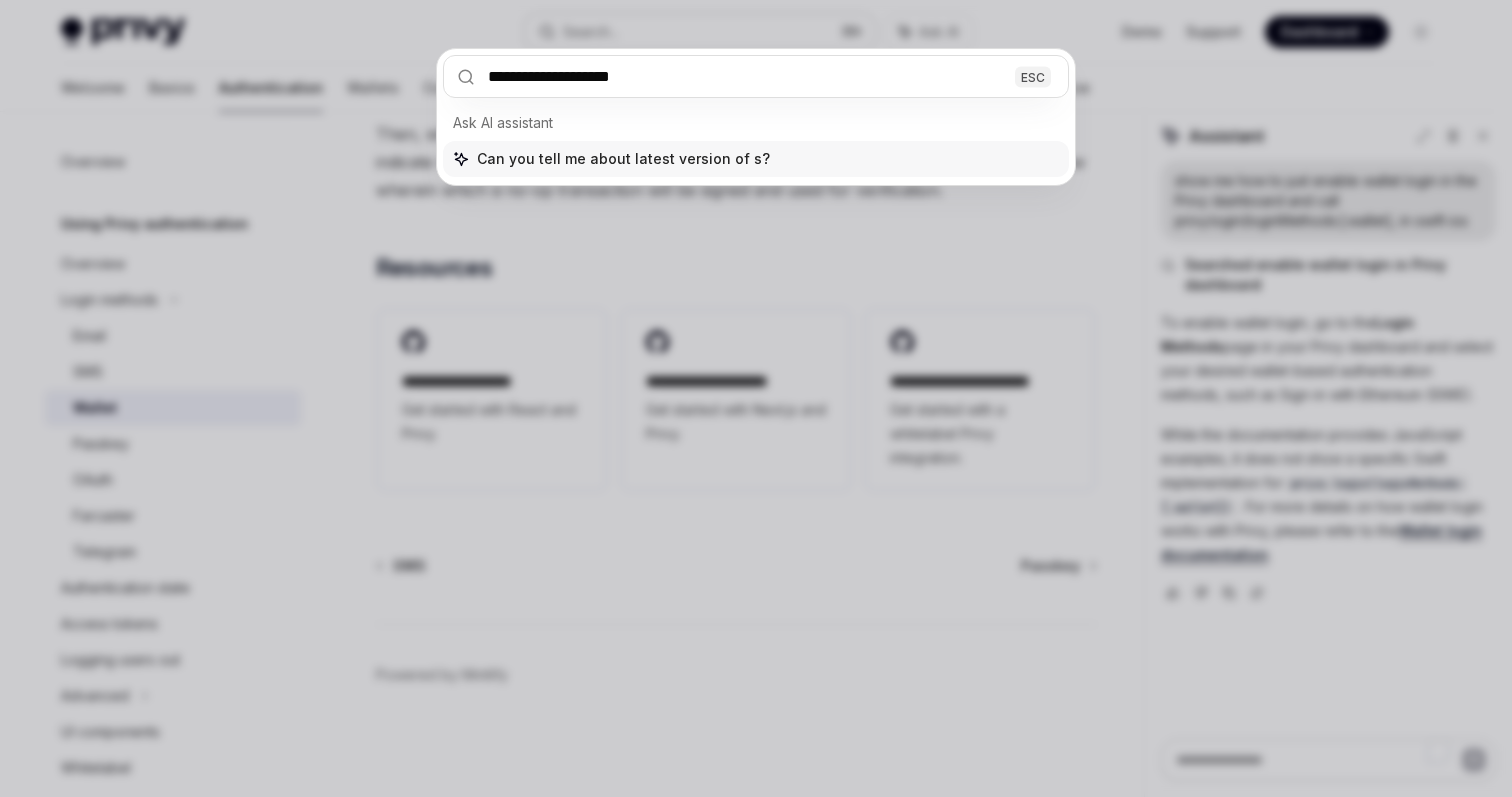 type on "**********" 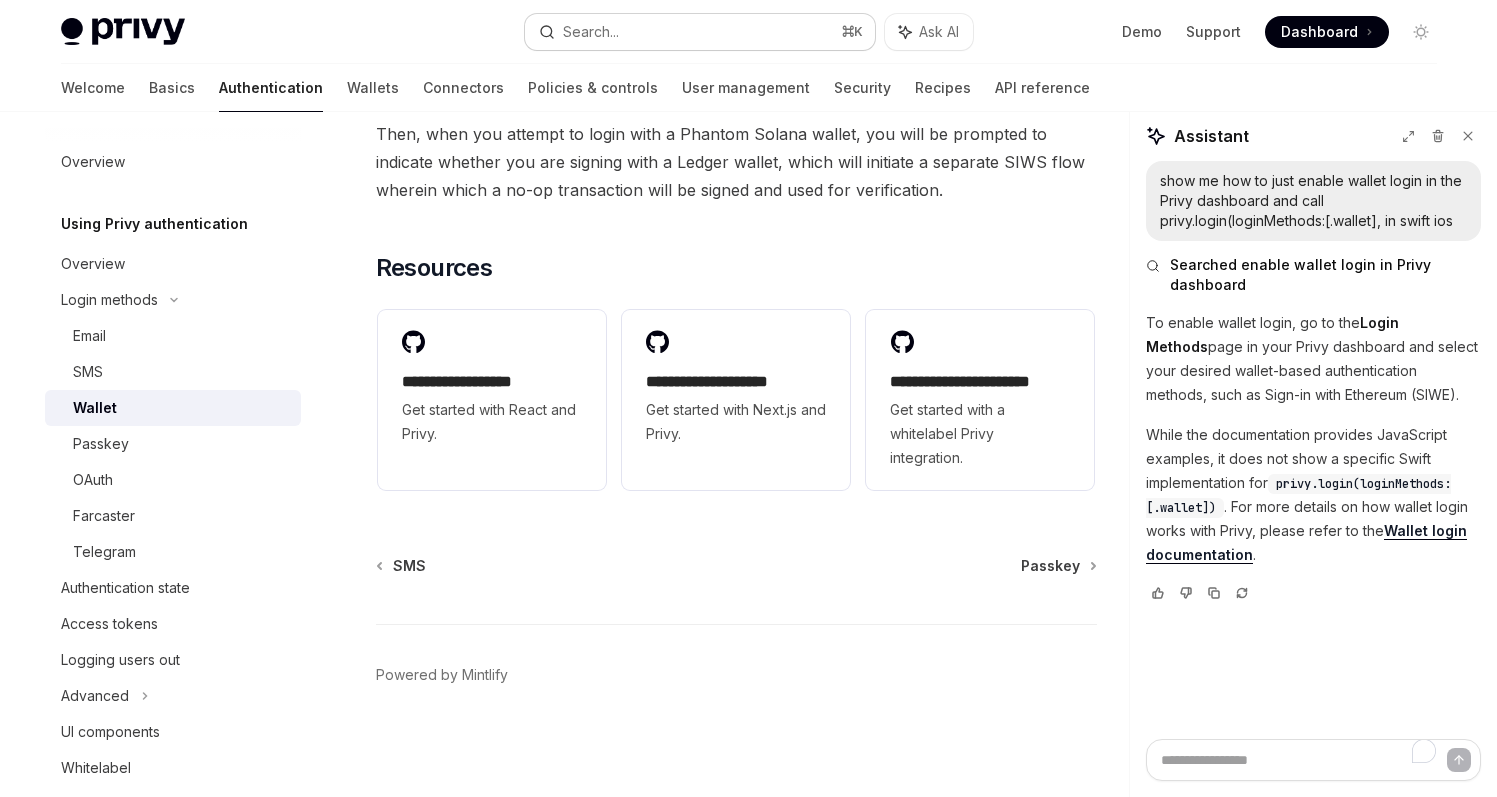 type 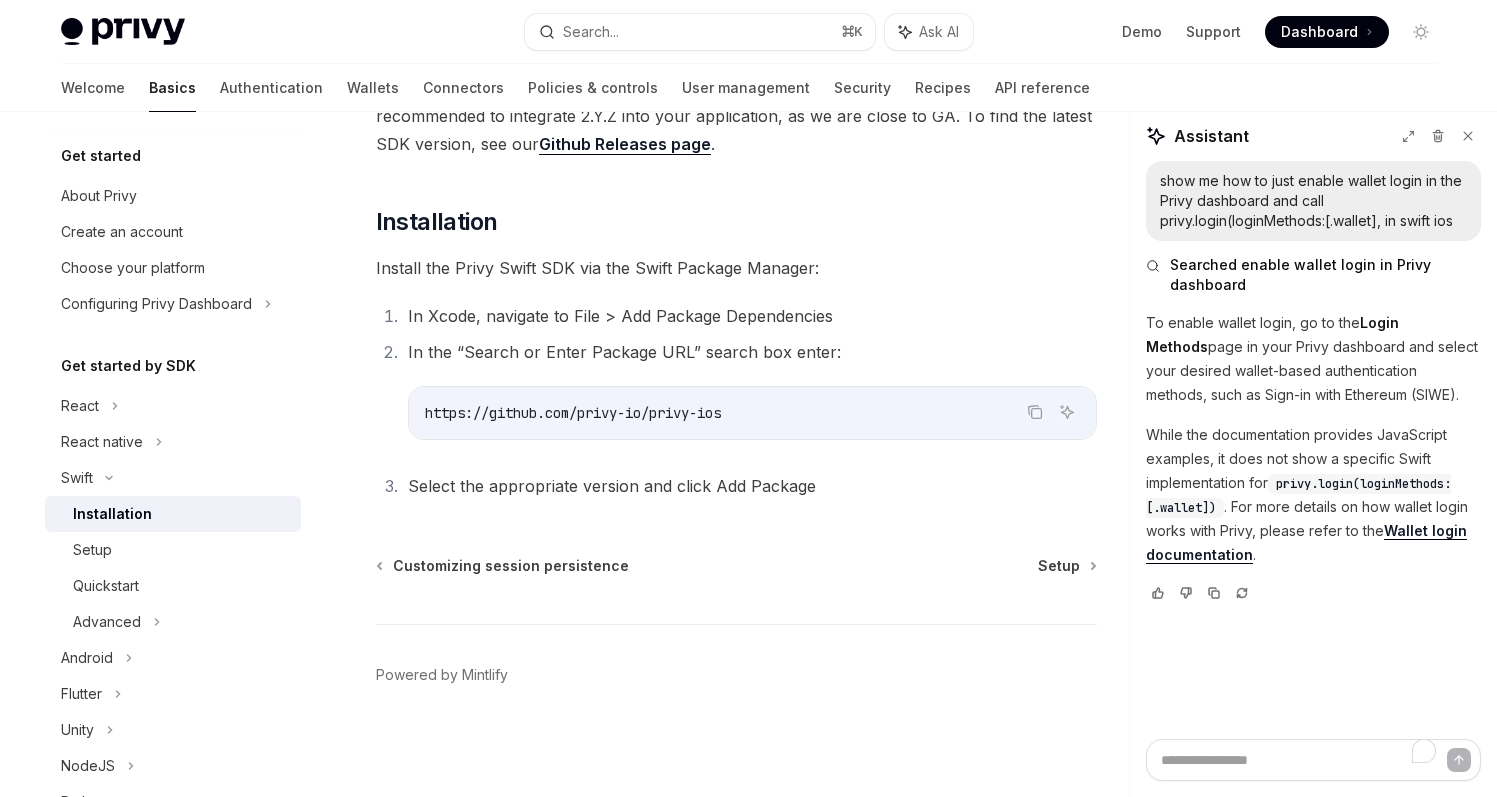 scroll, scrollTop: 224, scrollLeft: 0, axis: vertical 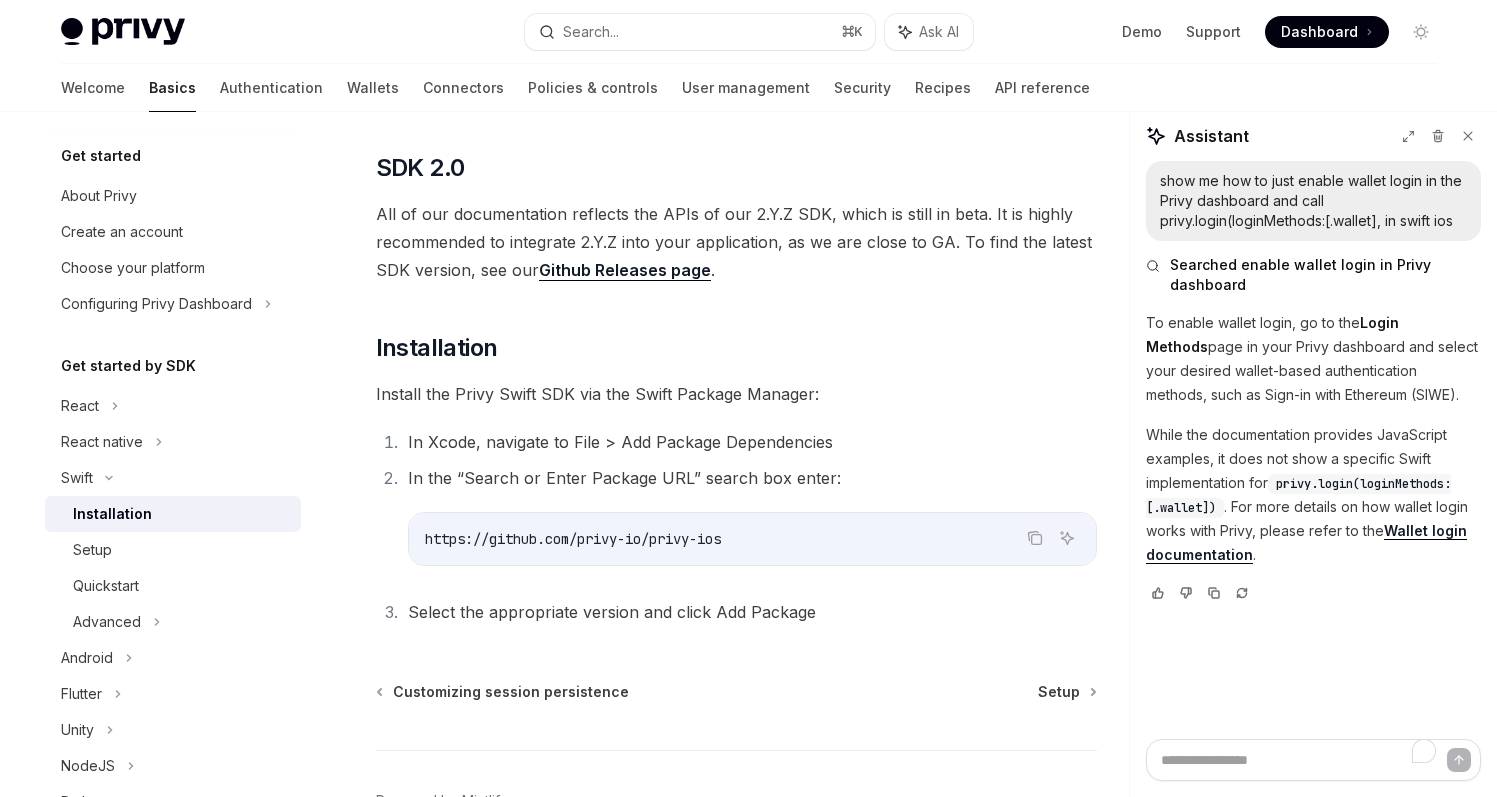 click on "Github Releases page" at bounding box center (625, 270) 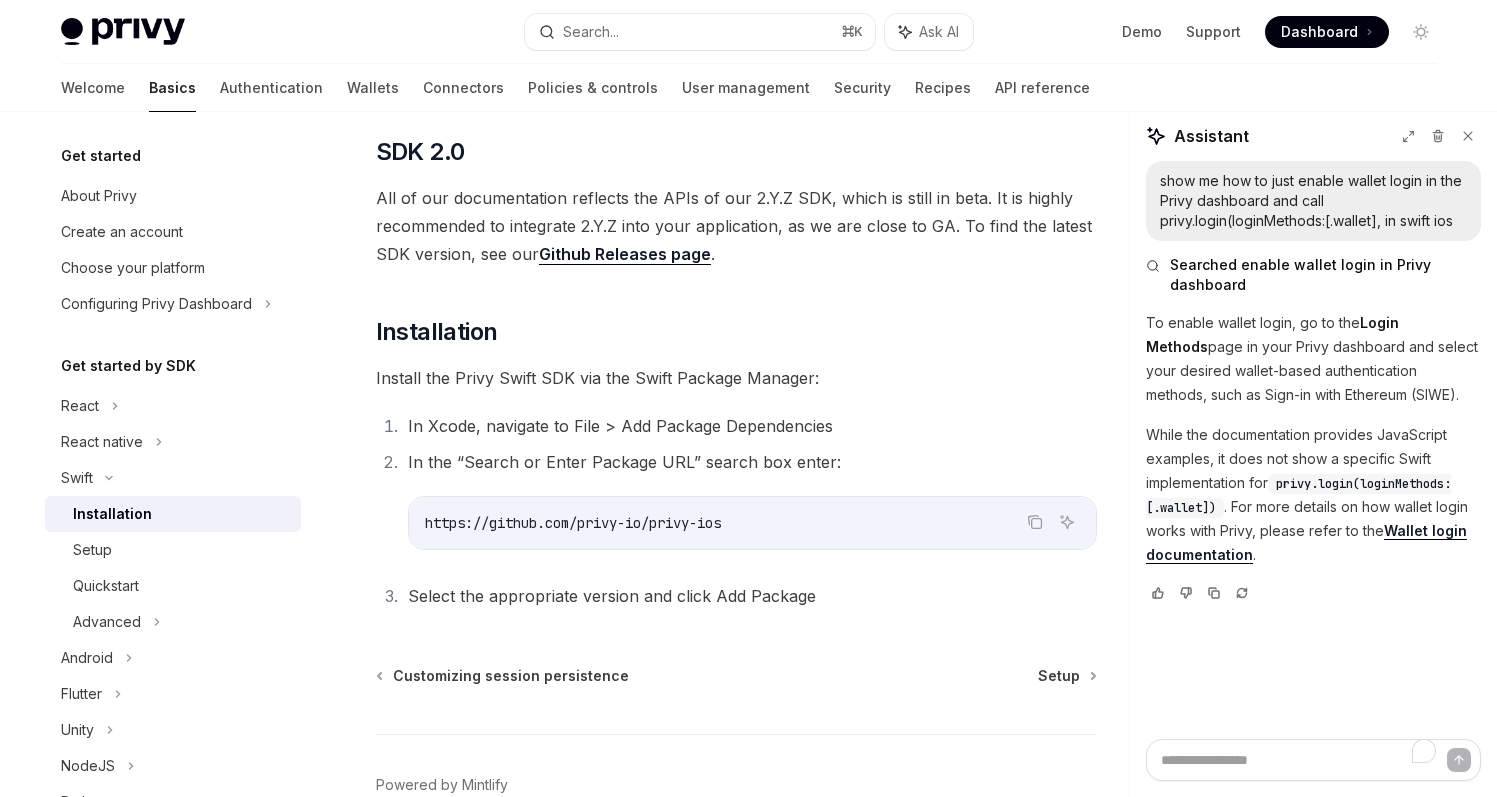 scroll, scrollTop: 244, scrollLeft: 0, axis: vertical 